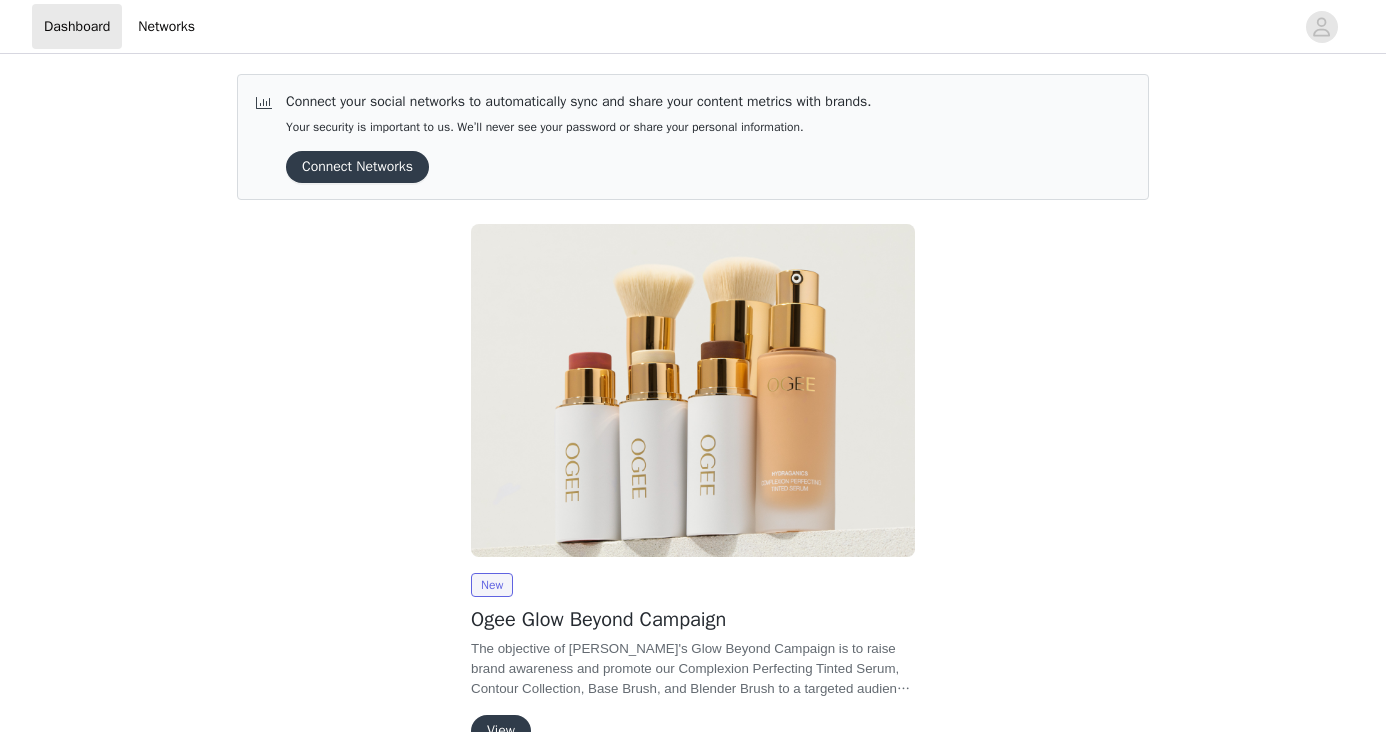 scroll, scrollTop: 0, scrollLeft: 0, axis: both 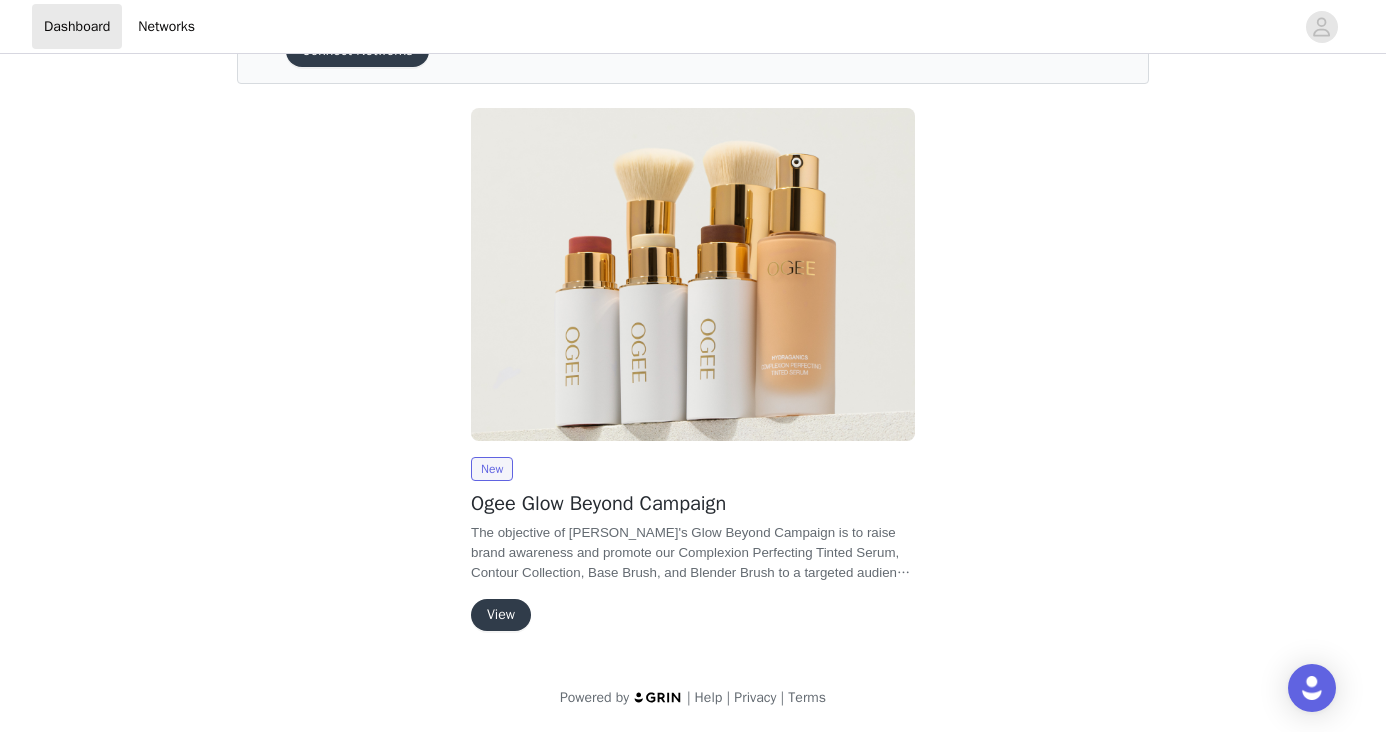 click on "View" at bounding box center (501, 615) 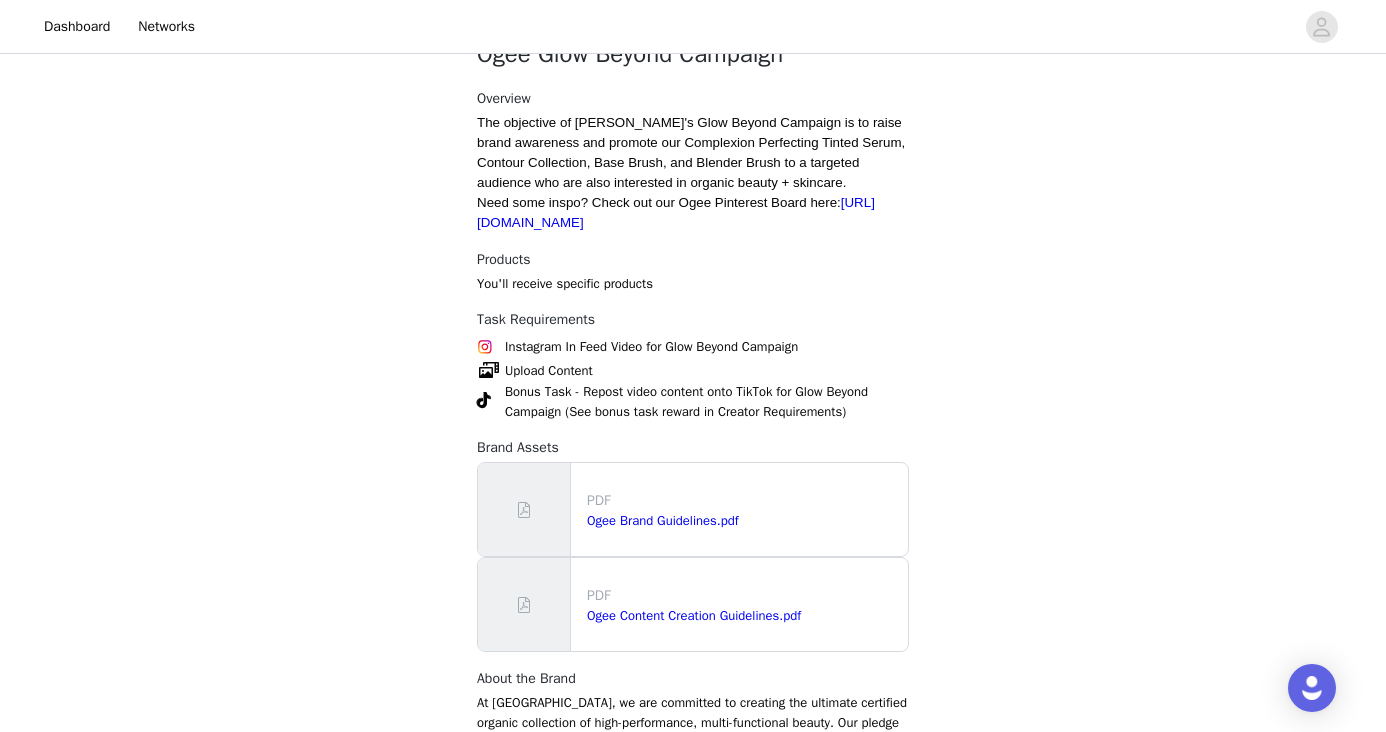 scroll, scrollTop: 579, scrollLeft: 0, axis: vertical 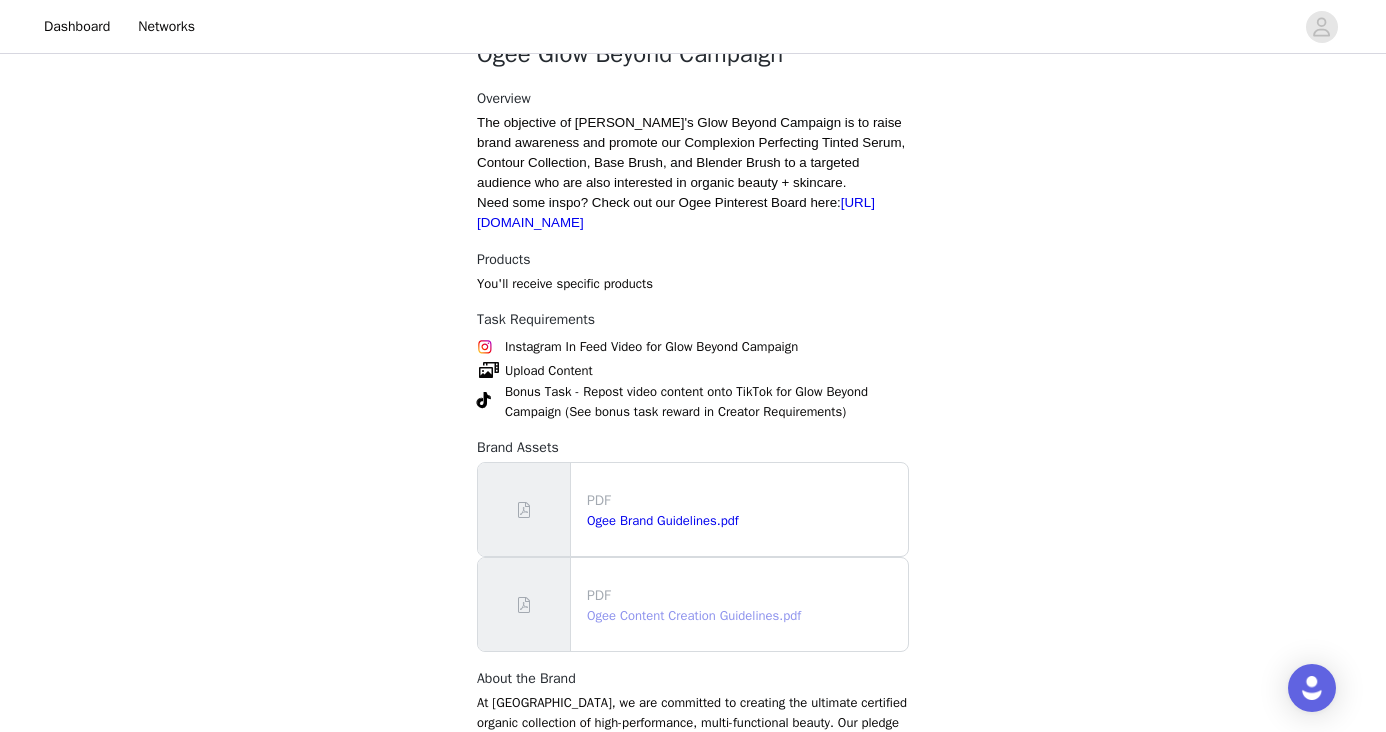 click on "Ogee Content Creation Guidelines.pdf" at bounding box center (694, 615) 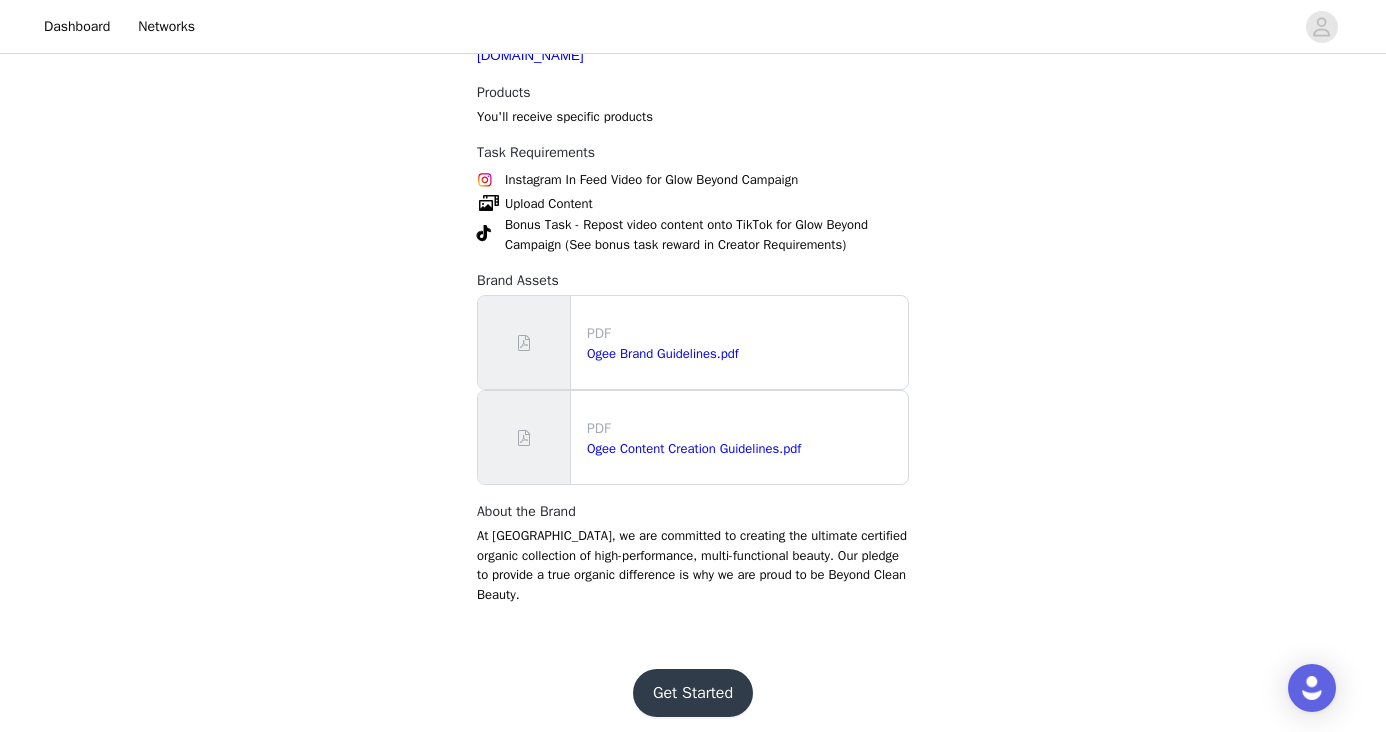 scroll, scrollTop: 745, scrollLeft: 0, axis: vertical 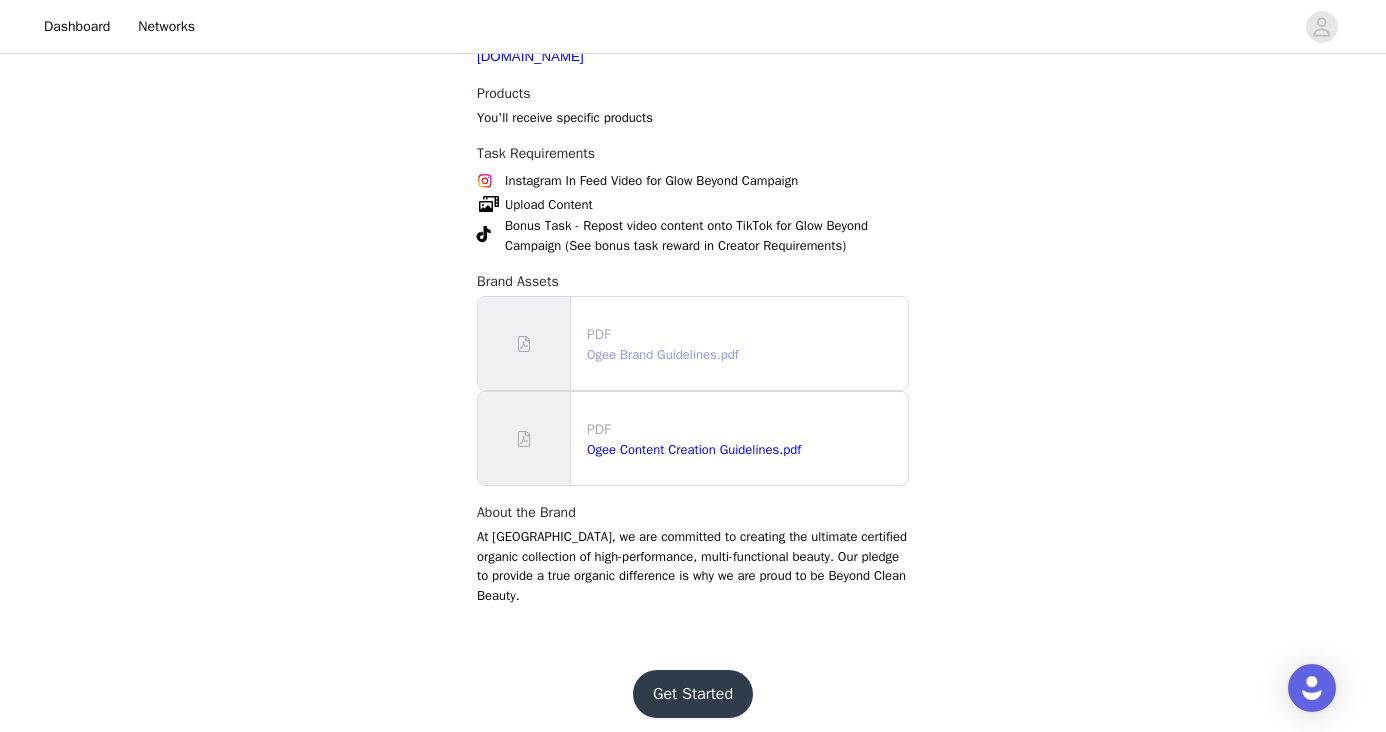 click on "Ogee Brand Guidelines.pdf" at bounding box center (663, 354) 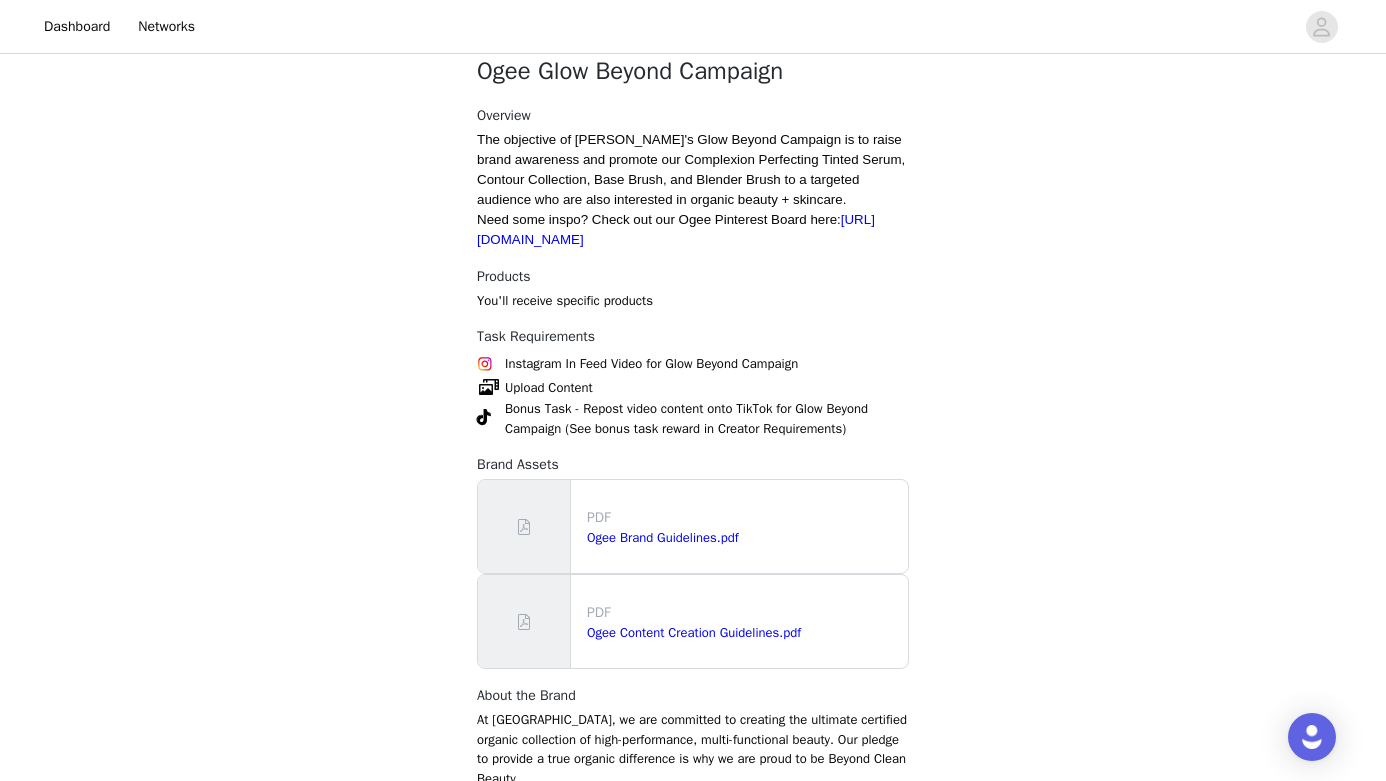 scroll, scrollTop: 561, scrollLeft: 0, axis: vertical 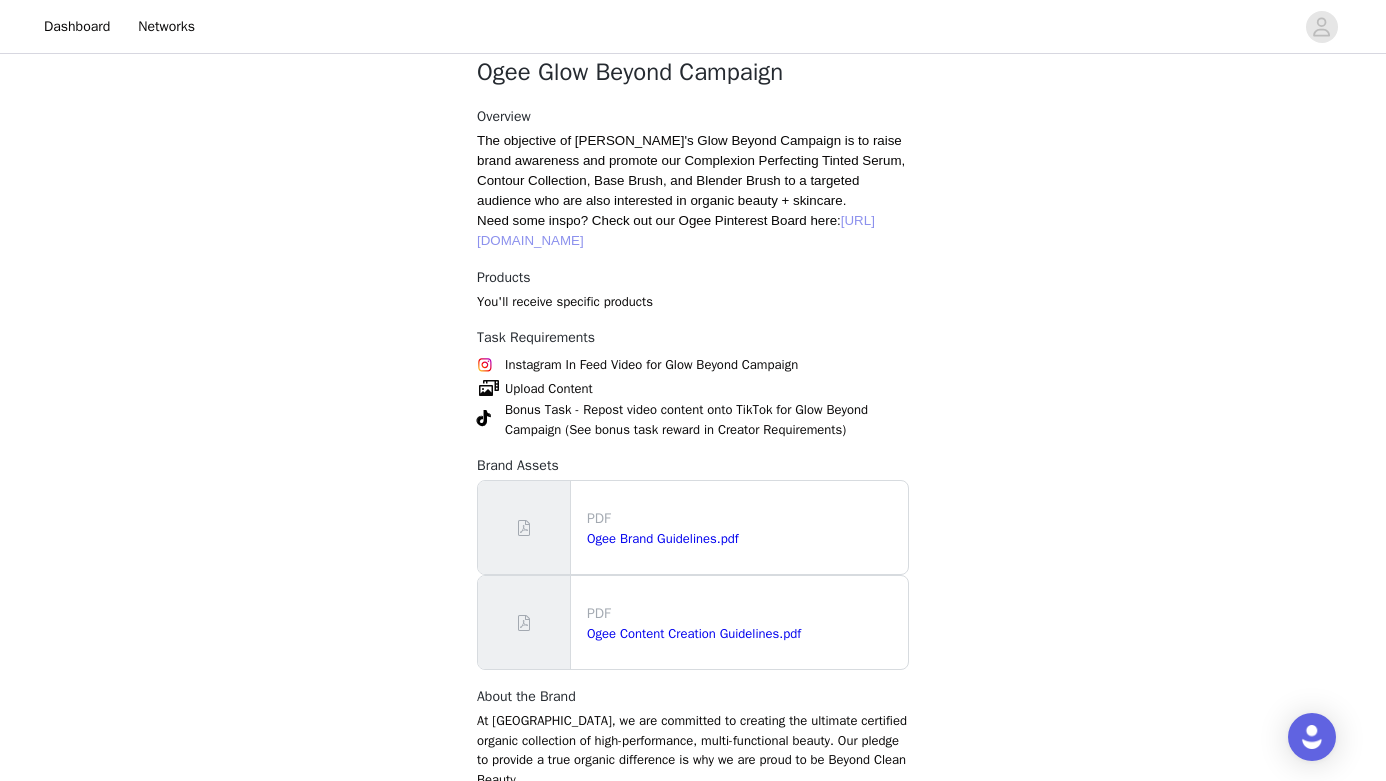 click on "[URL][DOMAIN_NAME]" at bounding box center (676, 230) 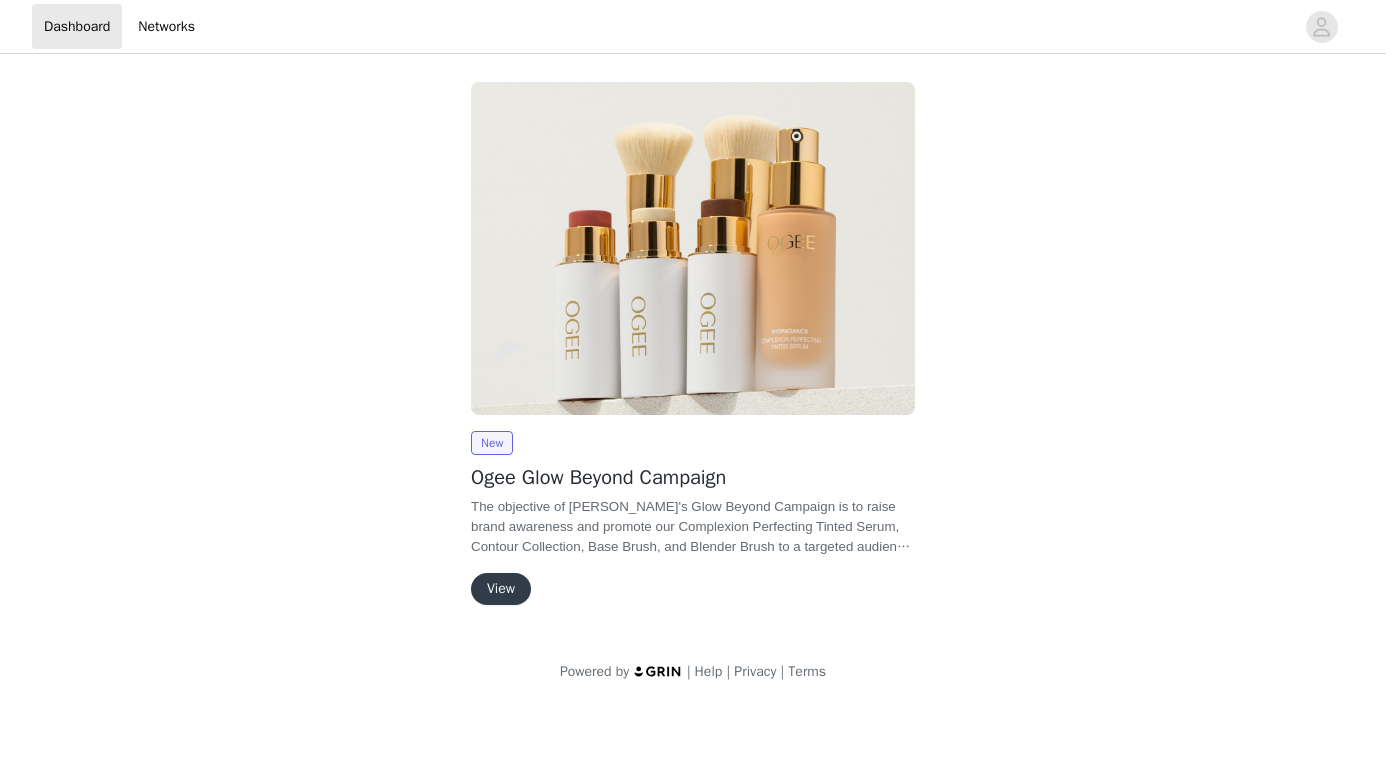 scroll, scrollTop: 0, scrollLeft: 0, axis: both 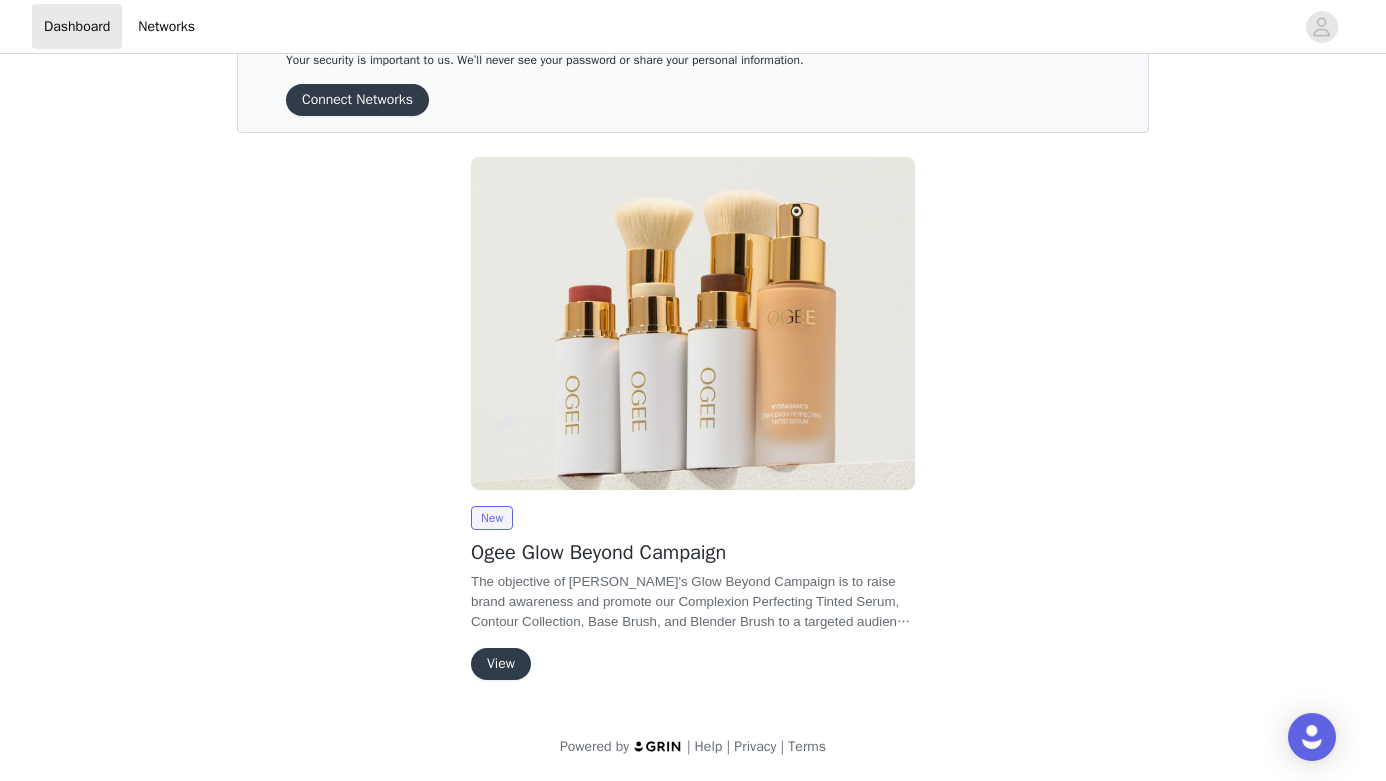 click on "View" at bounding box center (501, 664) 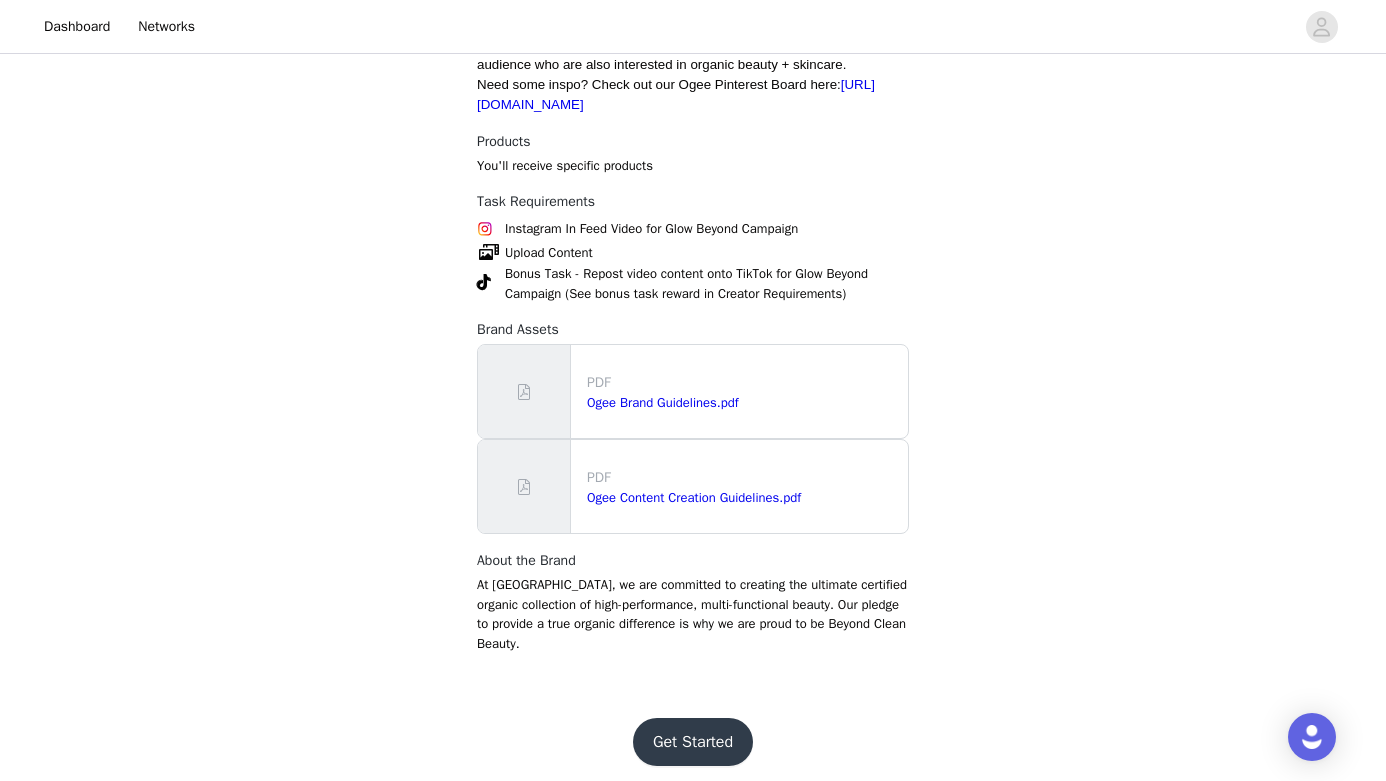 scroll, scrollTop: 696, scrollLeft: 0, axis: vertical 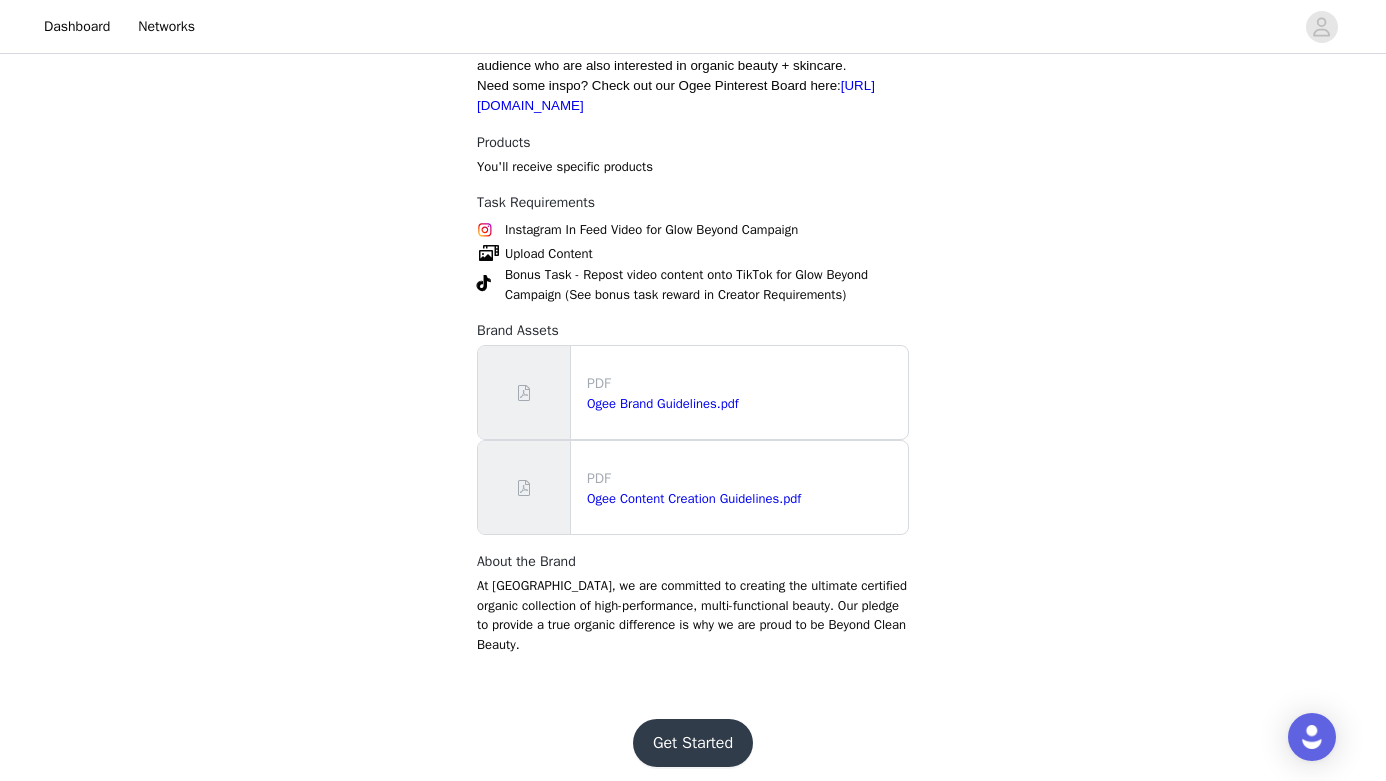 click on "Get Started" at bounding box center (693, 743) 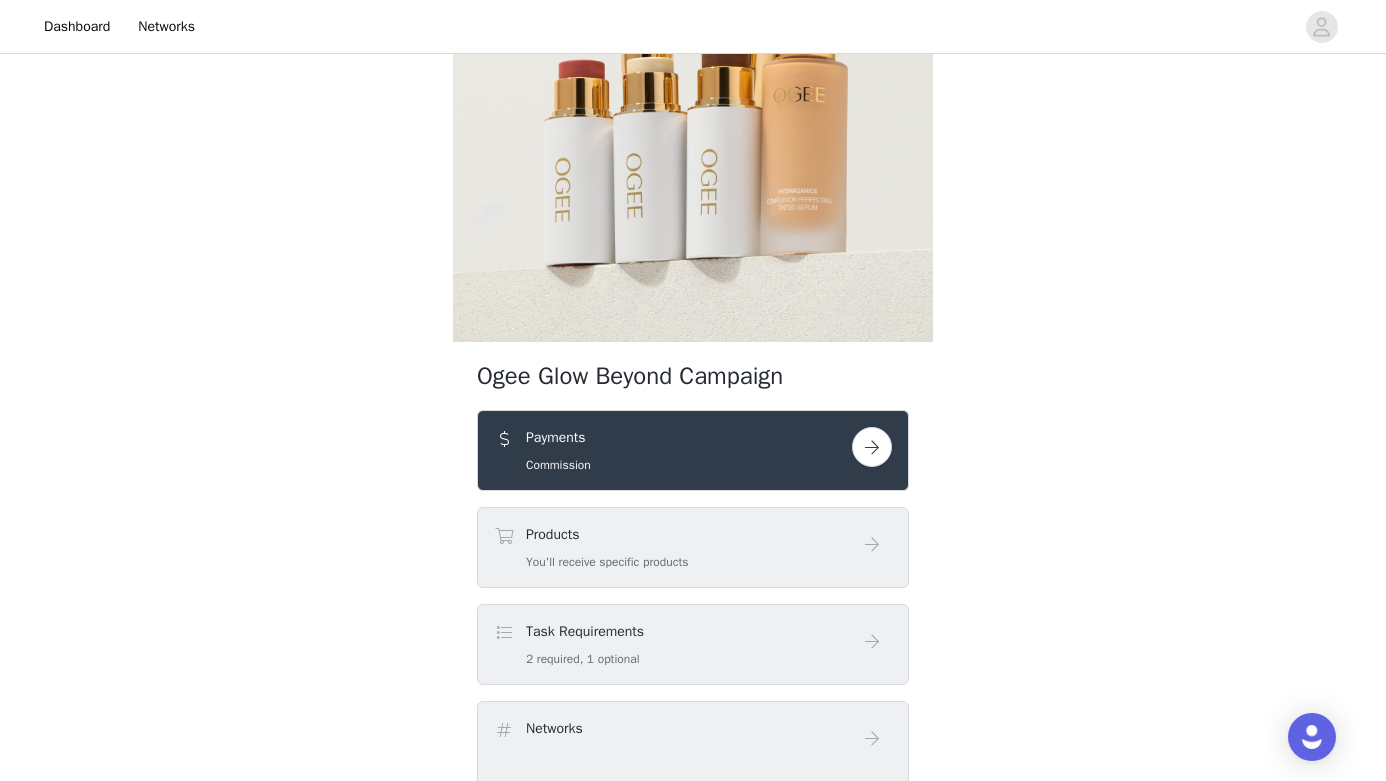 scroll, scrollTop: 195, scrollLeft: 0, axis: vertical 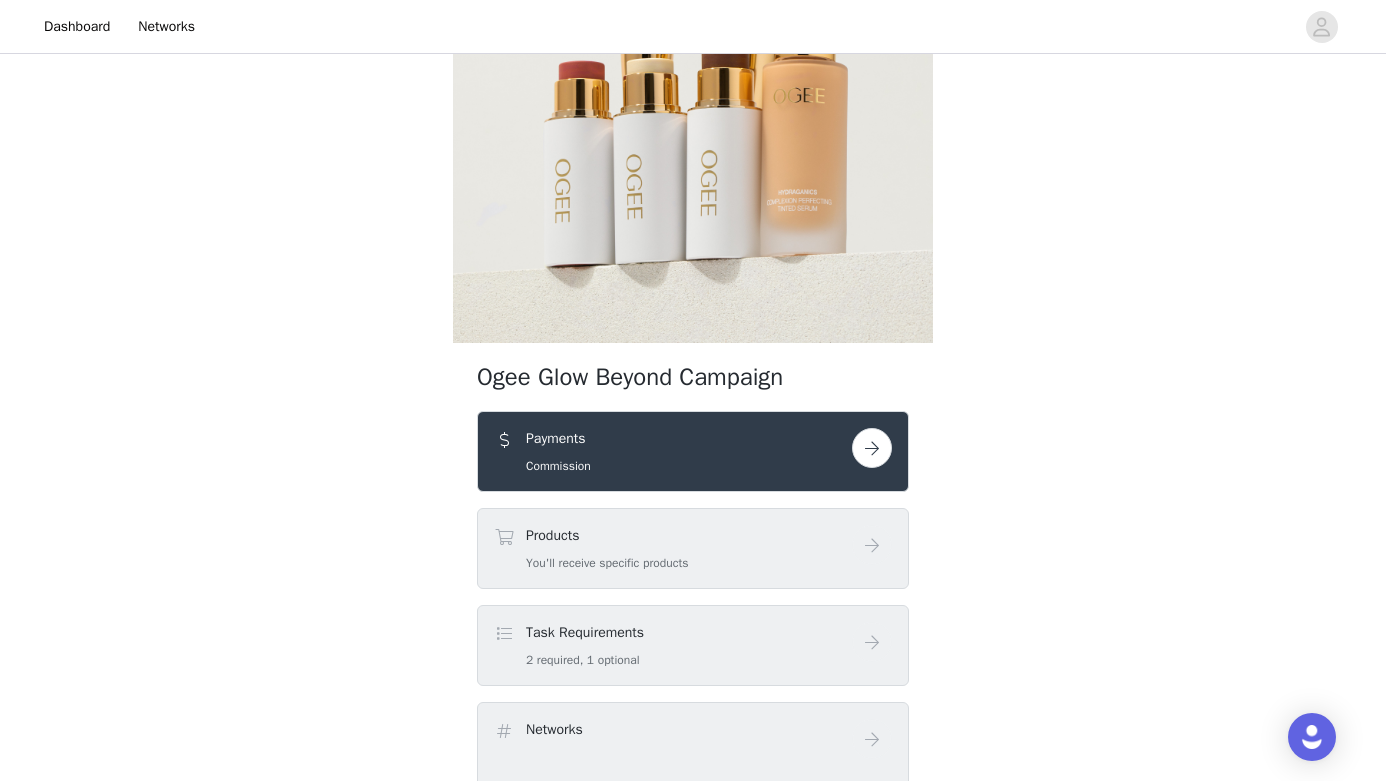click on "Payments   Commission" at bounding box center (673, 451) 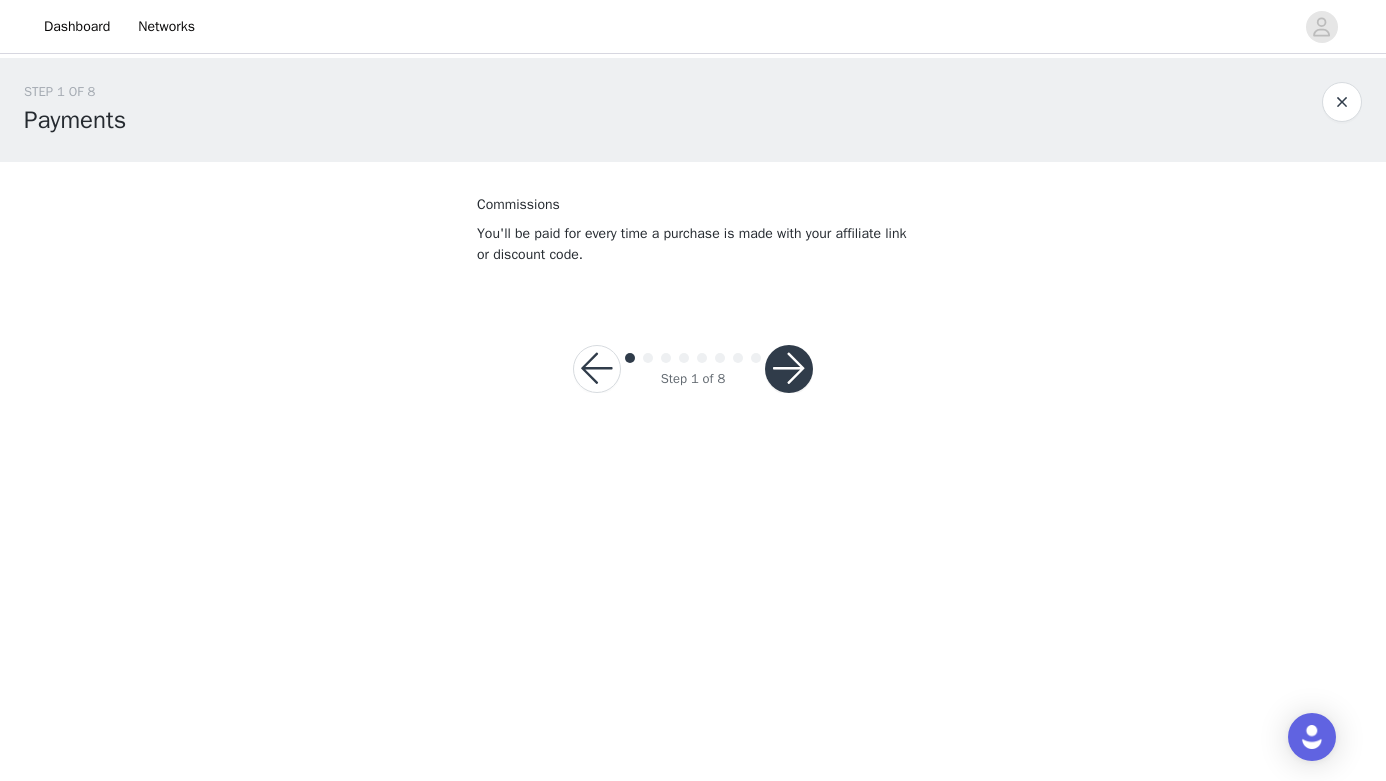 click at bounding box center (789, 369) 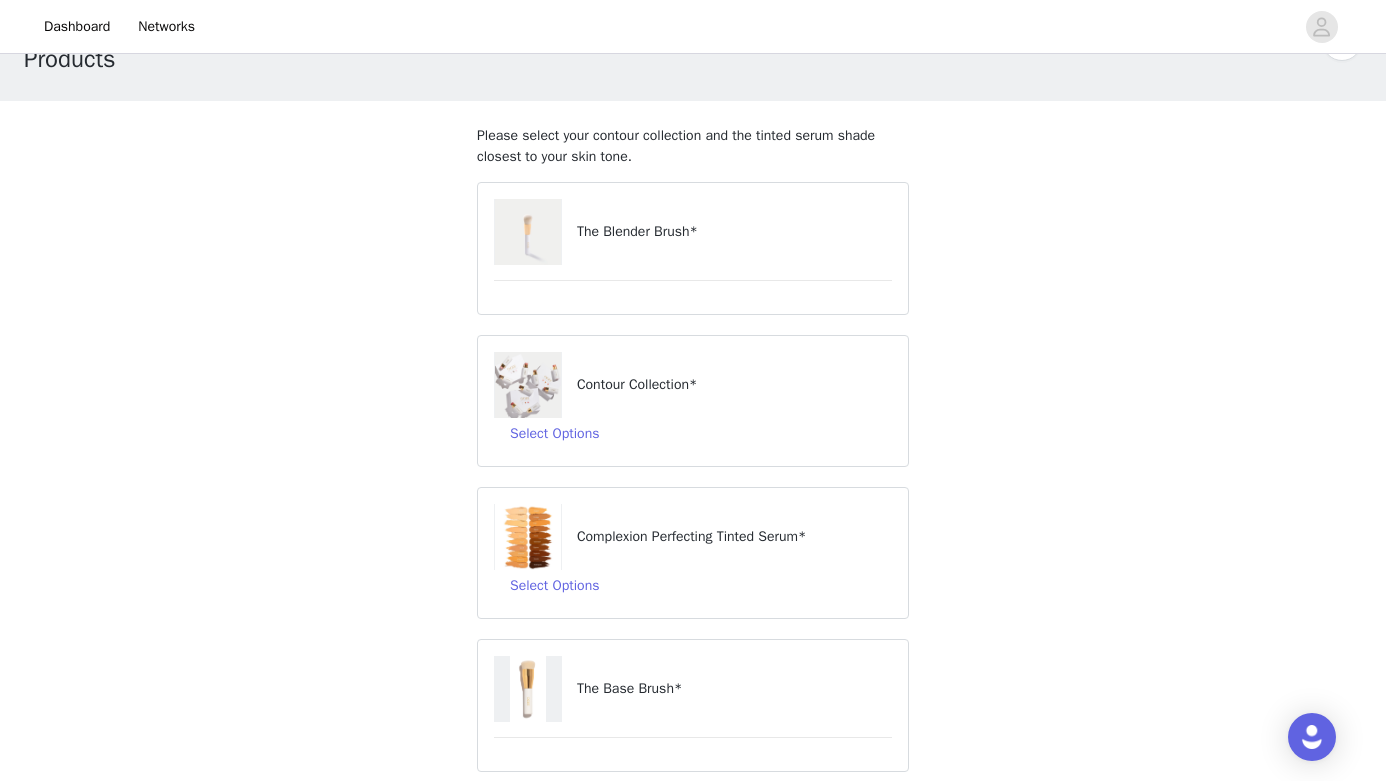 scroll, scrollTop: 45, scrollLeft: 0, axis: vertical 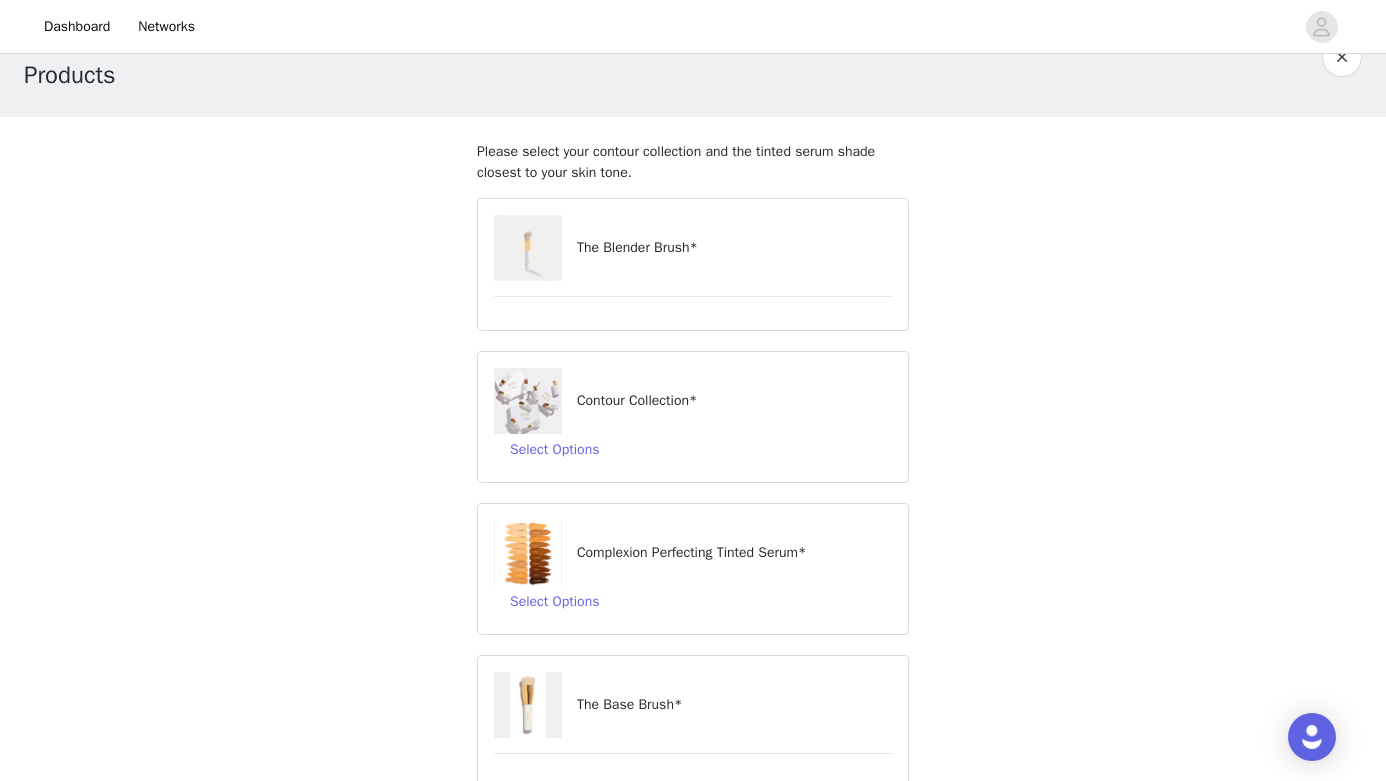 click at bounding box center (528, 248) 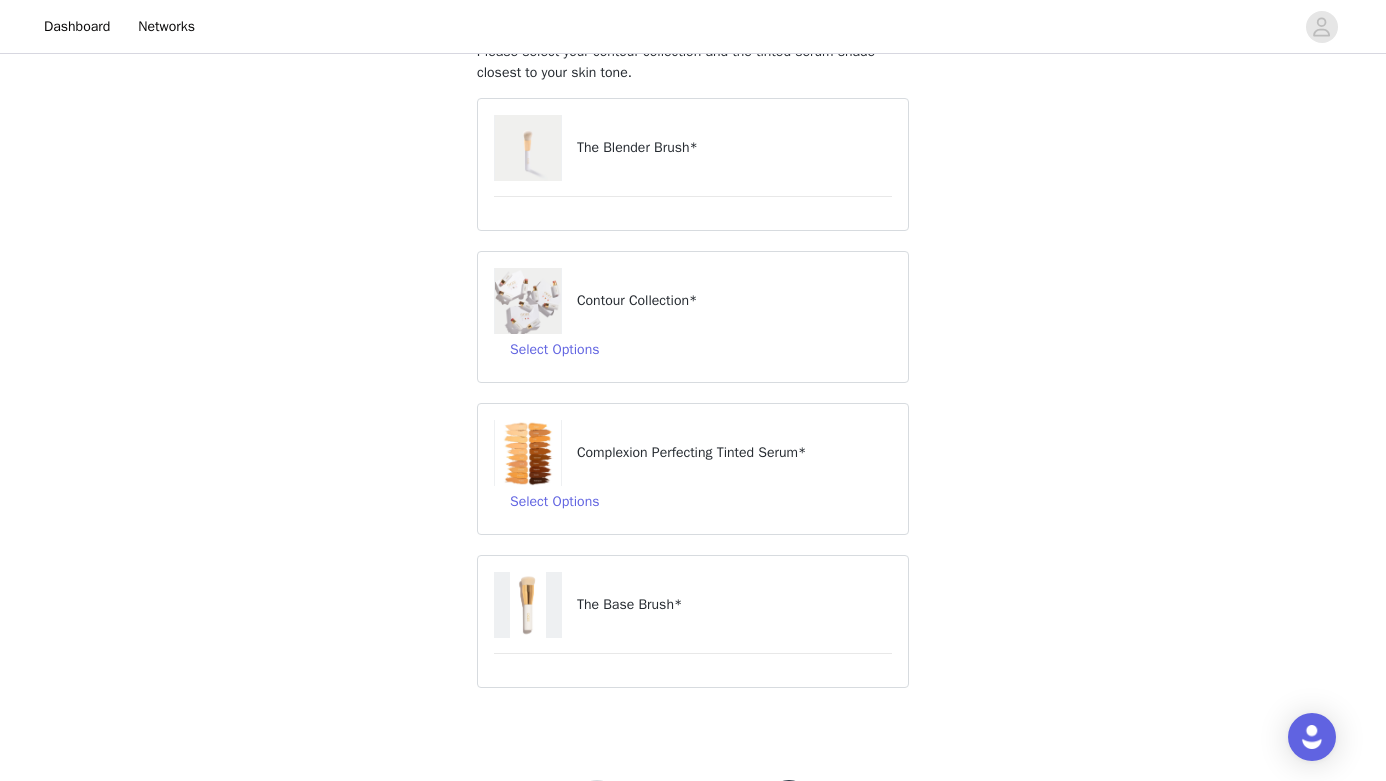 scroll, scrollTop: 145, scrollLeft: 0, axis: vertical 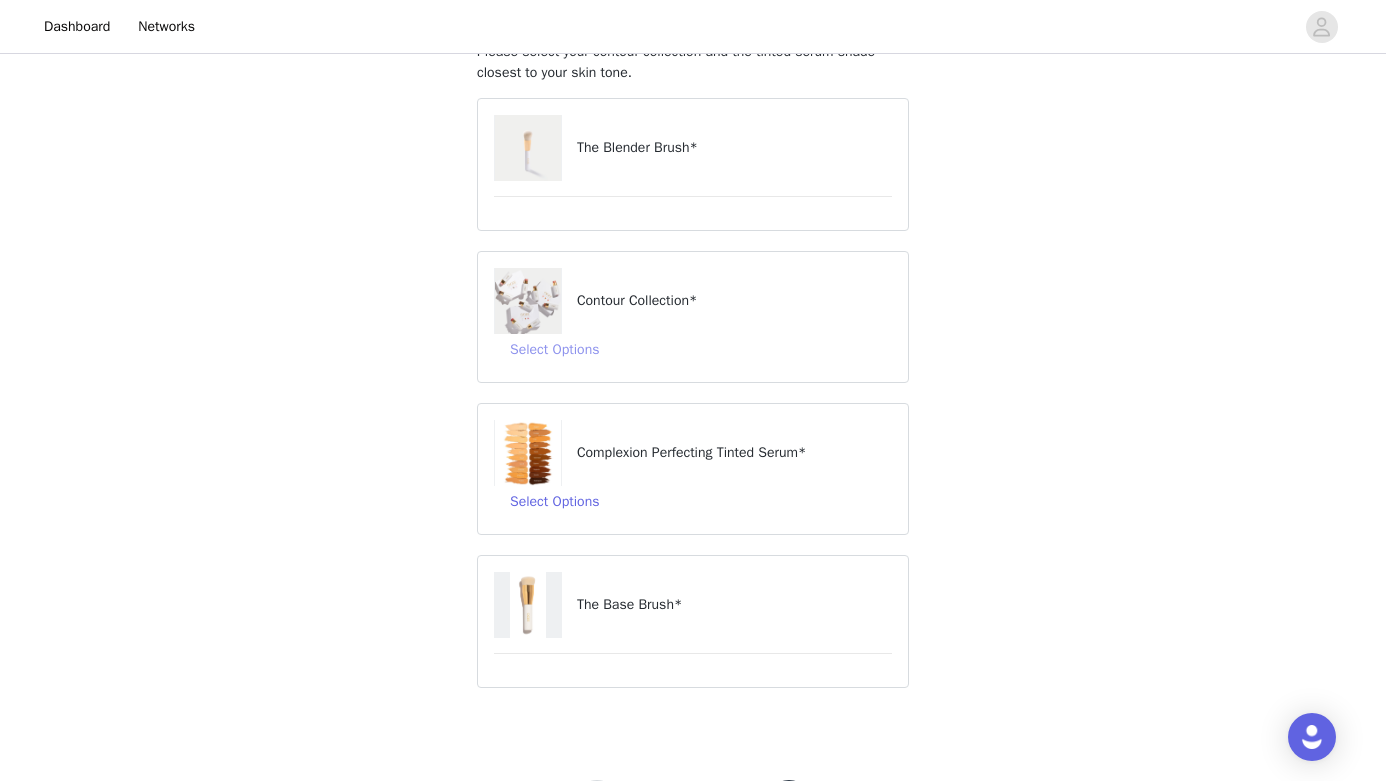 click on "Select Options" at bounding box center [554, 350] 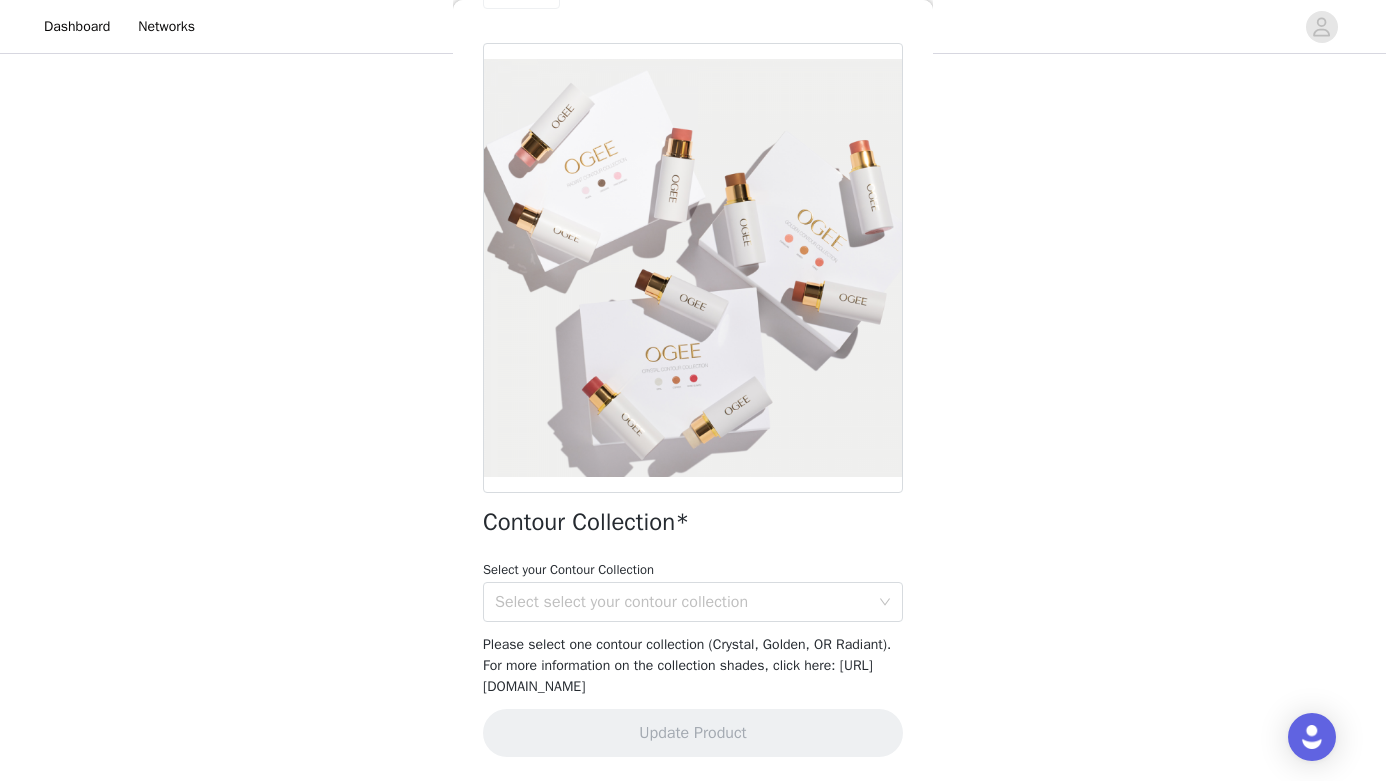 scroll, scrollTop: 77, scrollLeft: 0, axis: vertical 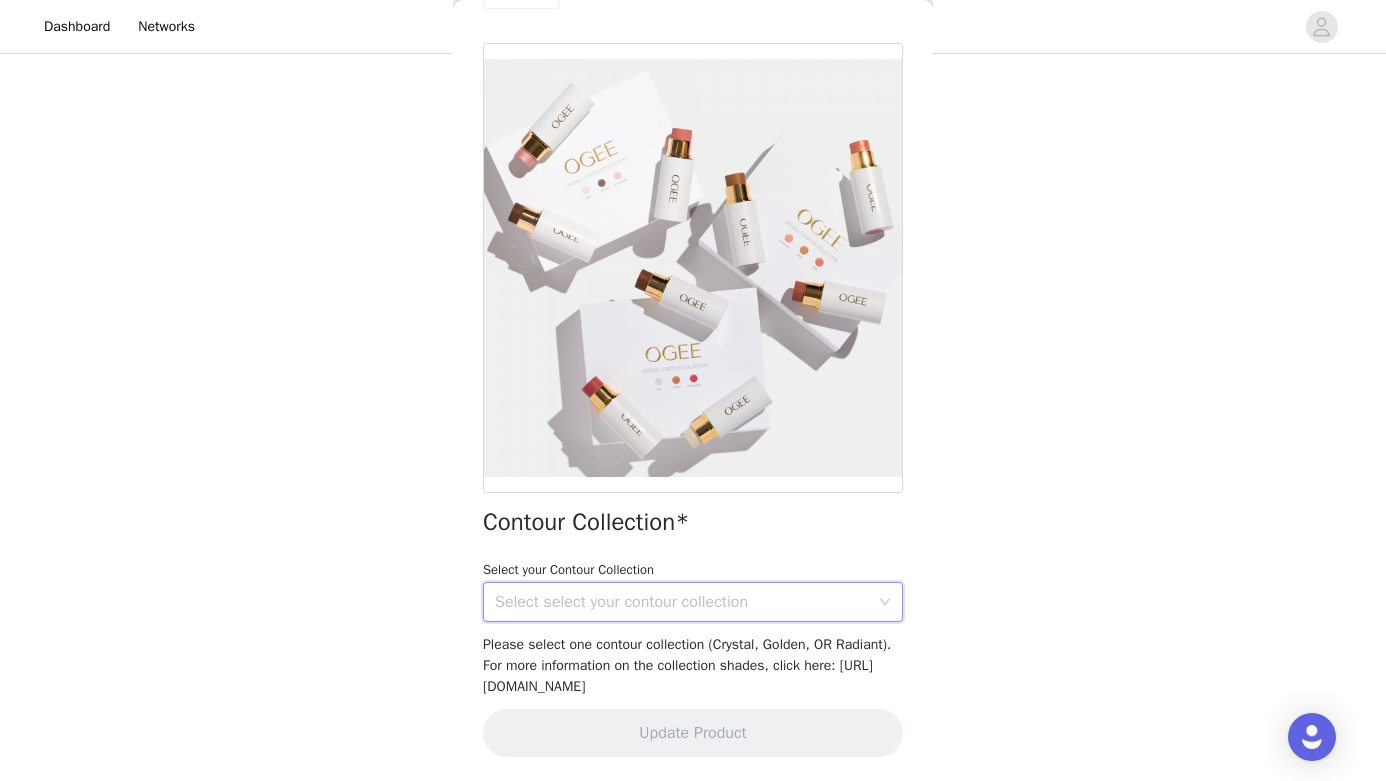 click on "Select select your contour collection" at bounding box center (686, 602) 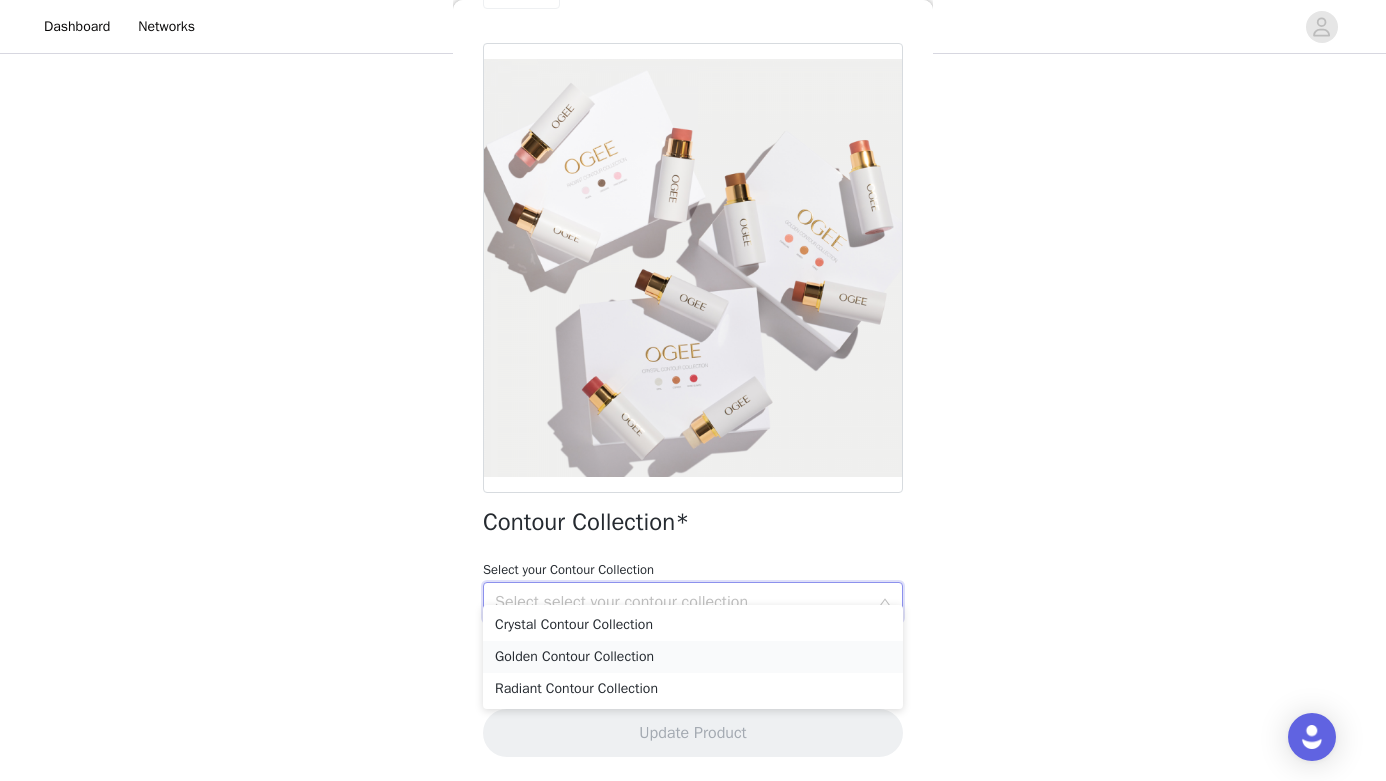 click on "Golden Contour Collection" at bounding box center [693, 657] 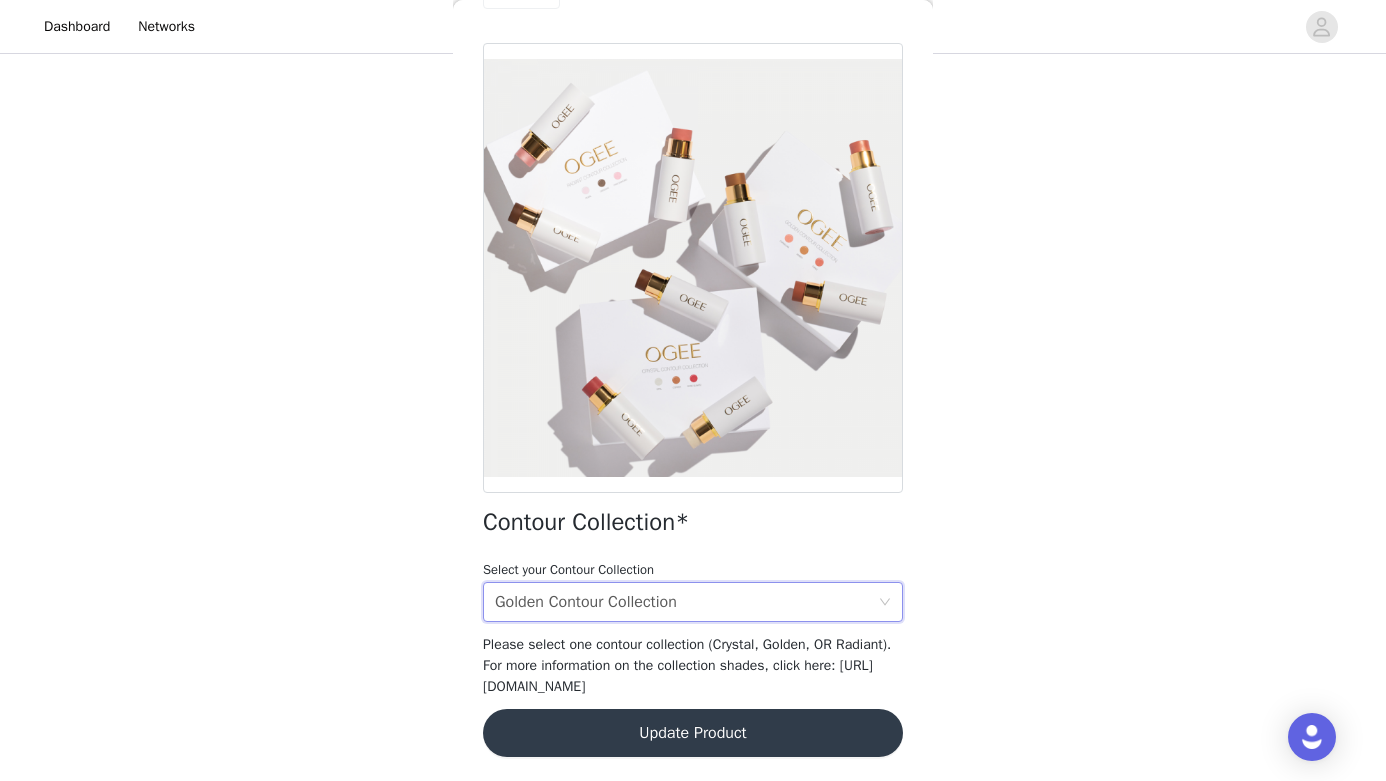 click on "Please select one contour collection (Crystal, Golden, OR Radiant). For more information on the collection shades, click here: [URL][DOMAIN_NAME]" at bounding box center [687, 665] 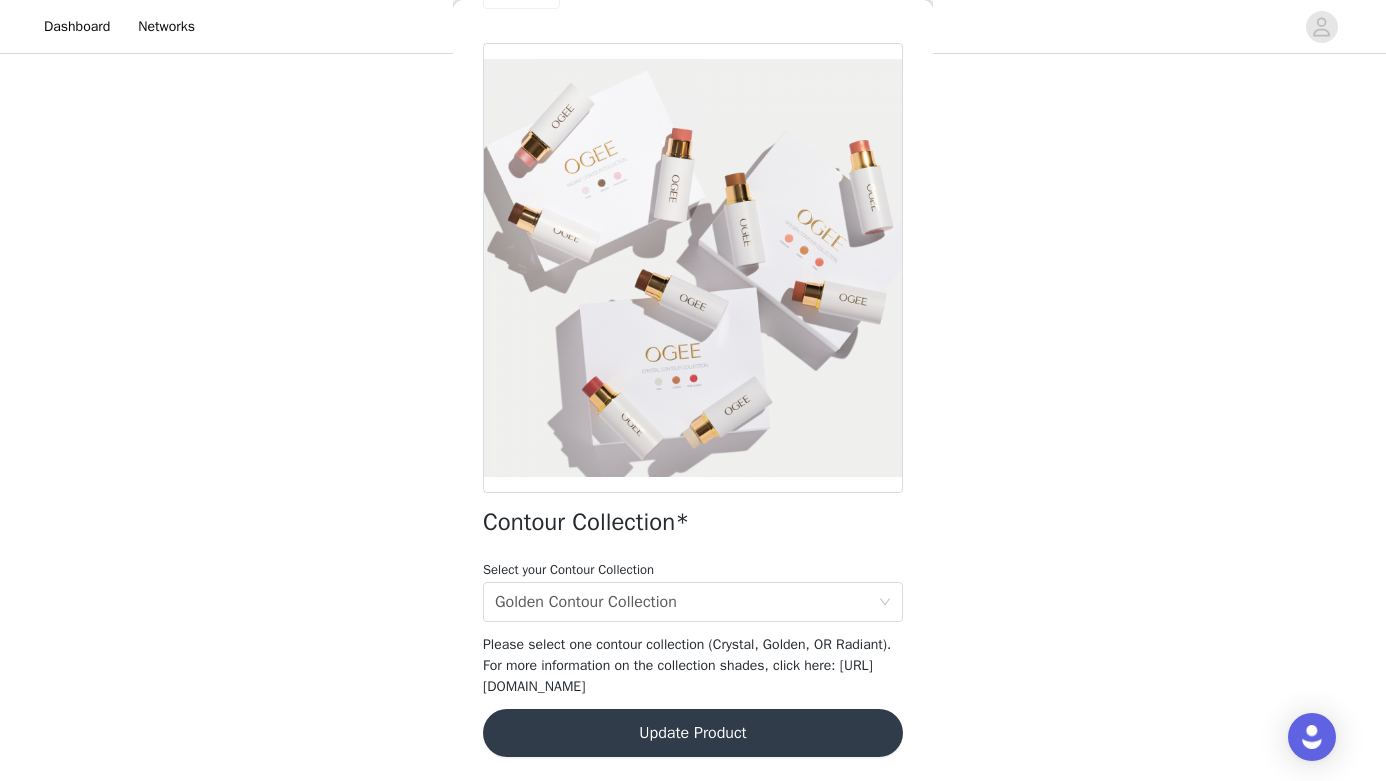 drag, startPoint x: 522, startPoint y: 666, endPoint x: 525, endPoint y: 688, distance: 22.203604 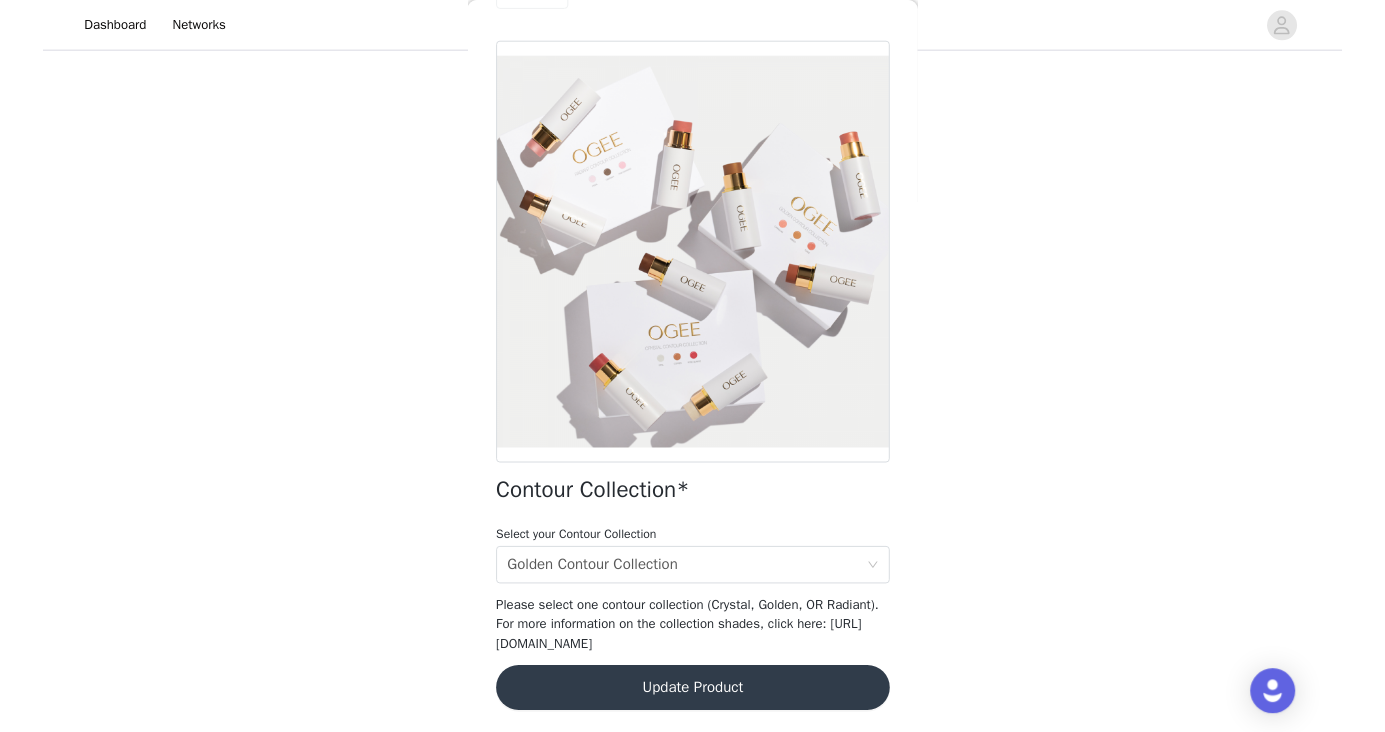 scroll, scrollTop: 224, scrollLeft: 0, axis: vertical 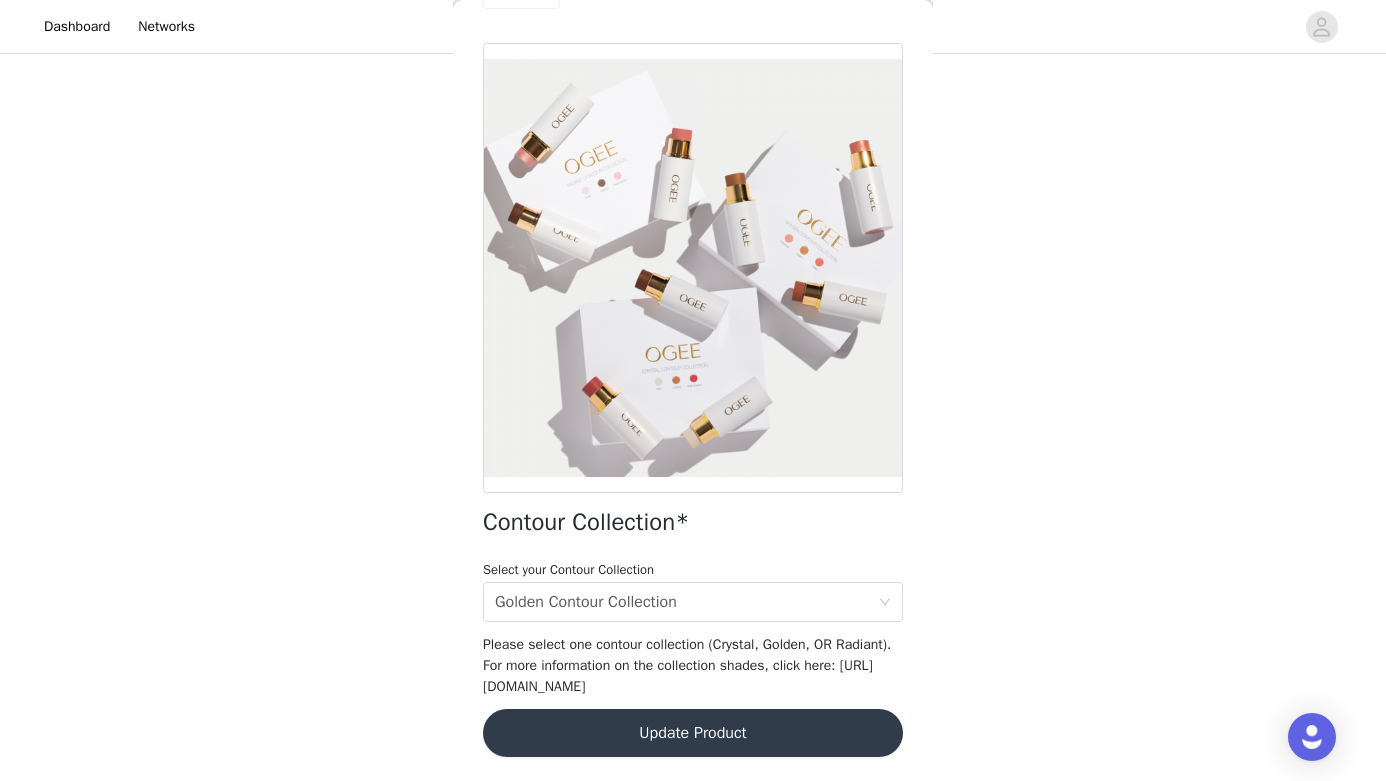 click on "STEP 2 OF 8
Products
Please select your contour collection and the tinted serum shade closest to your skin tone.                 The Blender Brush*                     Contour Collection*         Select Options         Complexion Perfecting Tinted Serum*         Select Options         The Base Brush*                         Back     Contour Collection*               Select your Contour Collection   Select select your contour collection Golden Contour Collection   Please select one contour collection (Crystal, Golden, OR Radiant). For more information on the collection shades, click here: [URL][DOMAIN_NAME]   Update Product" at bounding box center [693, 243] 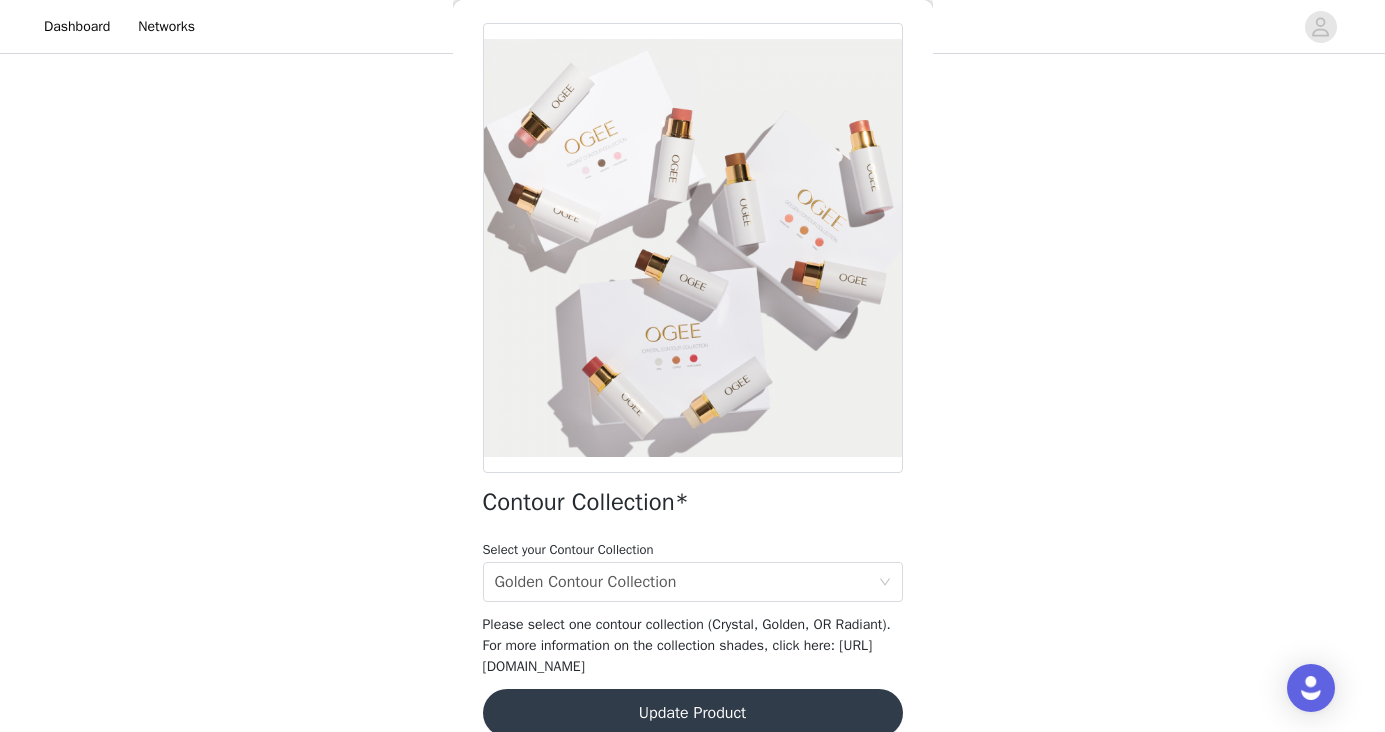 scroll, scrollTop: 288, scrollLeft: 0, axis: vertical 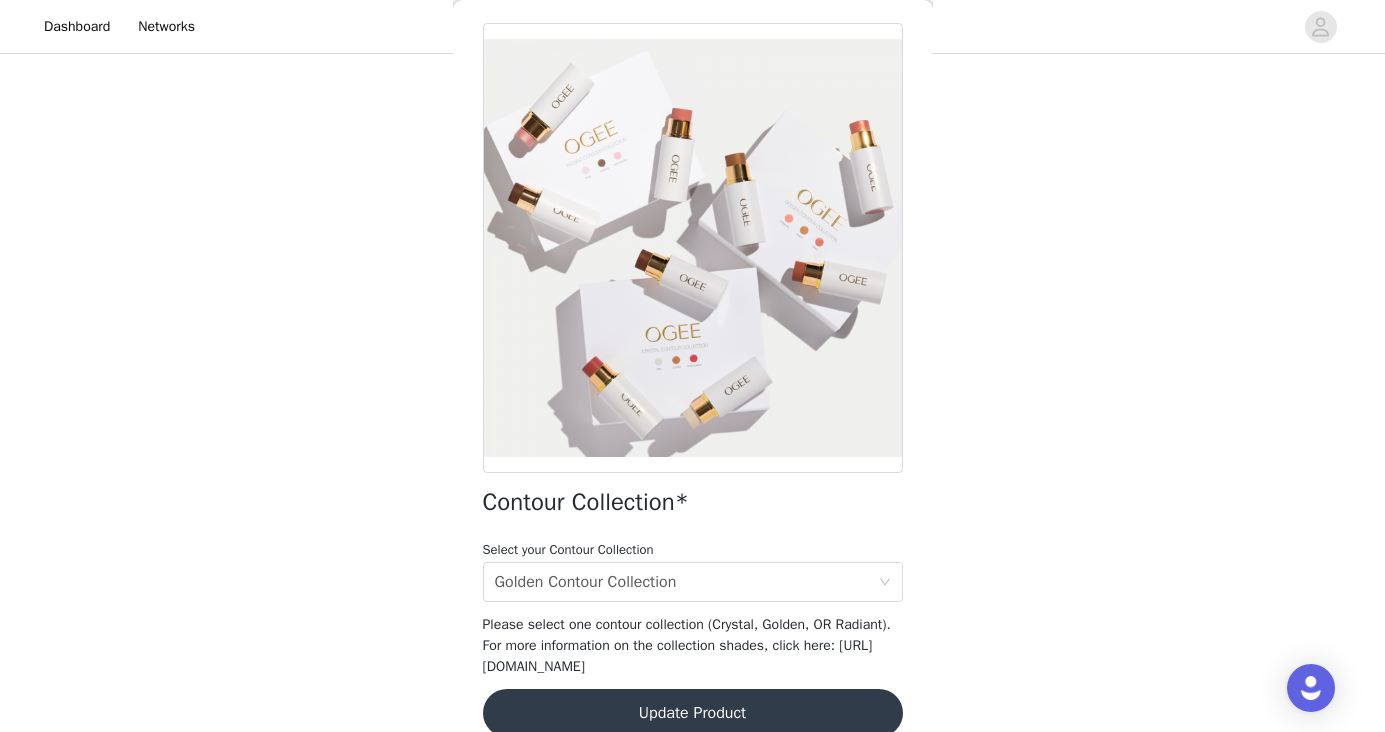 click on "Update Product" at bounding box center [693, 713] 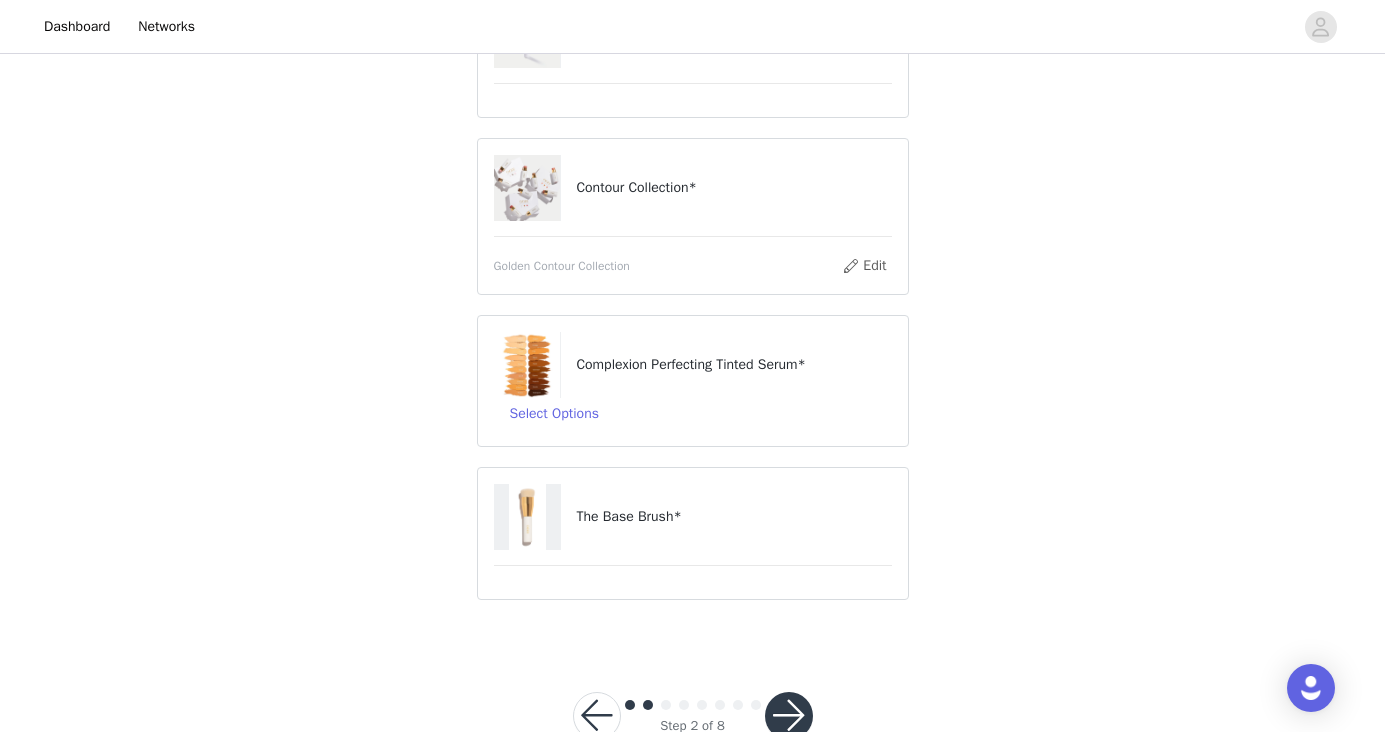 scroll, scrollTop: 243, scrollLeft: 0, axis: vertical 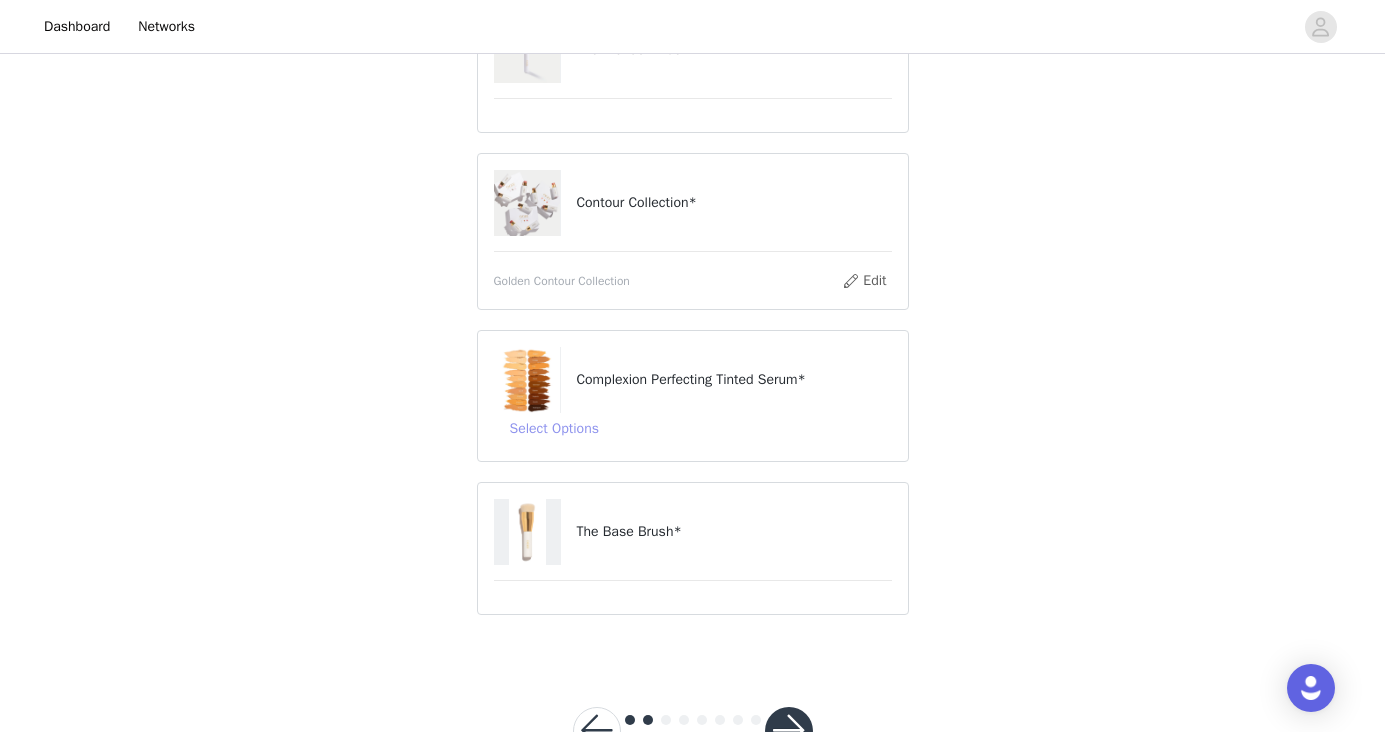 click on "Select Options" at bounding box center (554, 429) 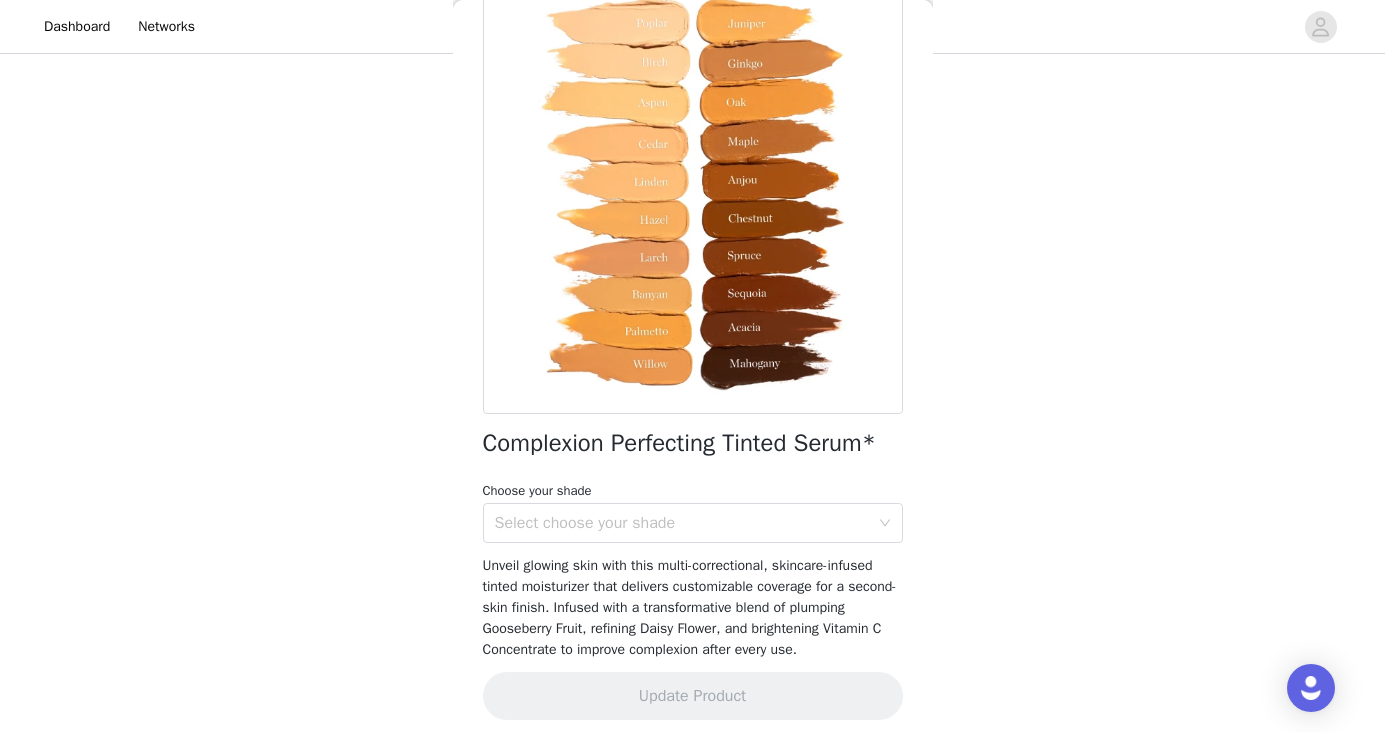 scroll, scrollTop: 129, scrollLeft: 0, axis: vertical 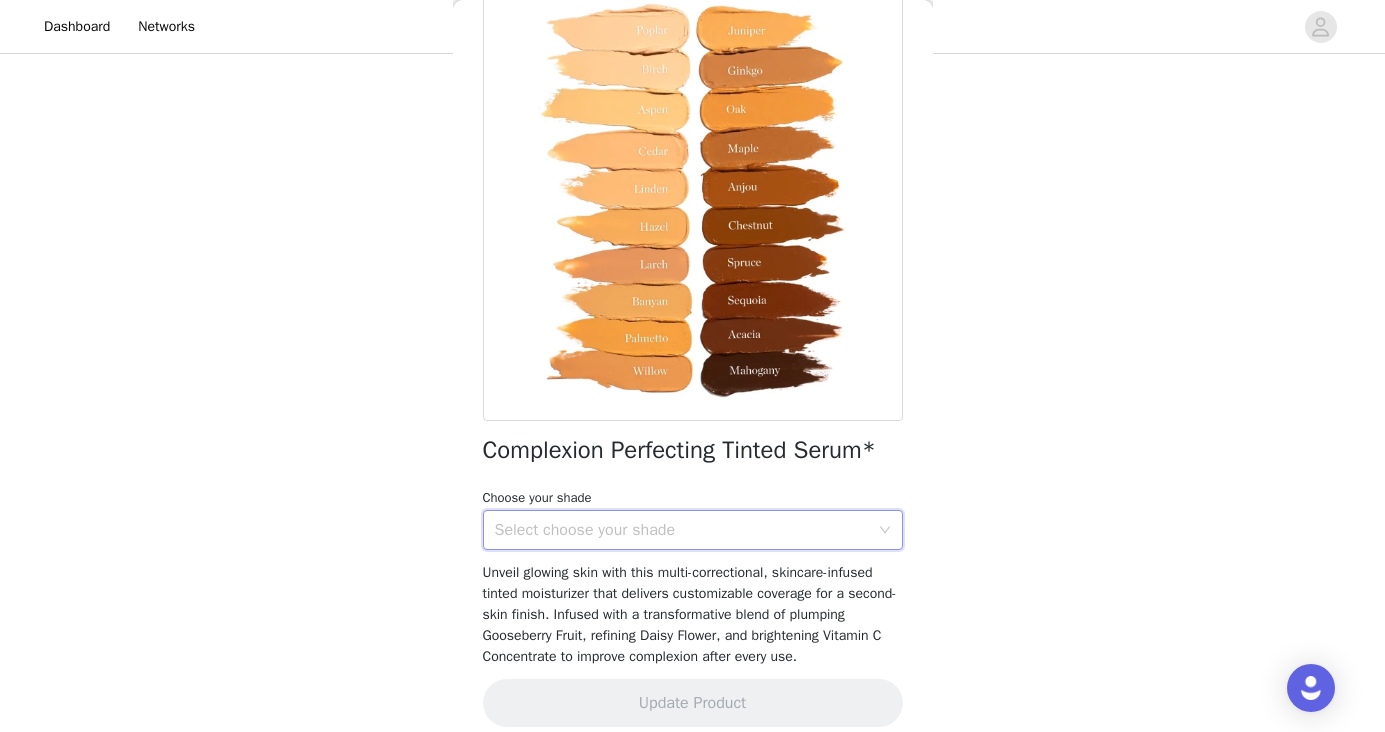 click on "Select choose your shade" at bounding box center (686, 530) 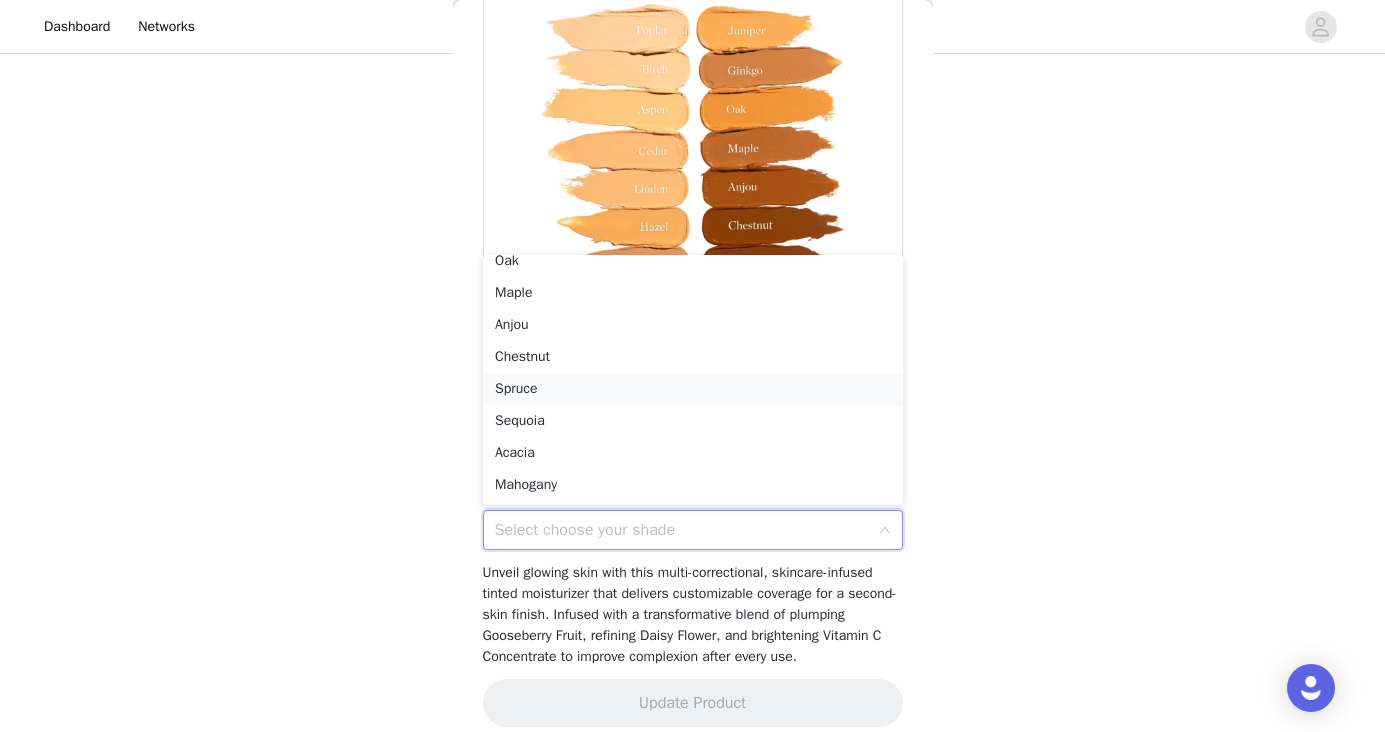 scroll, scrollTop: 403, scrollLeft: 0, axis: vertical 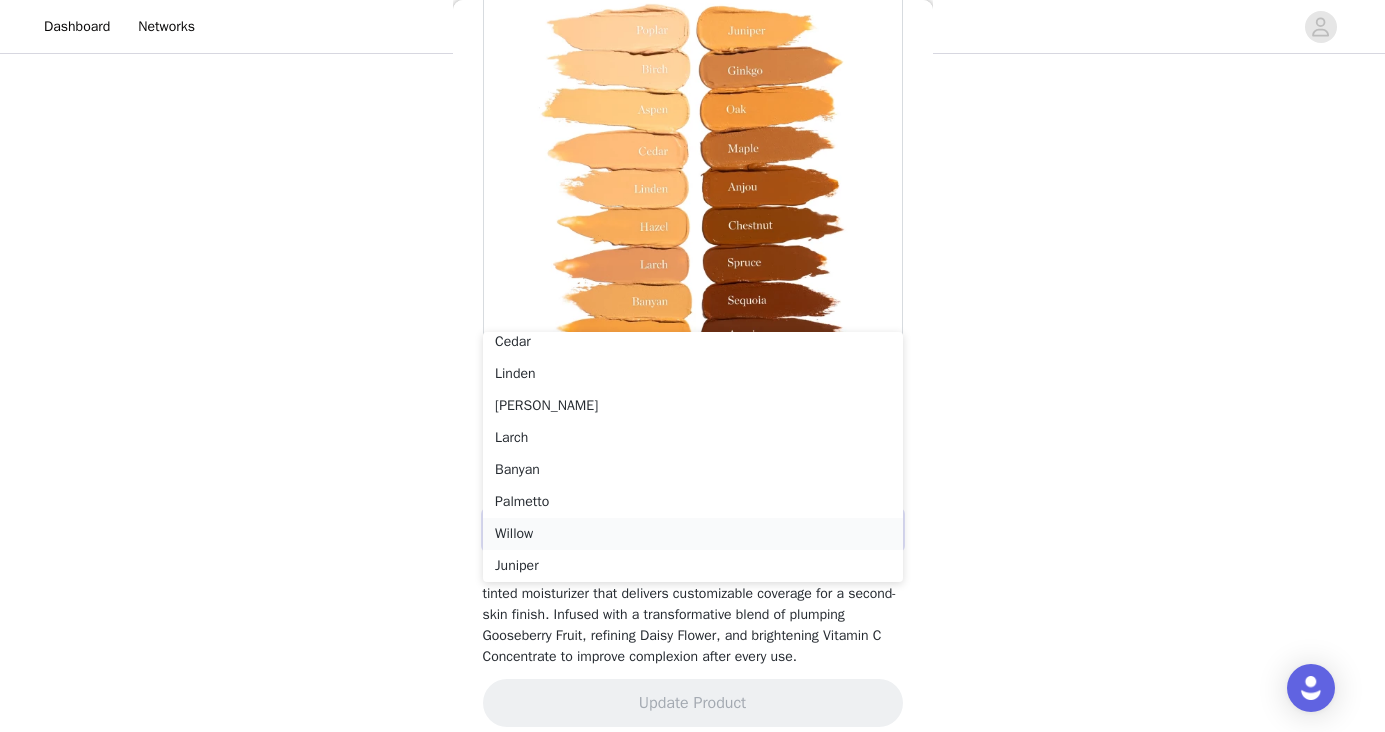 click on "Willow" at bounding box center (693, 534) 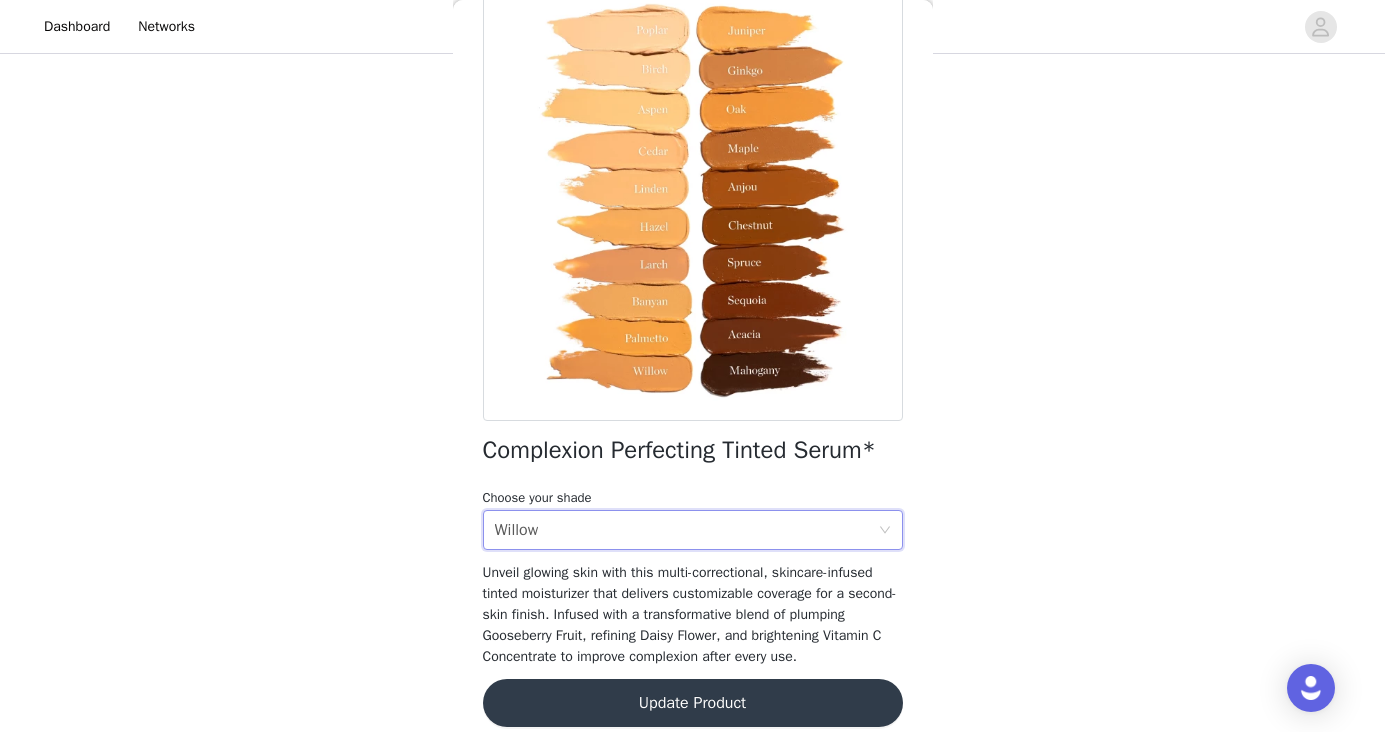 scroll, scrollTop: 253, scrollLeft: 0, axis: vertical 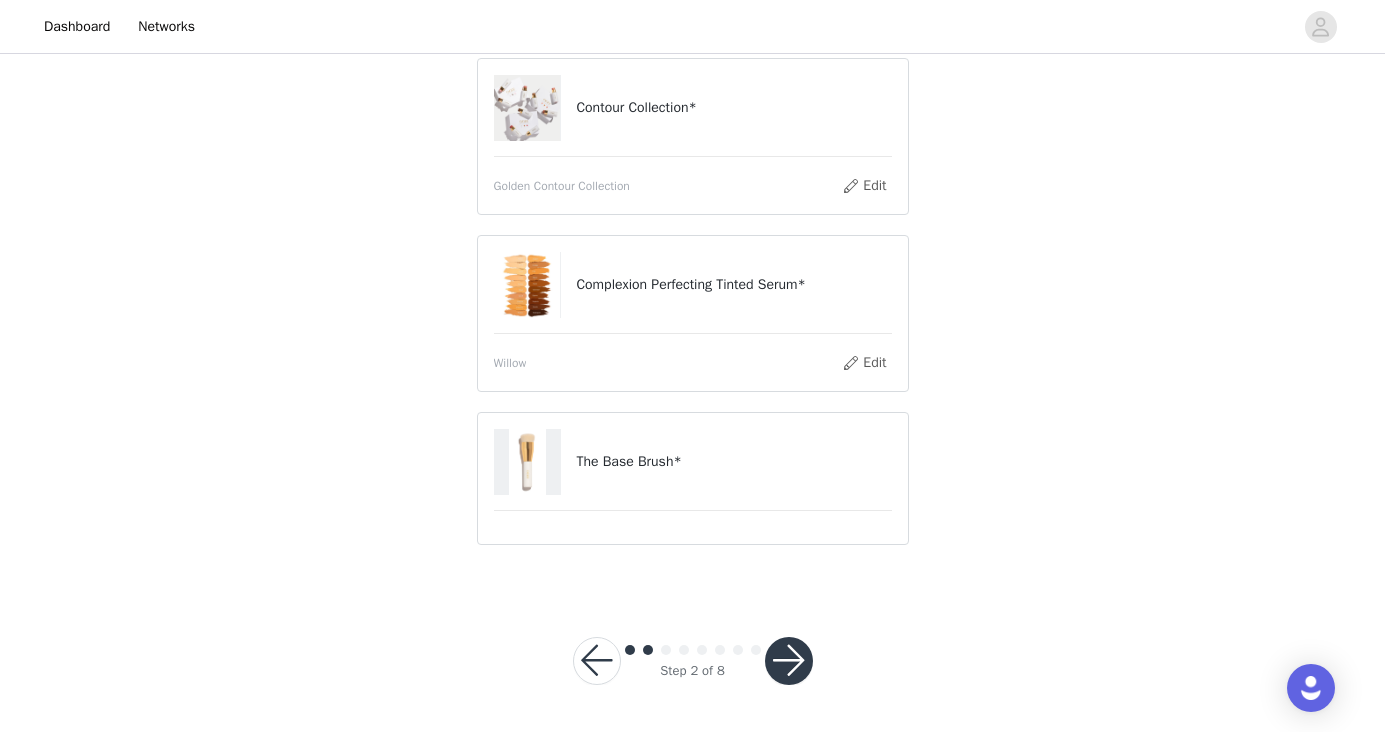 click at bounding box center [789, 661] 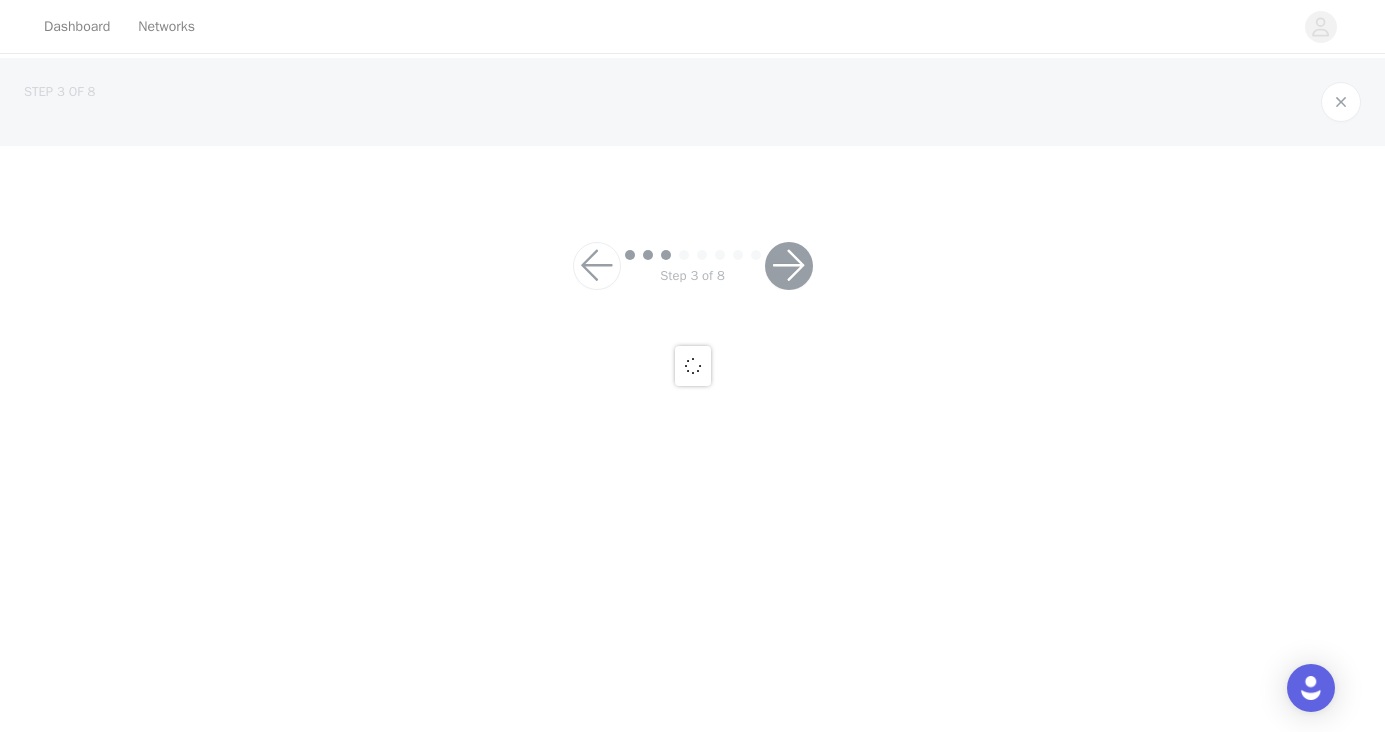 scroll, scrollTop: 0, scrollLeft: 0, axis: both 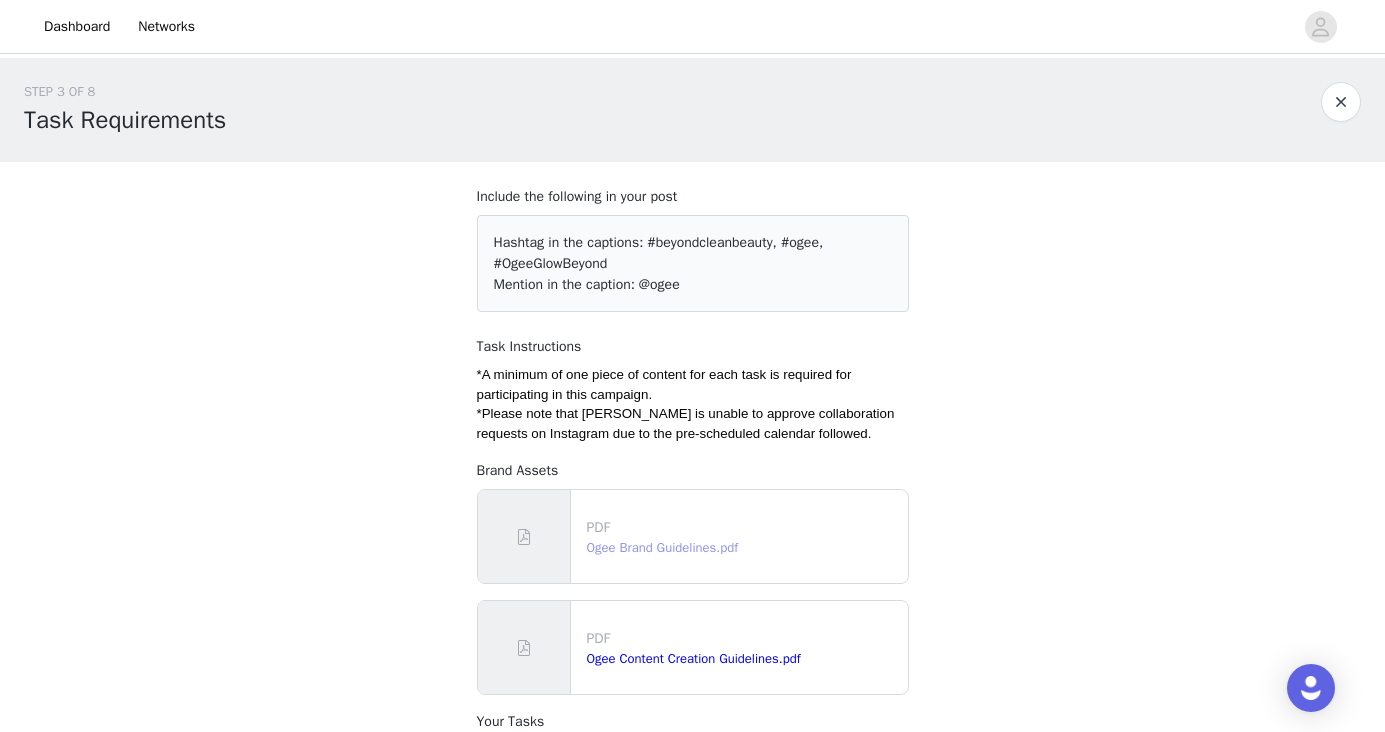 click on "Ogee Brand Guidelines.pdf" at bounding box center [663, 547] 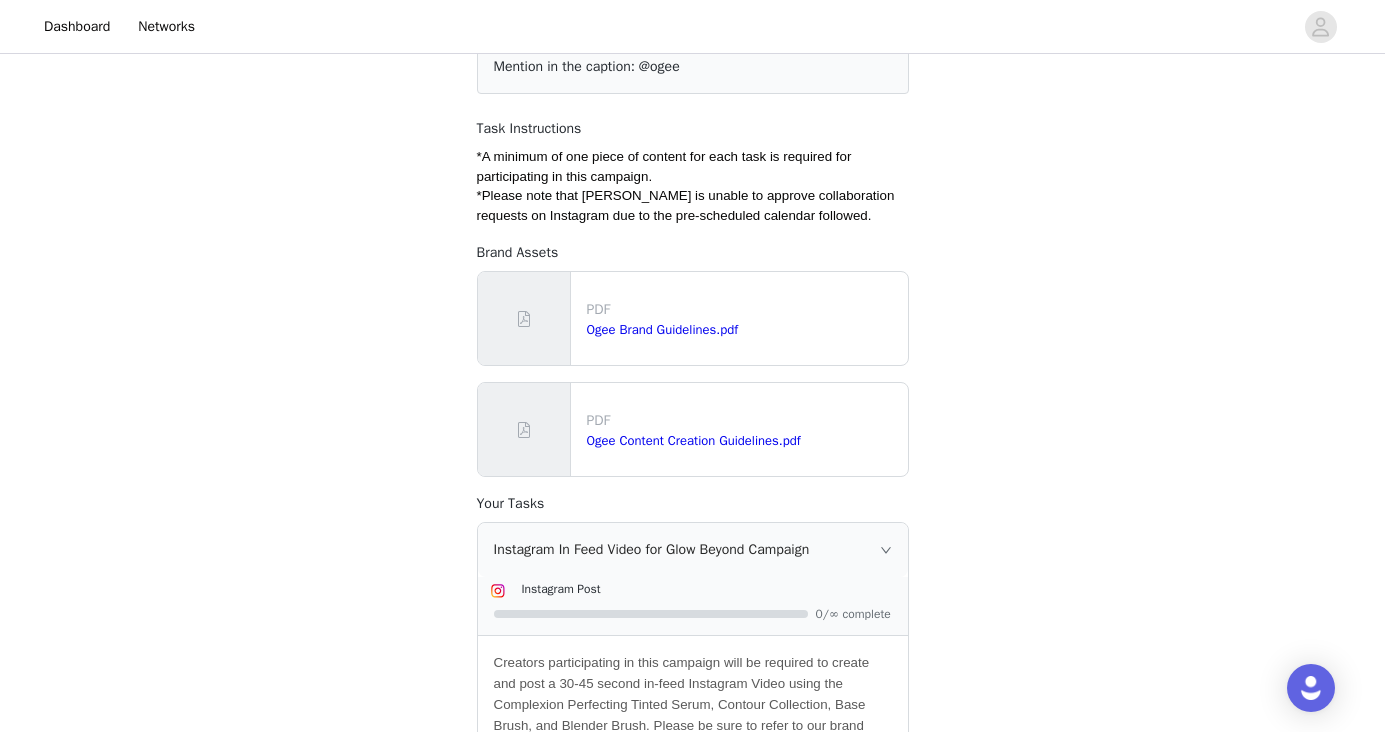 scroll, scrollTop: 219, scrollLeft: 0, axis: vertical 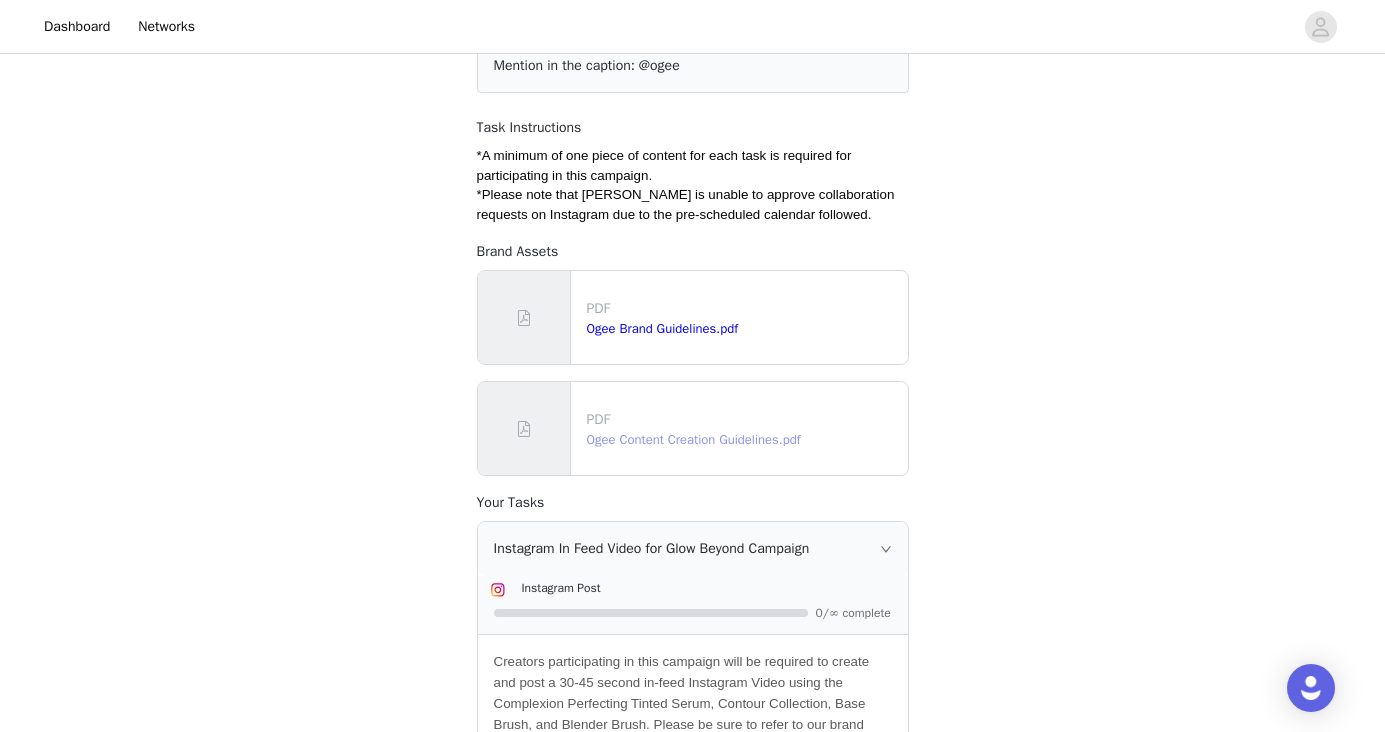 click on "Ogee Content Creation Guidelines.pdf" at bounding box center [694, 439] 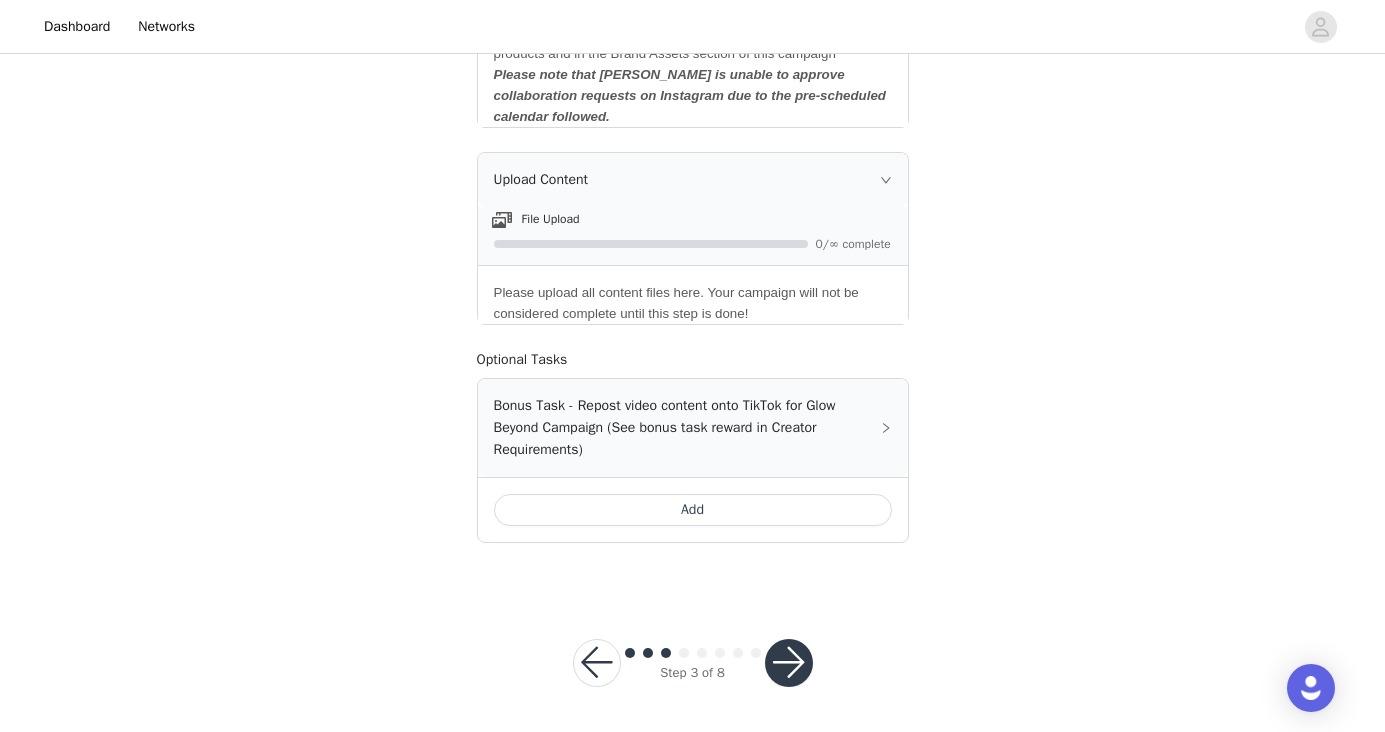 scroll, scrollTop: 1078, scrollLeft: 0, axis: vertical 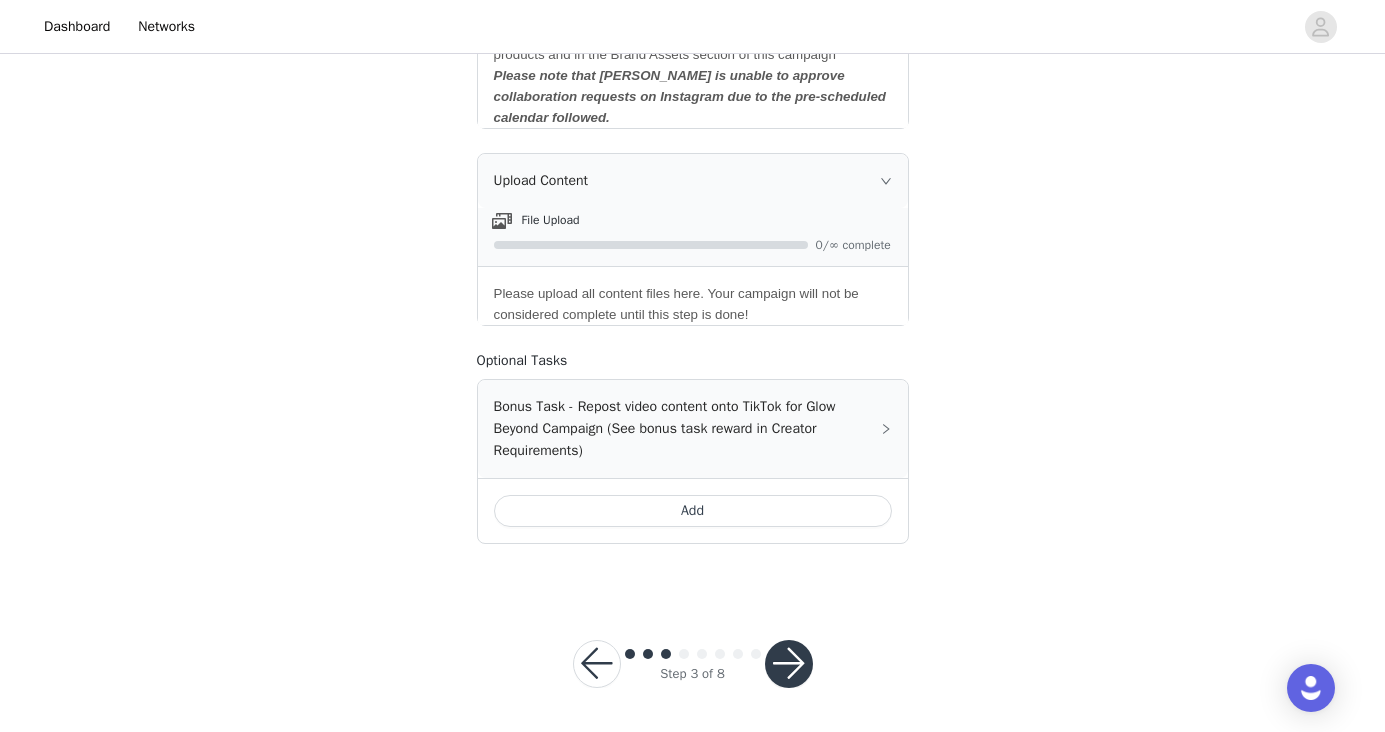 click on "Bonus Task - Repost video content onto TikTok for Glow Beyond Campaign (See bonus task reward in Creator Requirements)" at bounding box center (693, 429) 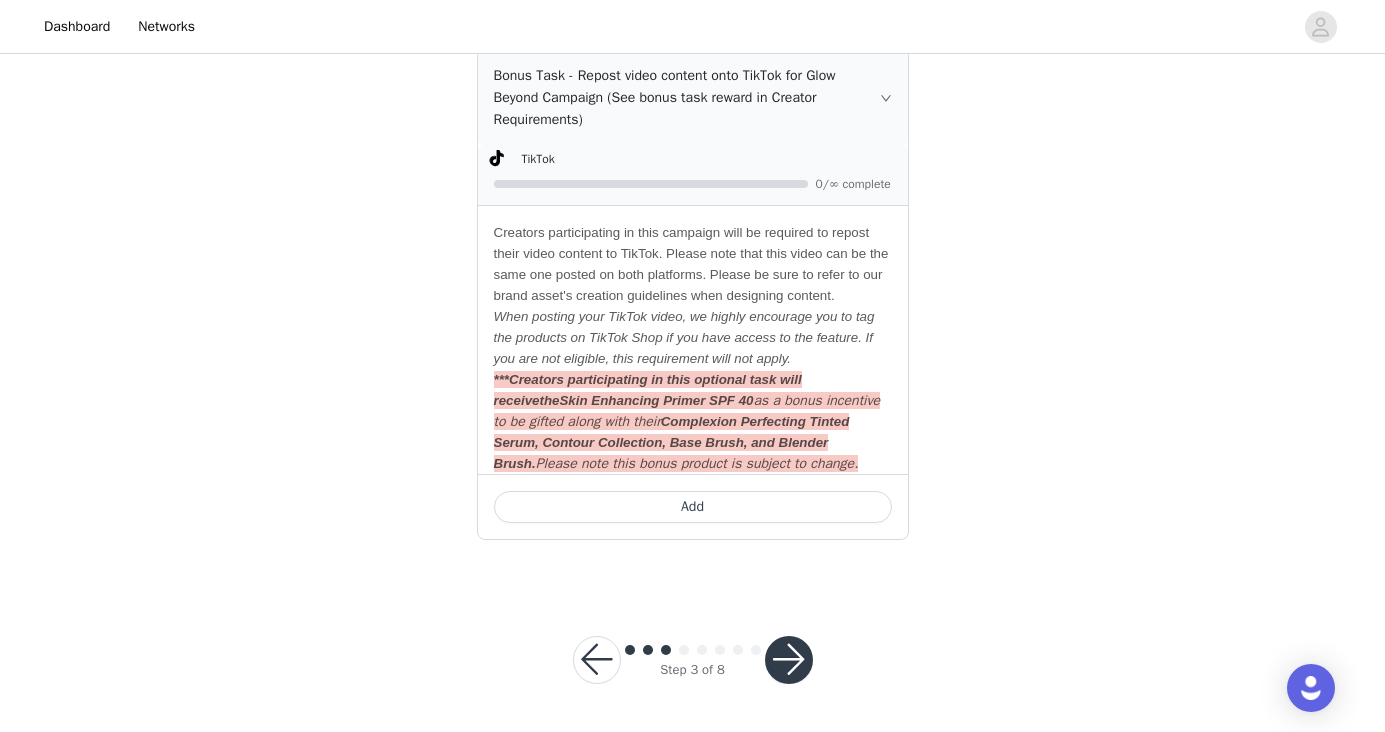 scroll, scrollTop: 1405, scrollLeft: 0, axis: vertical 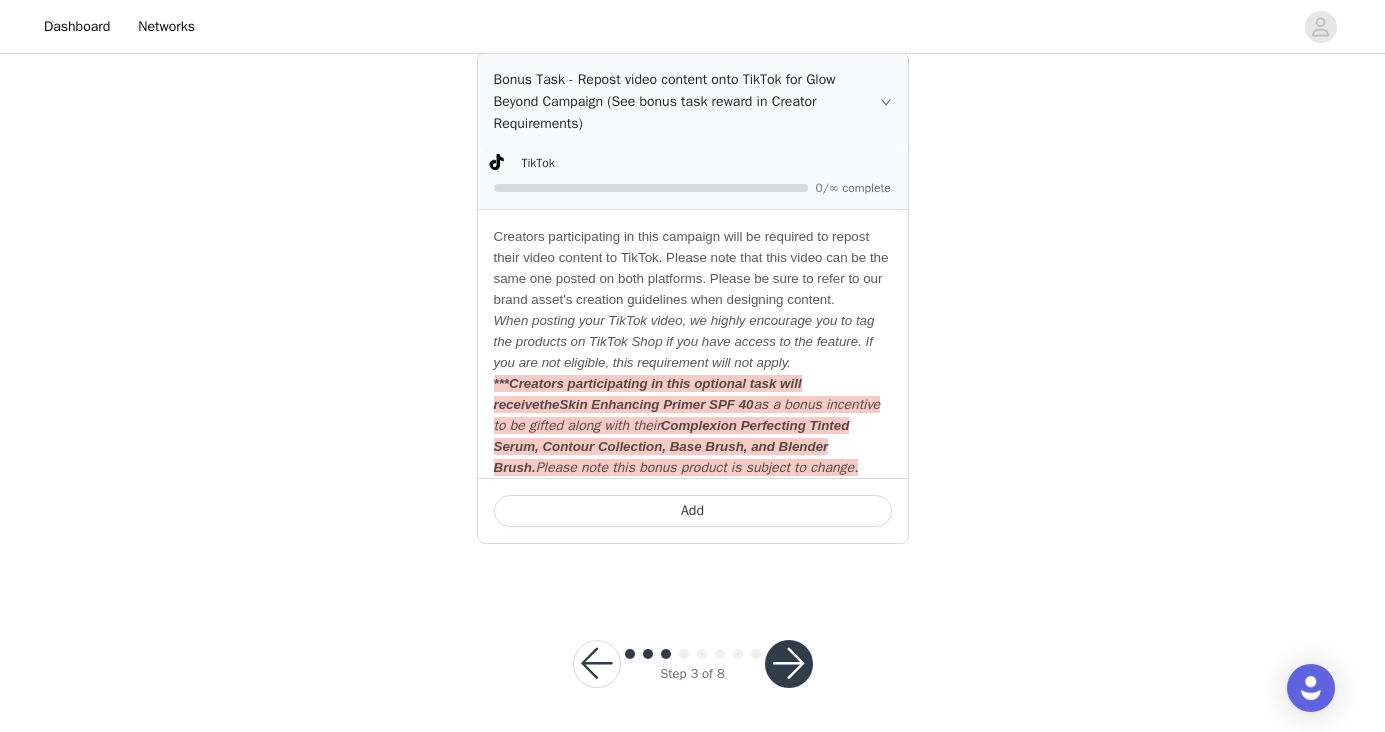 click at bounding box center [789, 664] 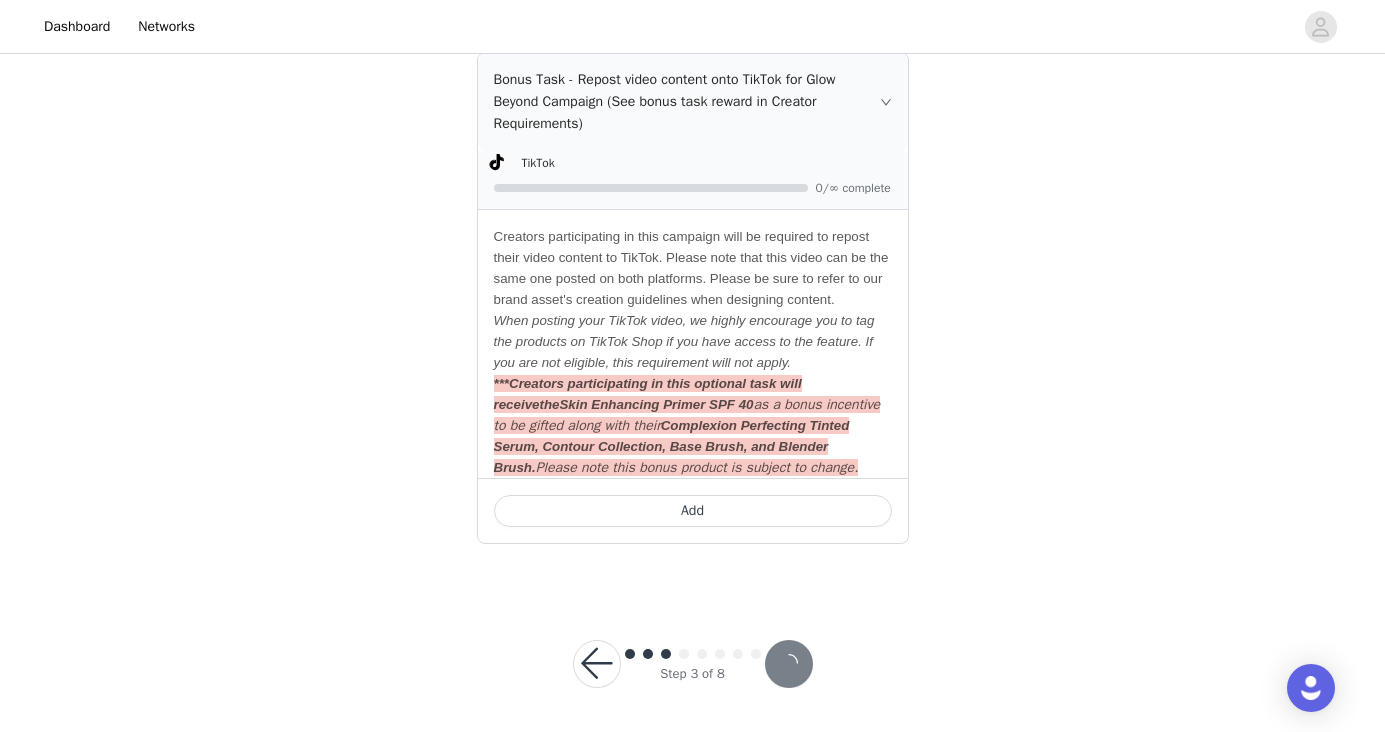 scroll, scrollTop: 0, scrollLeft: 0, axis: both 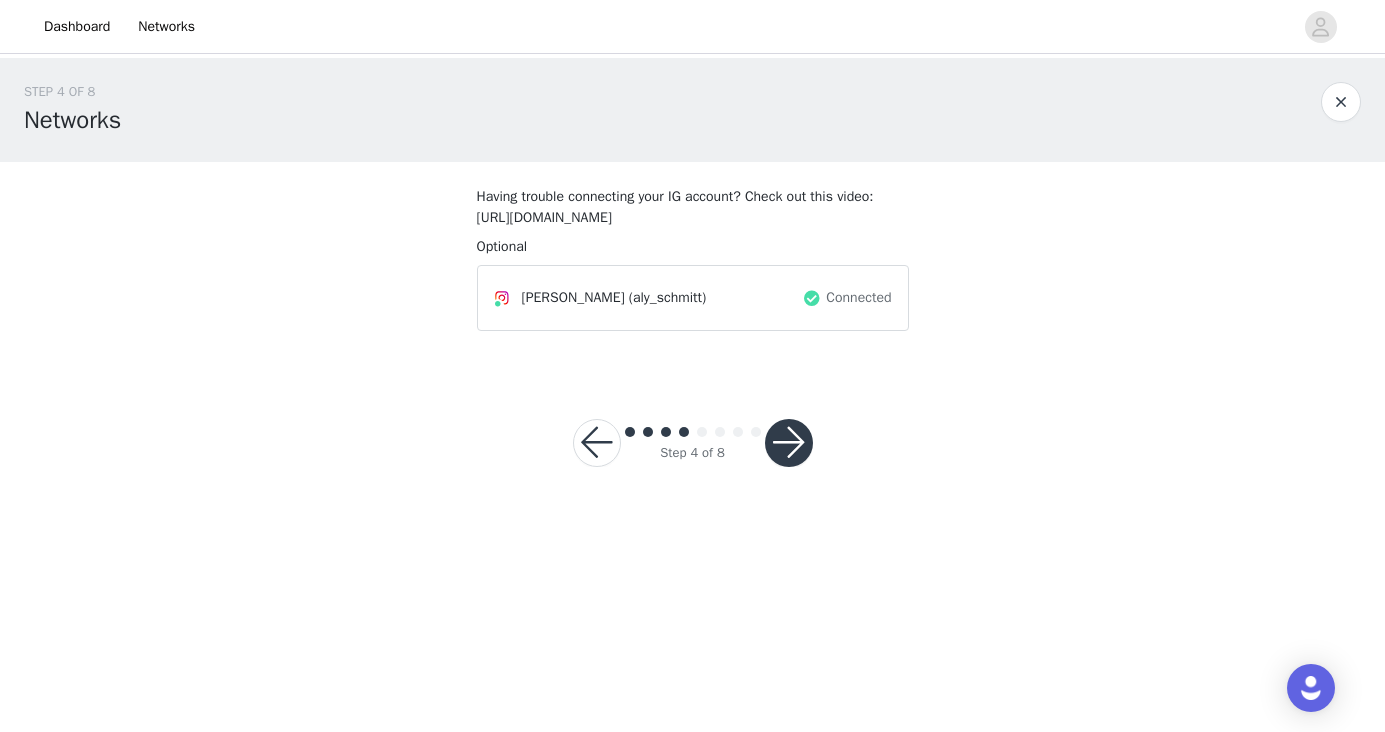 click at bounding box center (789, 443) 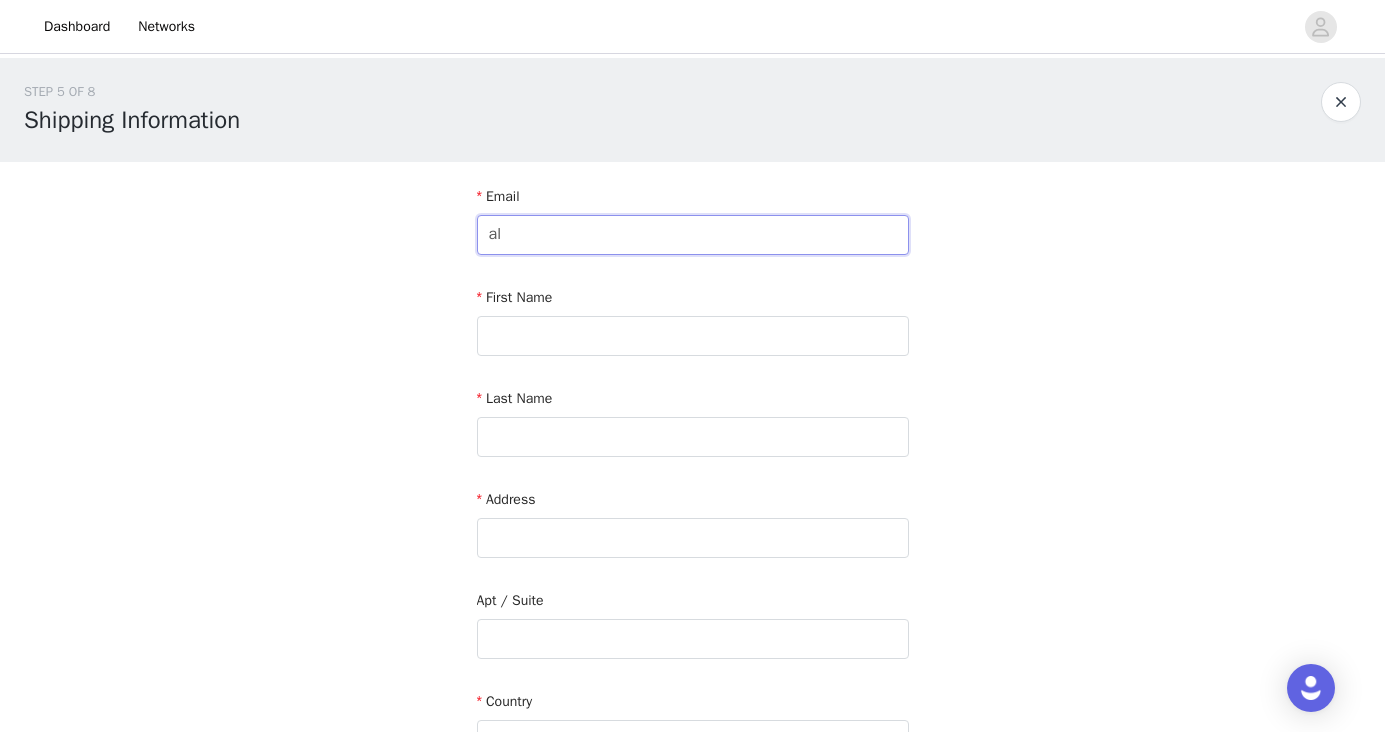 type on "a" 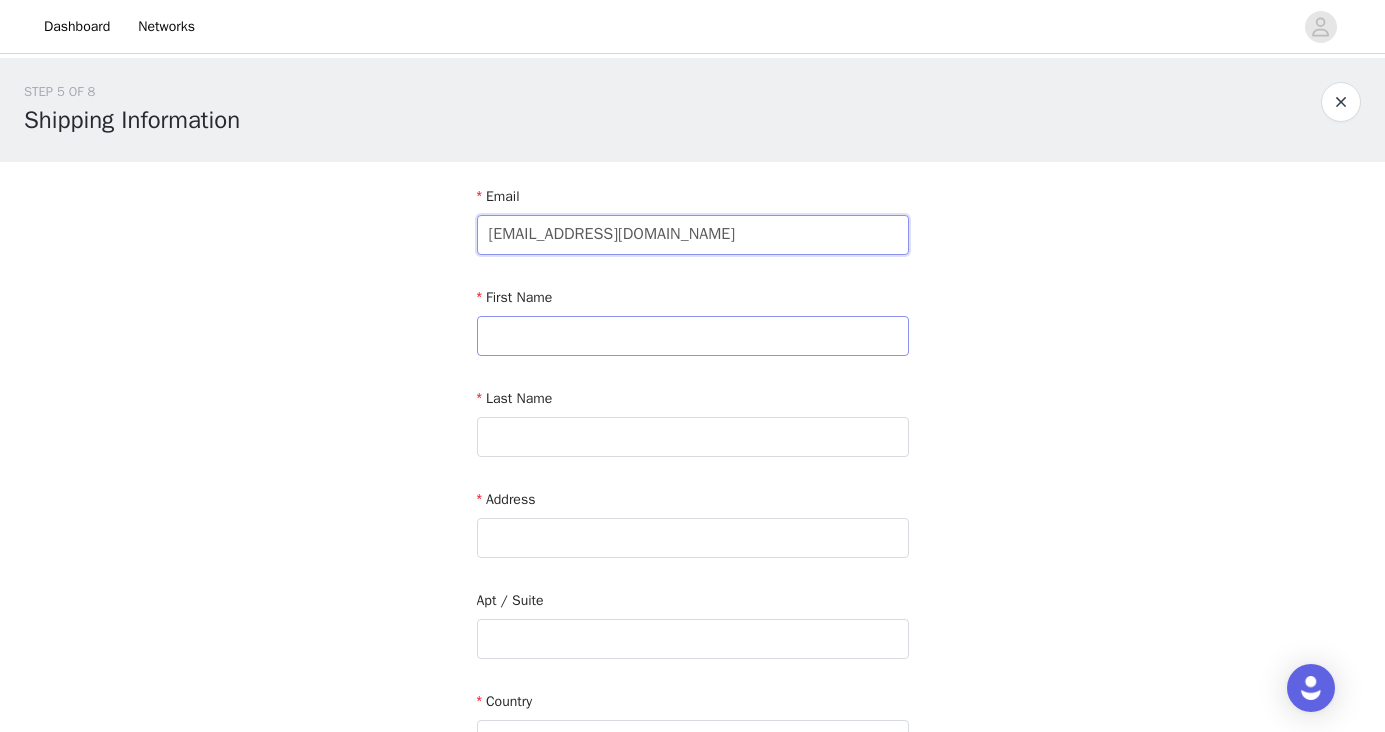 type on "[EMAIL_ADDRESS][DOMAIN_NAME]" 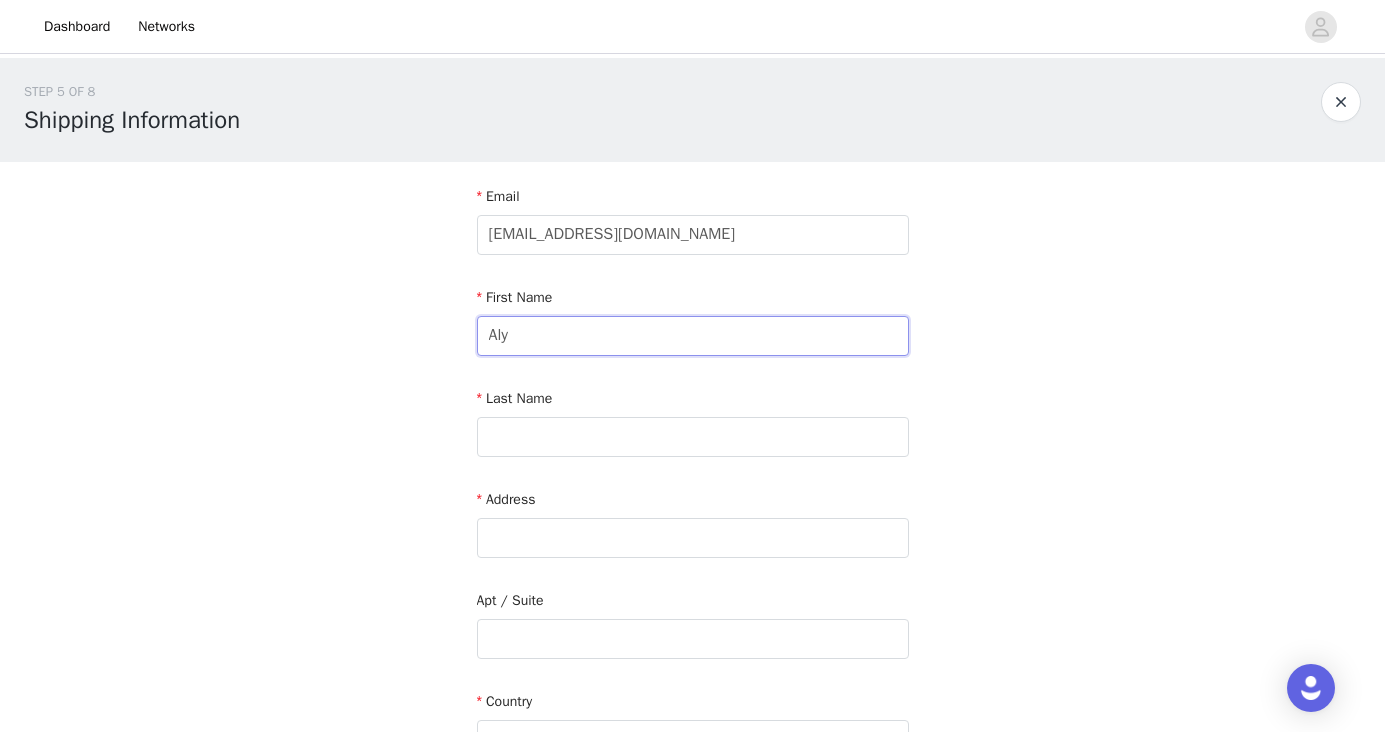 type on "Aly" 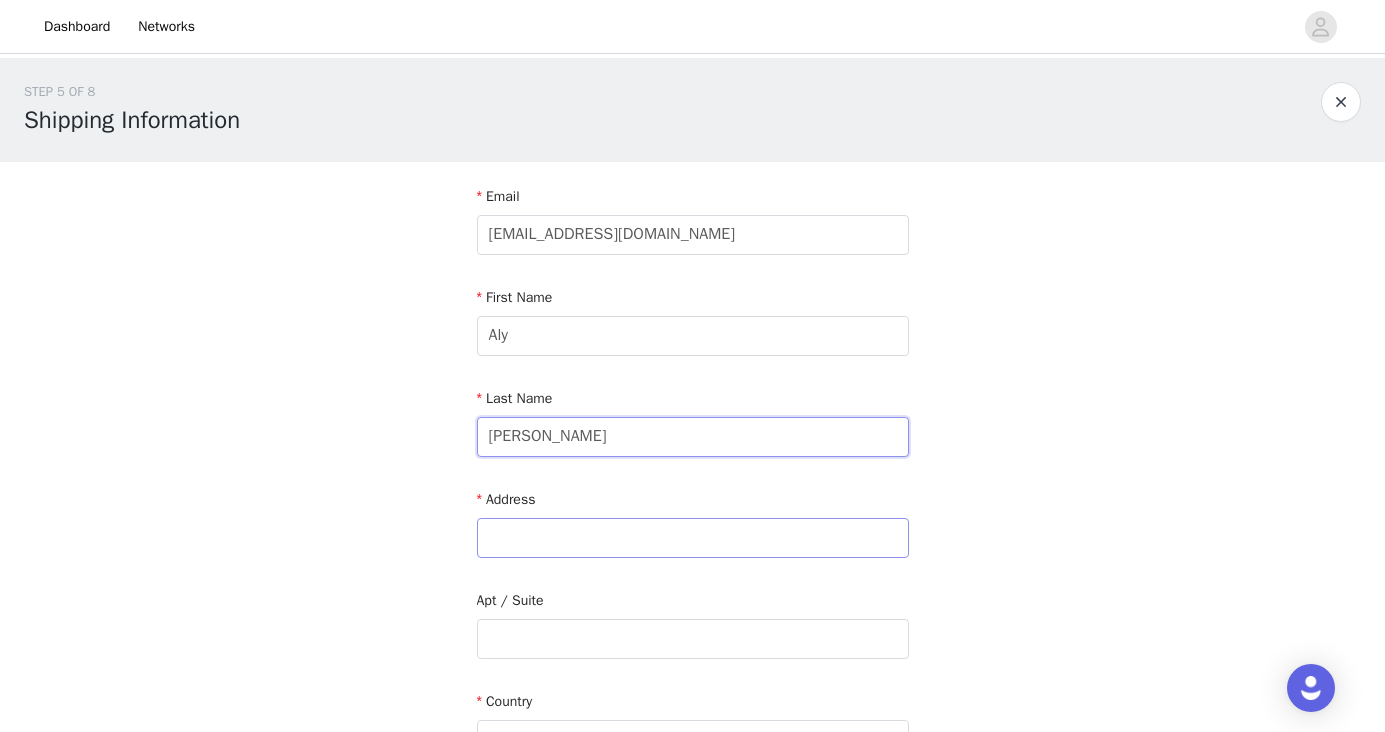 type on "[PERSON_NAME]" 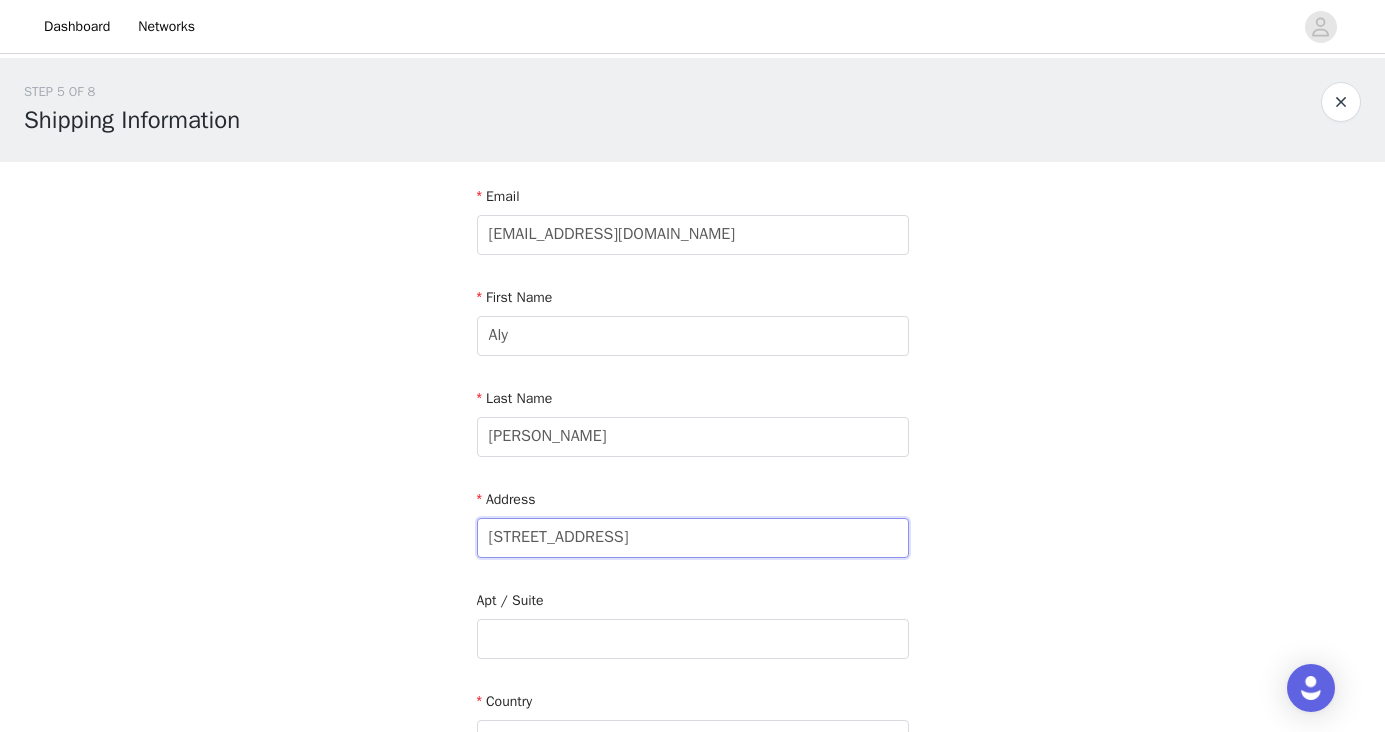 type on "[STREET_ADDRESS]" 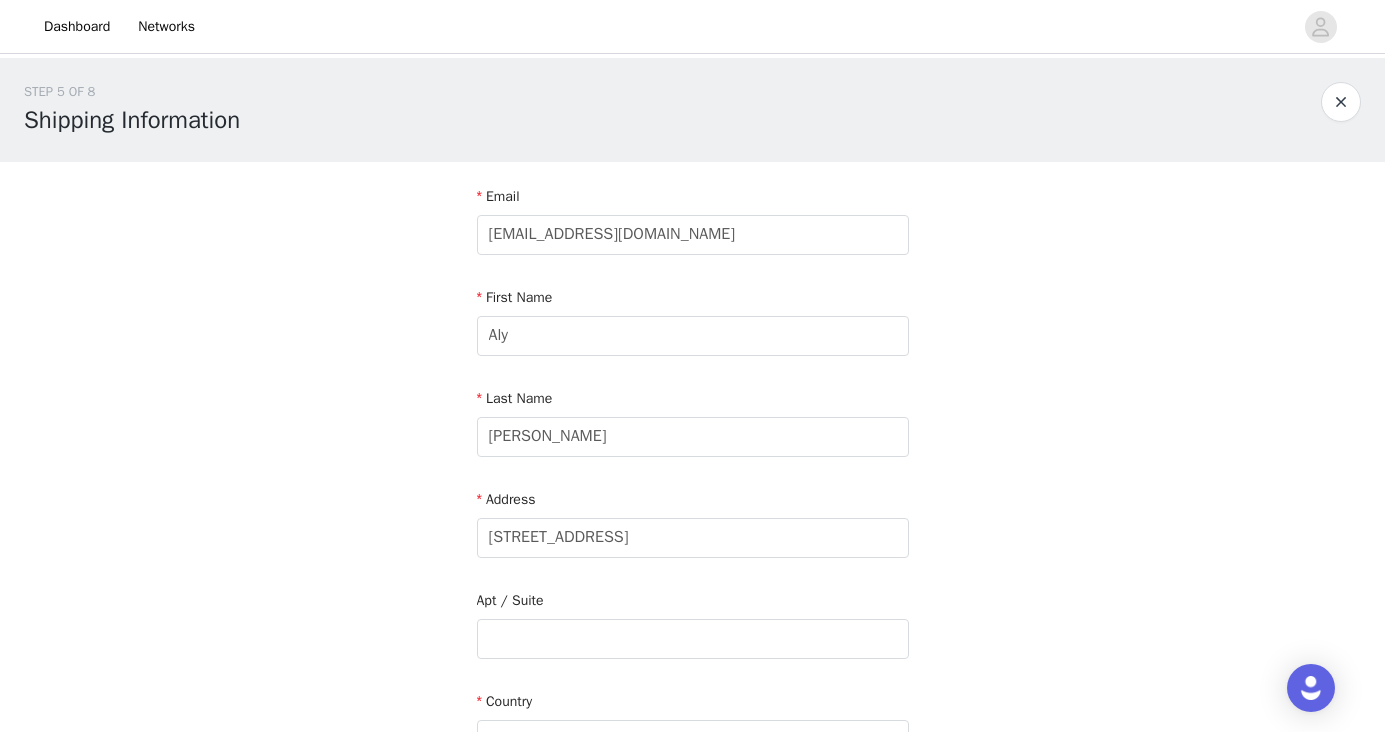 click on "STEP 5 OF 8
Shipping Information
Email [EMAIL_ADDRESS][DOMAIN_NAME]   First Name [PERSON_NAME]   Last Name [PERSON_NAME]   Address [STREET_ADDRESS]   Phone Number" at bounding box center [692, 588] 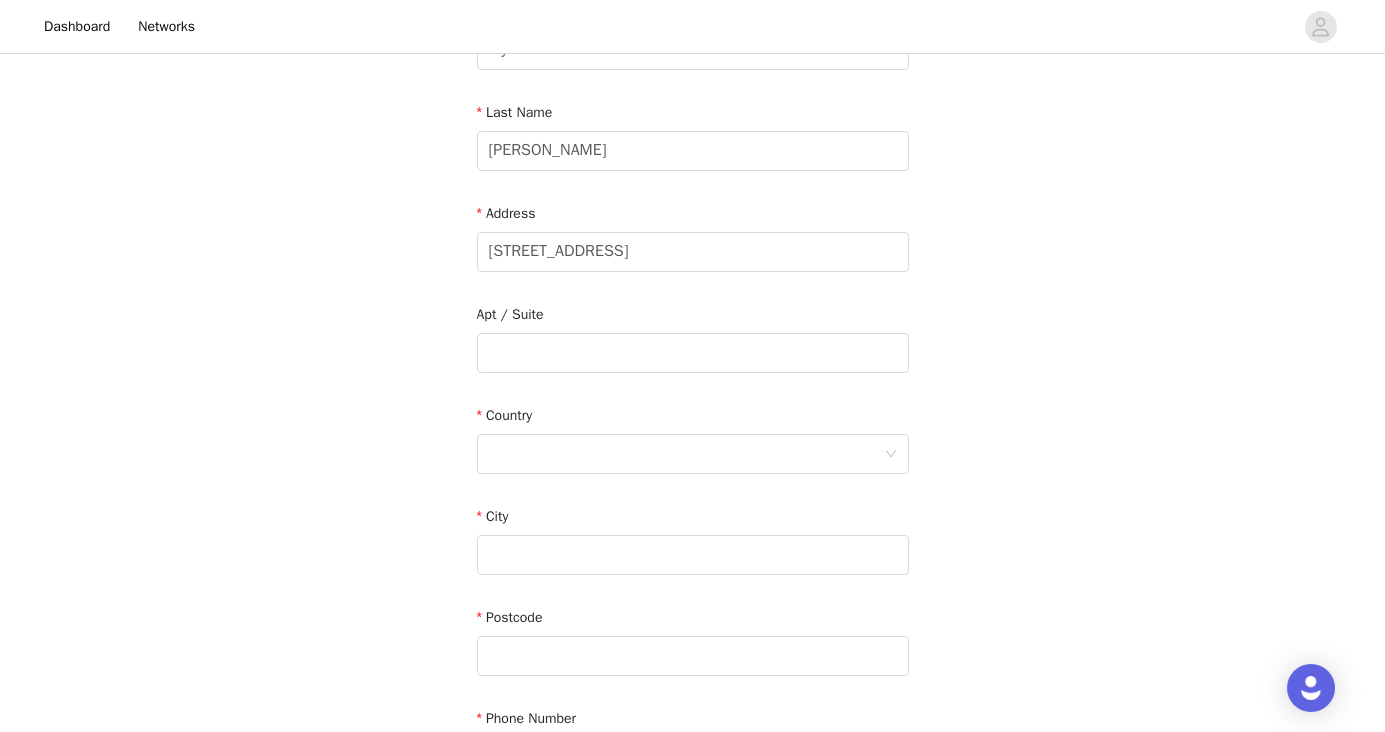 scroll, scrollTop: 297, scrollLeft: 0, axis: vertical 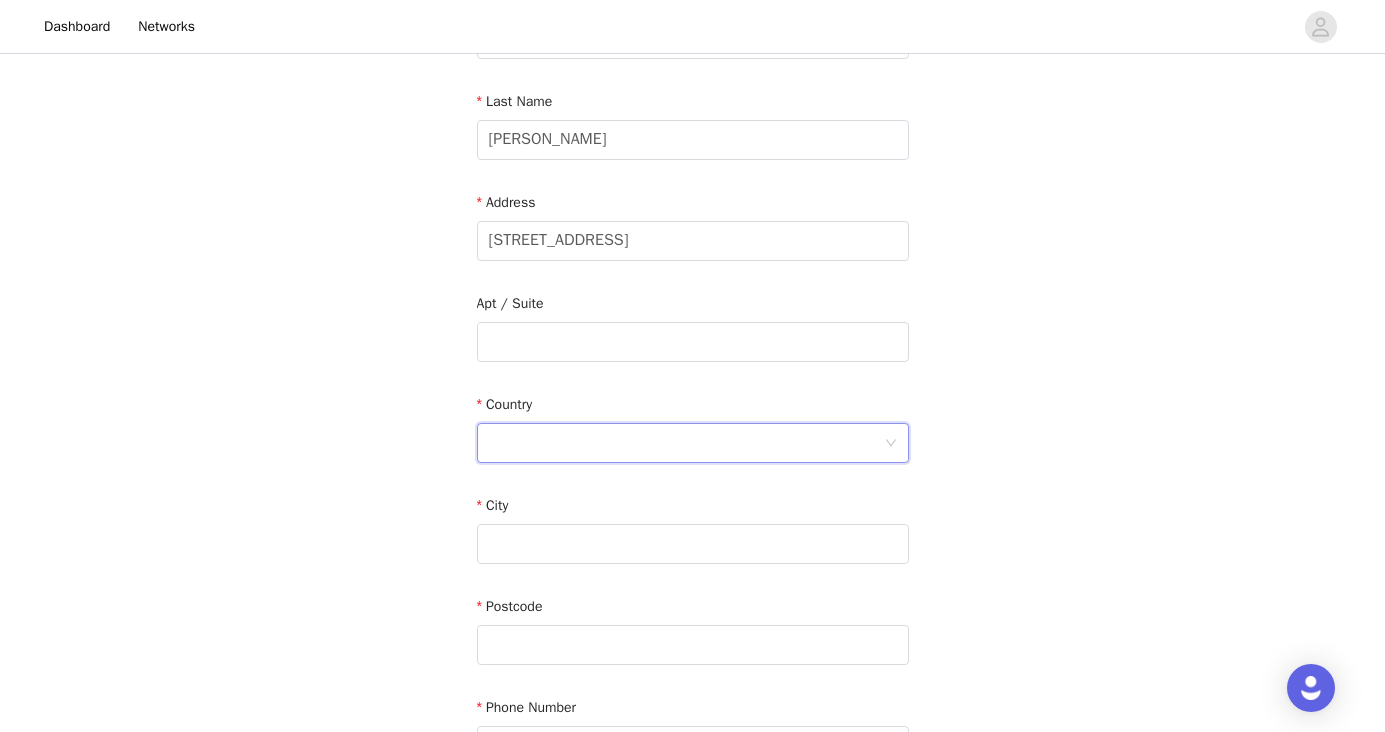 click at bounding box center [686, 443] 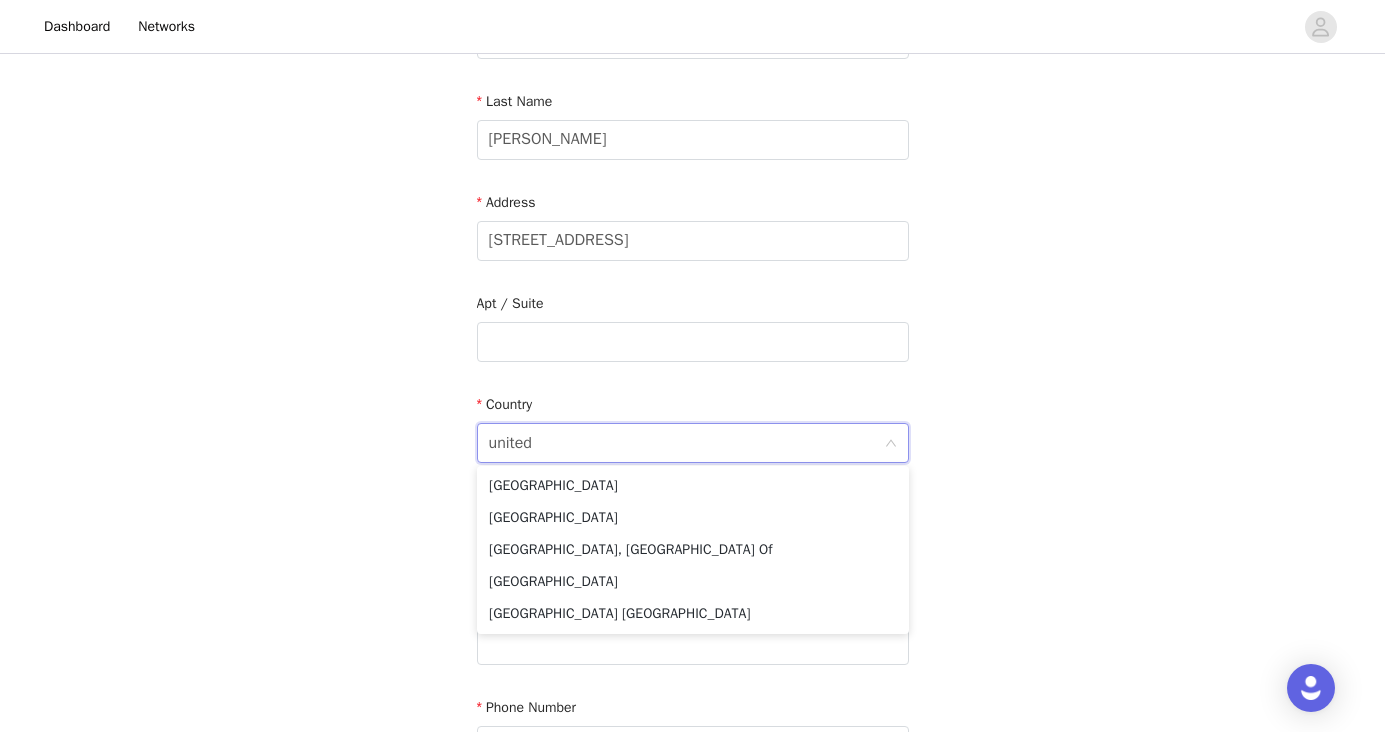 type on "united" 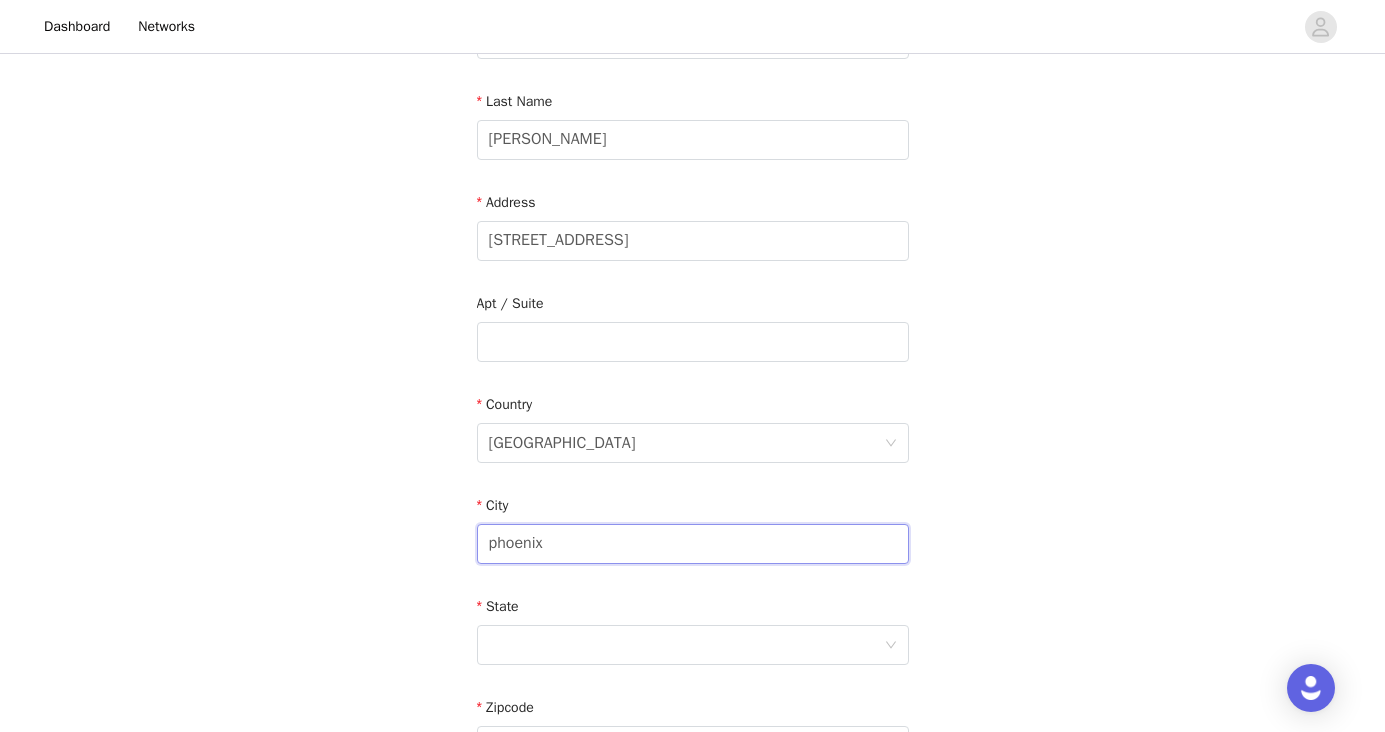 type on "phoenix" 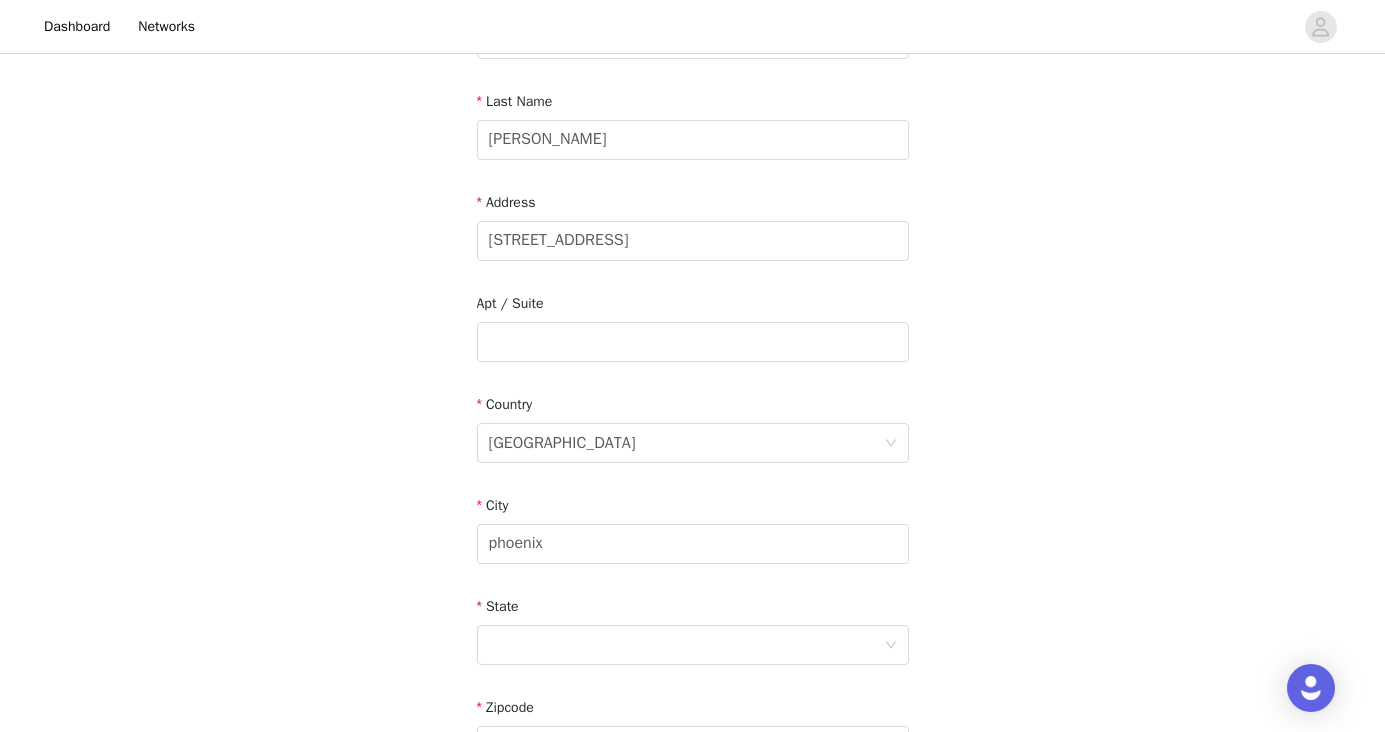 click on "STEP 5 OF 8
Shipping Information
Email [EMAIL_ADDRESS][DOMAIN_NAME]   First Name [PERSON_NAME]   Last Name [PERSON_NAME]   Address [STREET_ADDRESS][GEOGRAPHIC_DATA] [GEOGRAPHIC_DATA]   Phone Number" at bounding box center [692, 342] 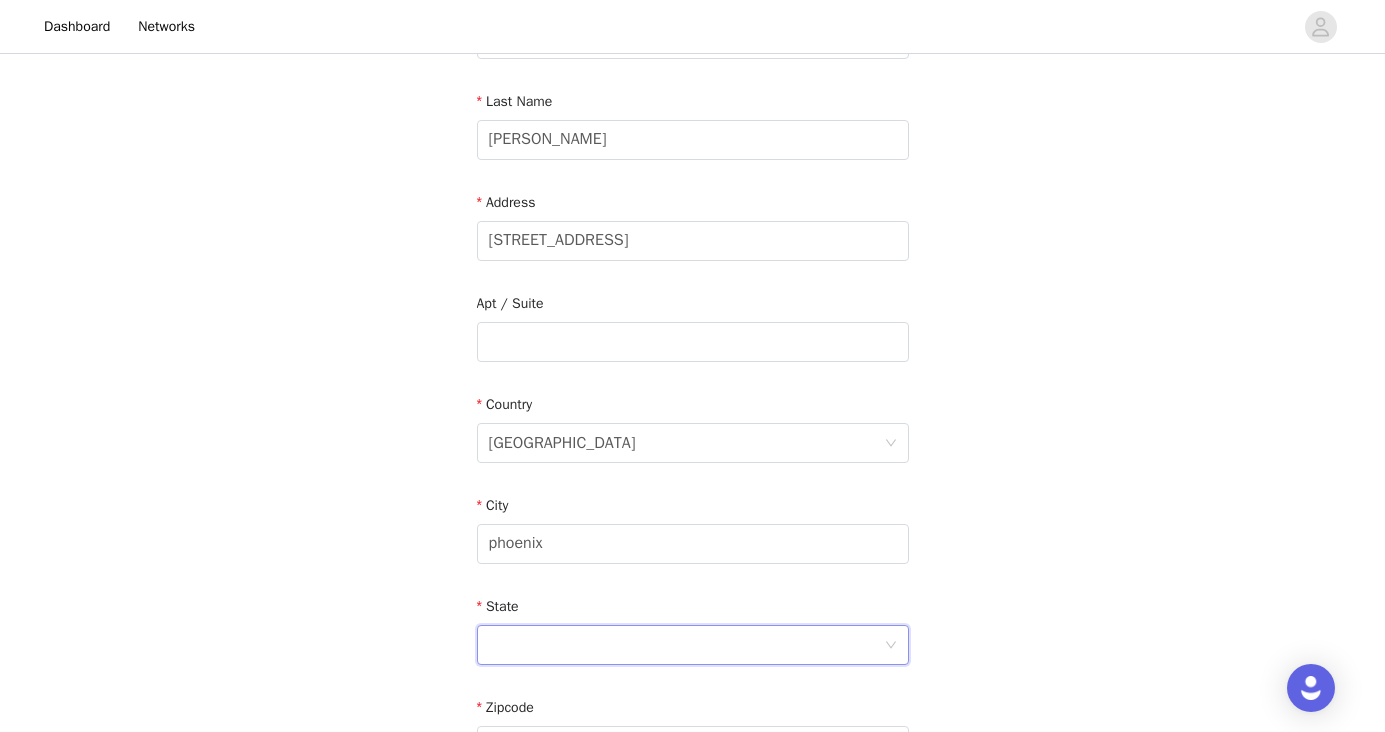 click at bounding box center (686, 645) 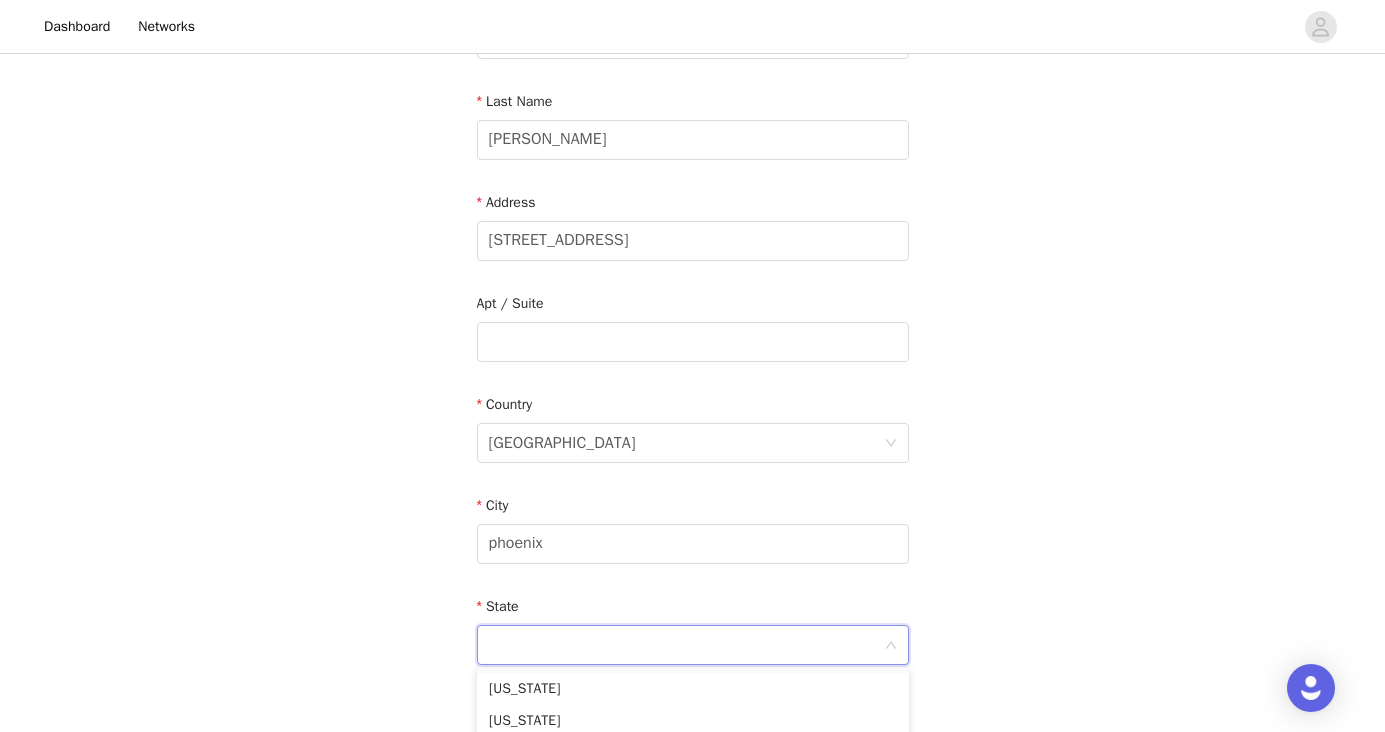 scroll, scrollTop: 68, scrollLeft: 0, axis: vertical 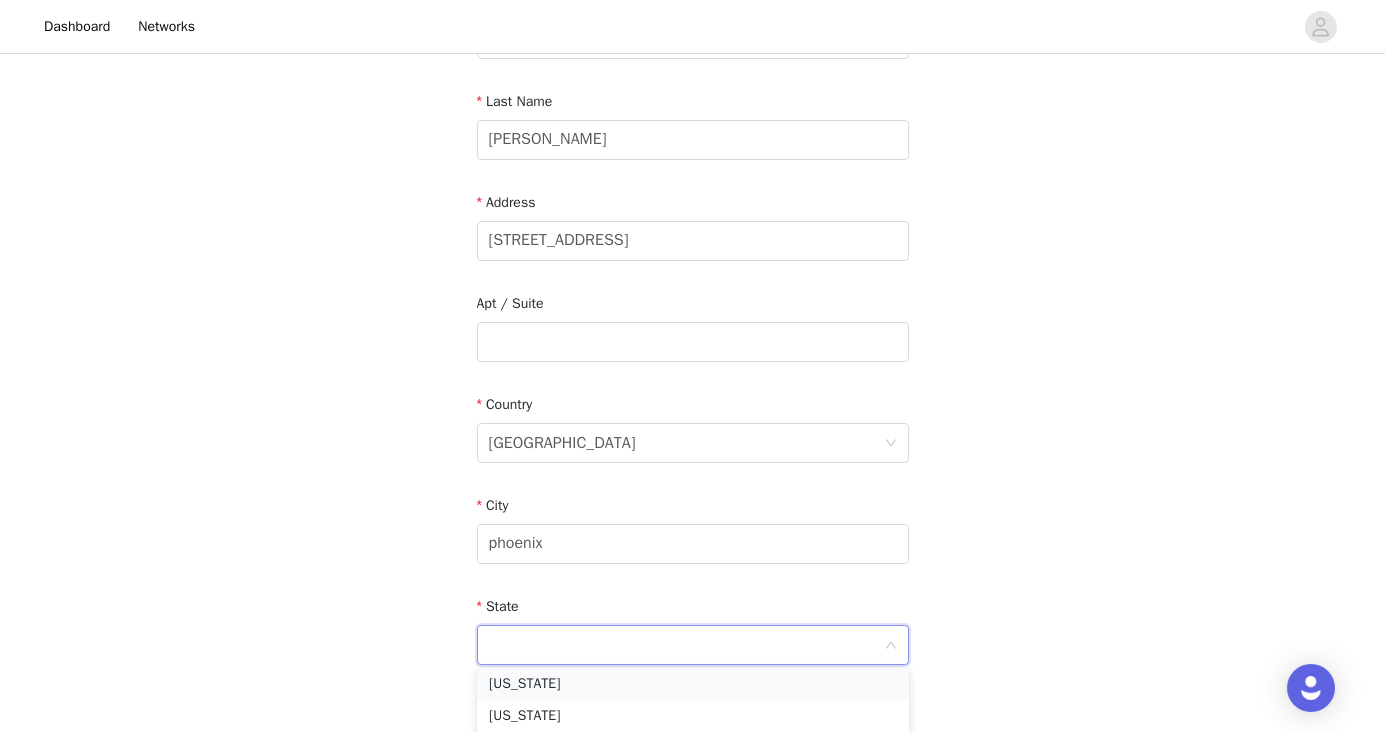click on "[US_STATE]" at bounding box center [693, 684] 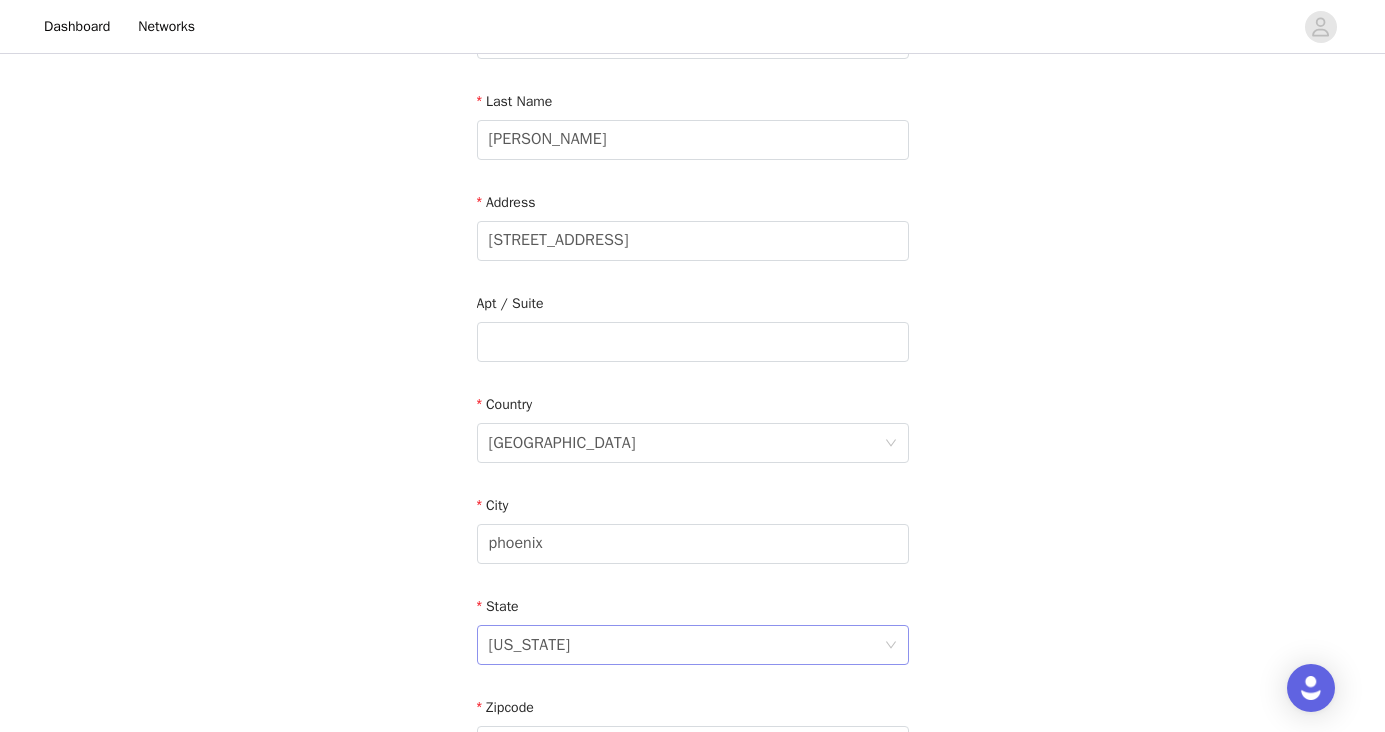 click on "[US_STATE]" at bounding box center [686, 645] 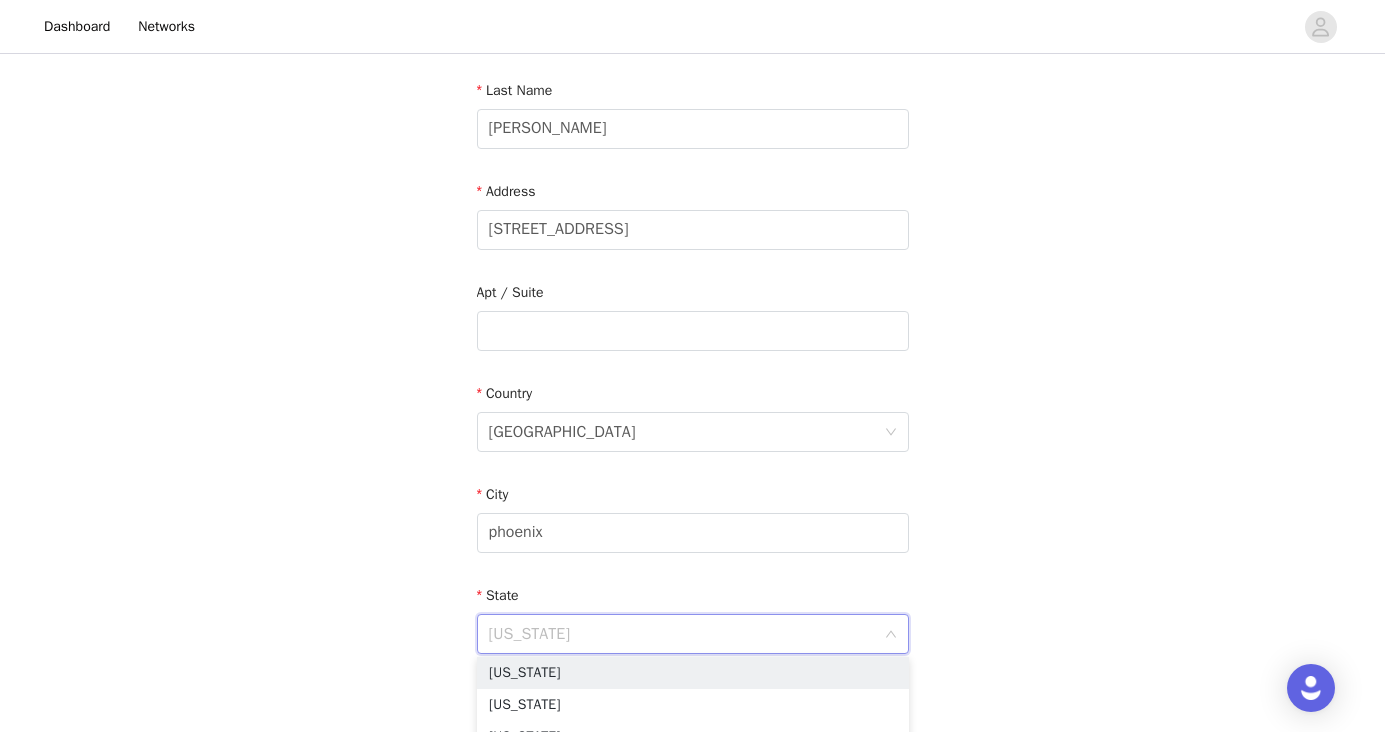 scroll, scrollTop: 318, scrollLeft: 0, axis: vertical 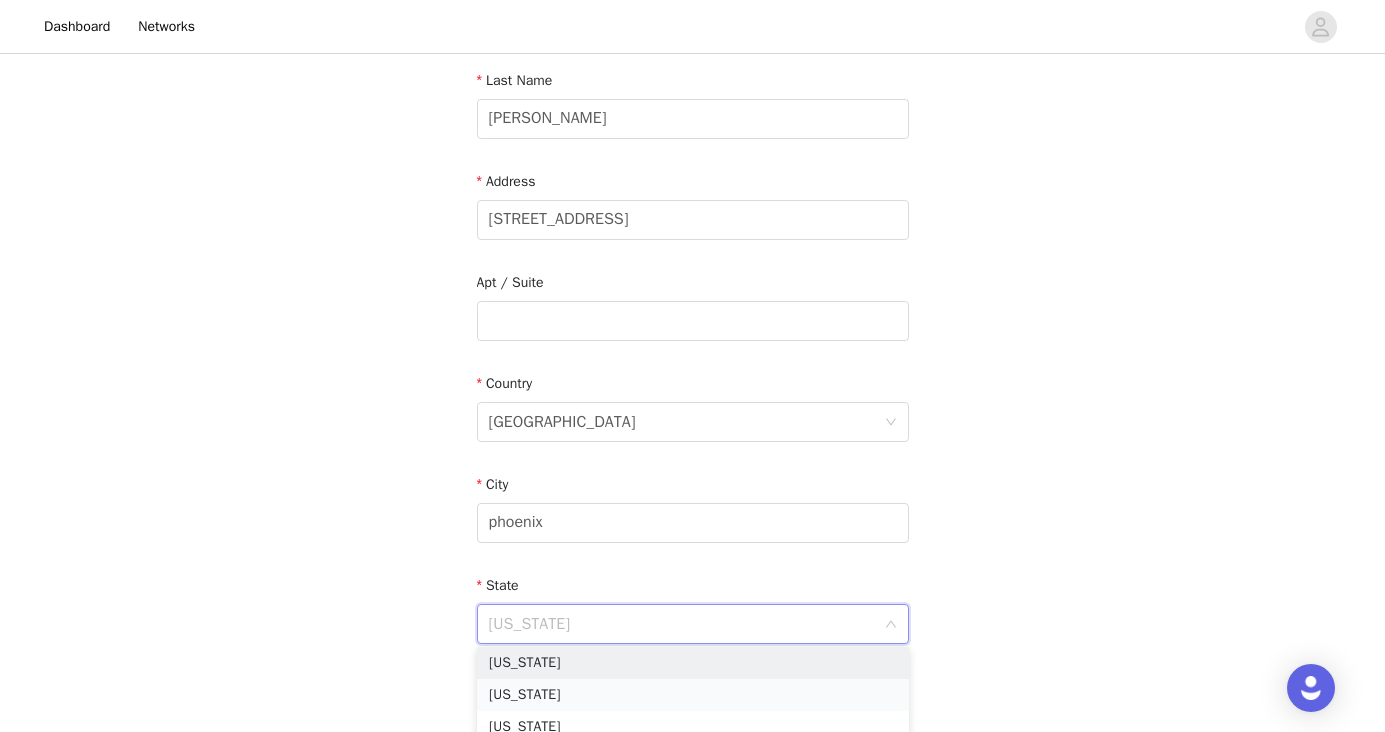 click on "[US_STATE]" at bounding box center [693, 695] 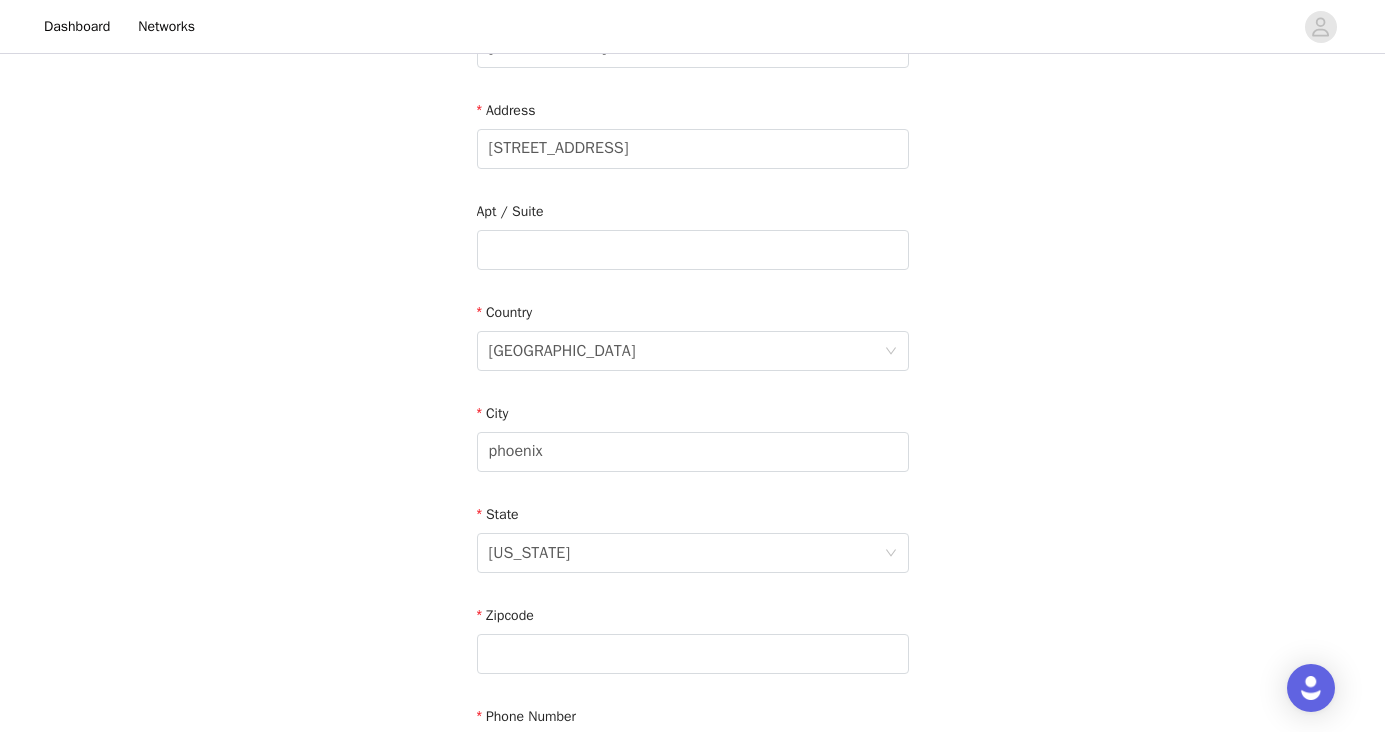 scroll, scrollTop: 415, scrollLeft: 0, axis: vertical 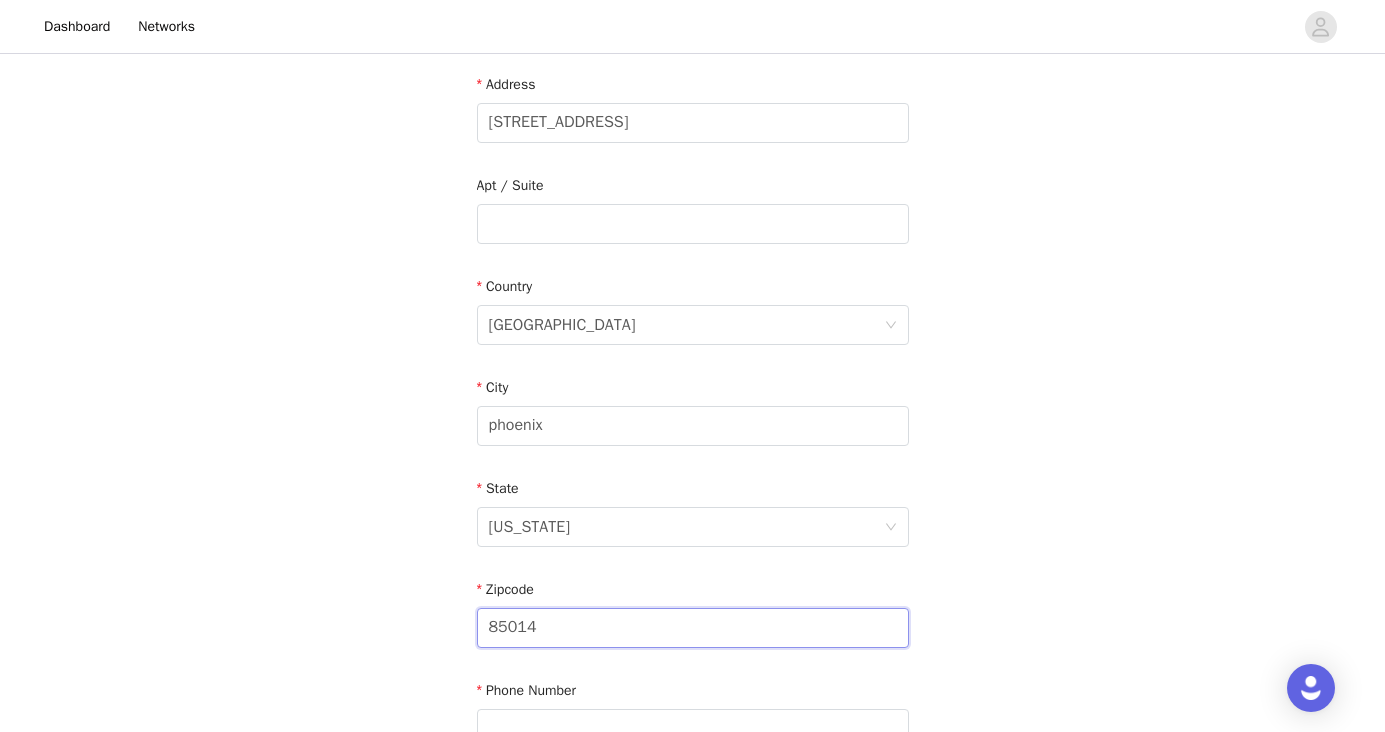 type on "85014" 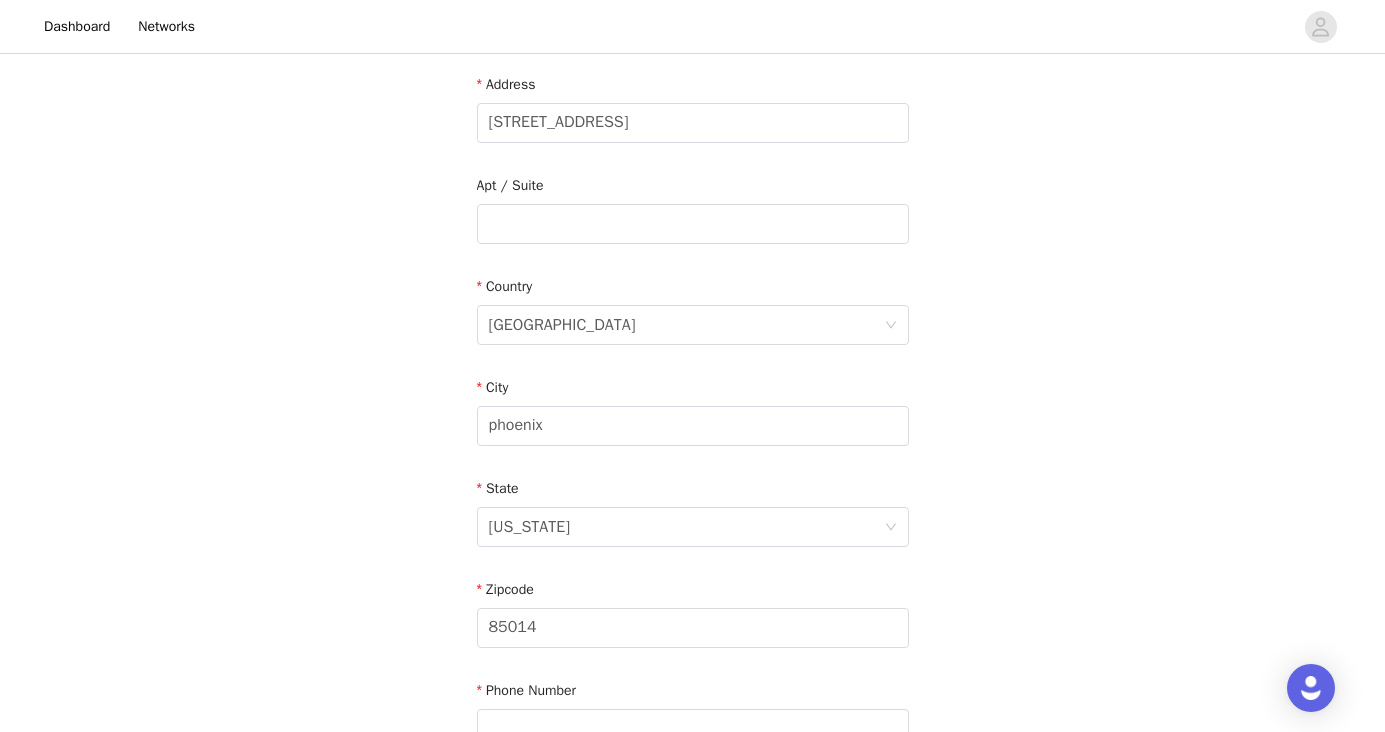 click on "STEP 5 OF 8
Shipping Information
Email [EMAIL_ADDRESS][DOMAIN_NAME]   First Name [PERSON_NAME]   Last Name [PERSON_NAME]   Address [STREET_ADDRESS][US_STATE]   Phone Number" at bounding box center [692, 224] 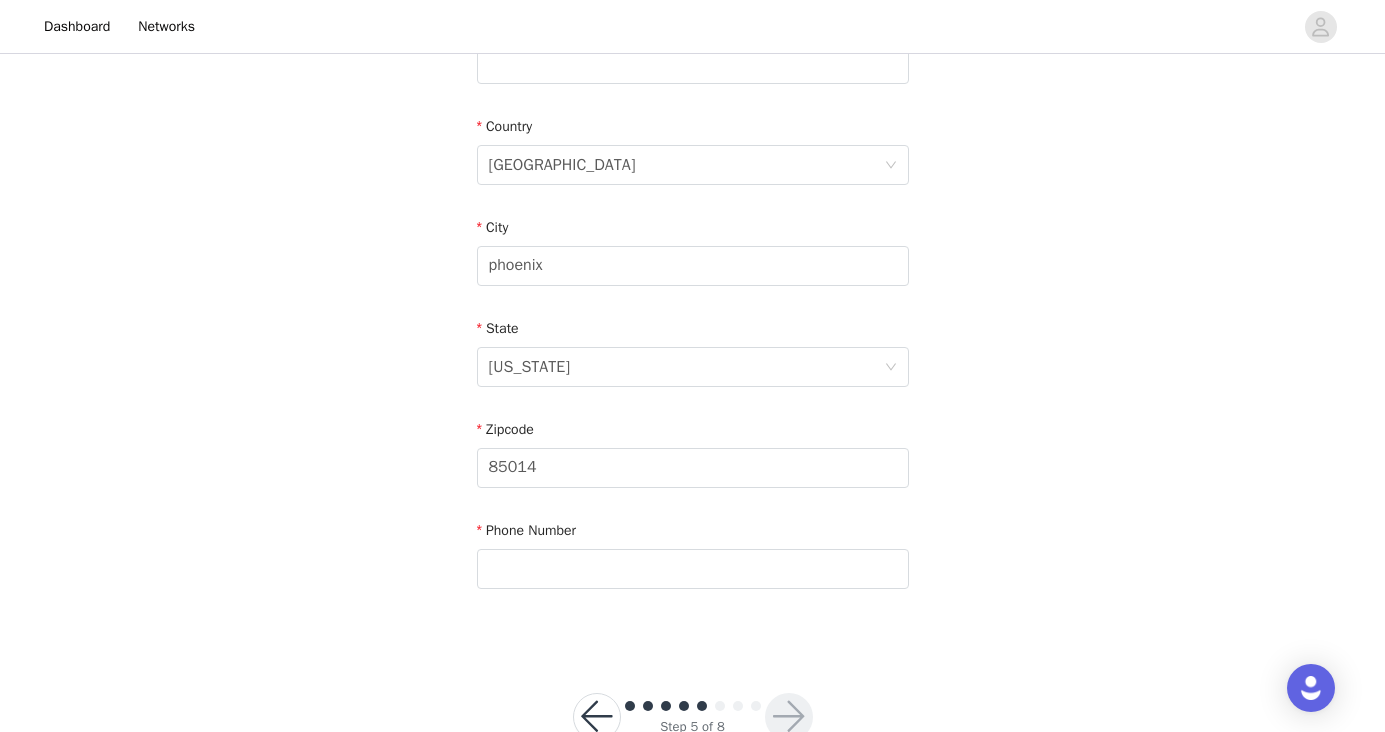 scroll, scrollTop: 601, scrollLeft: 0, axis: vertical 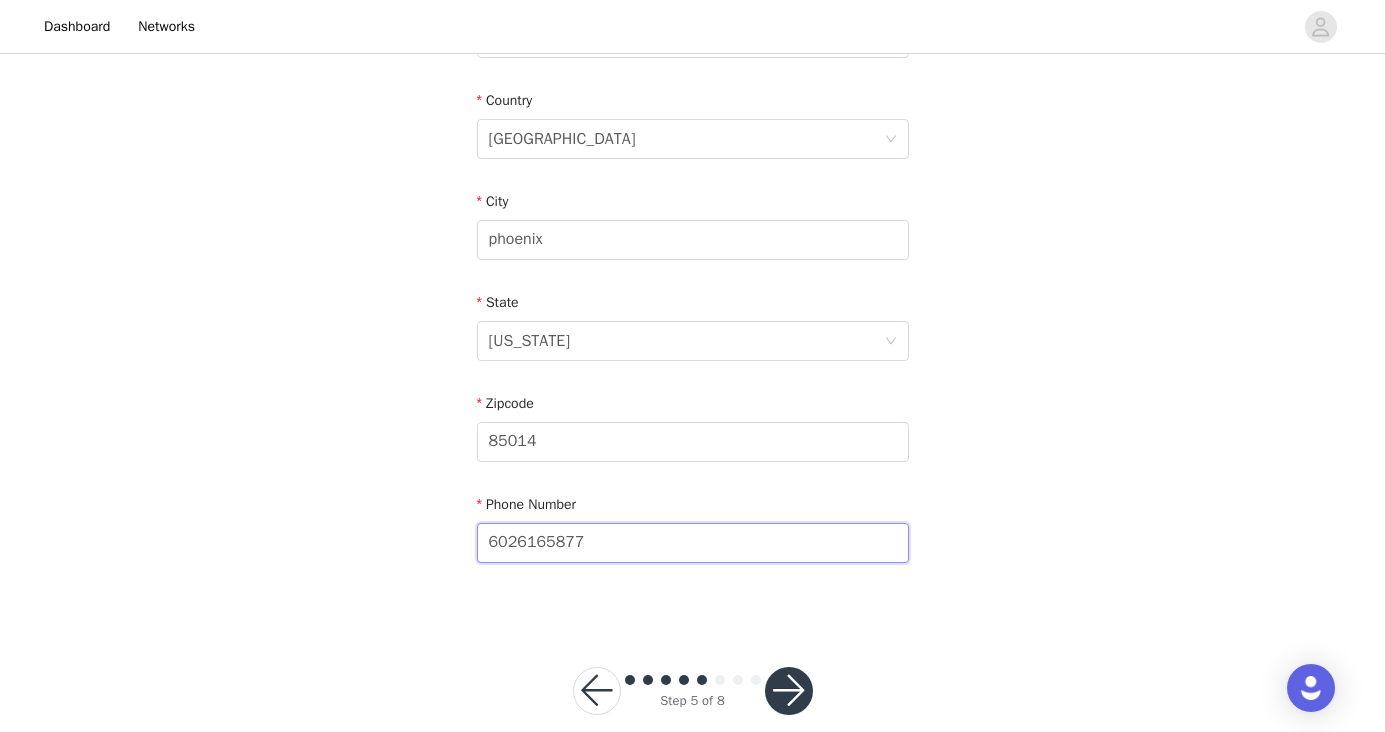 type on "6026165877" 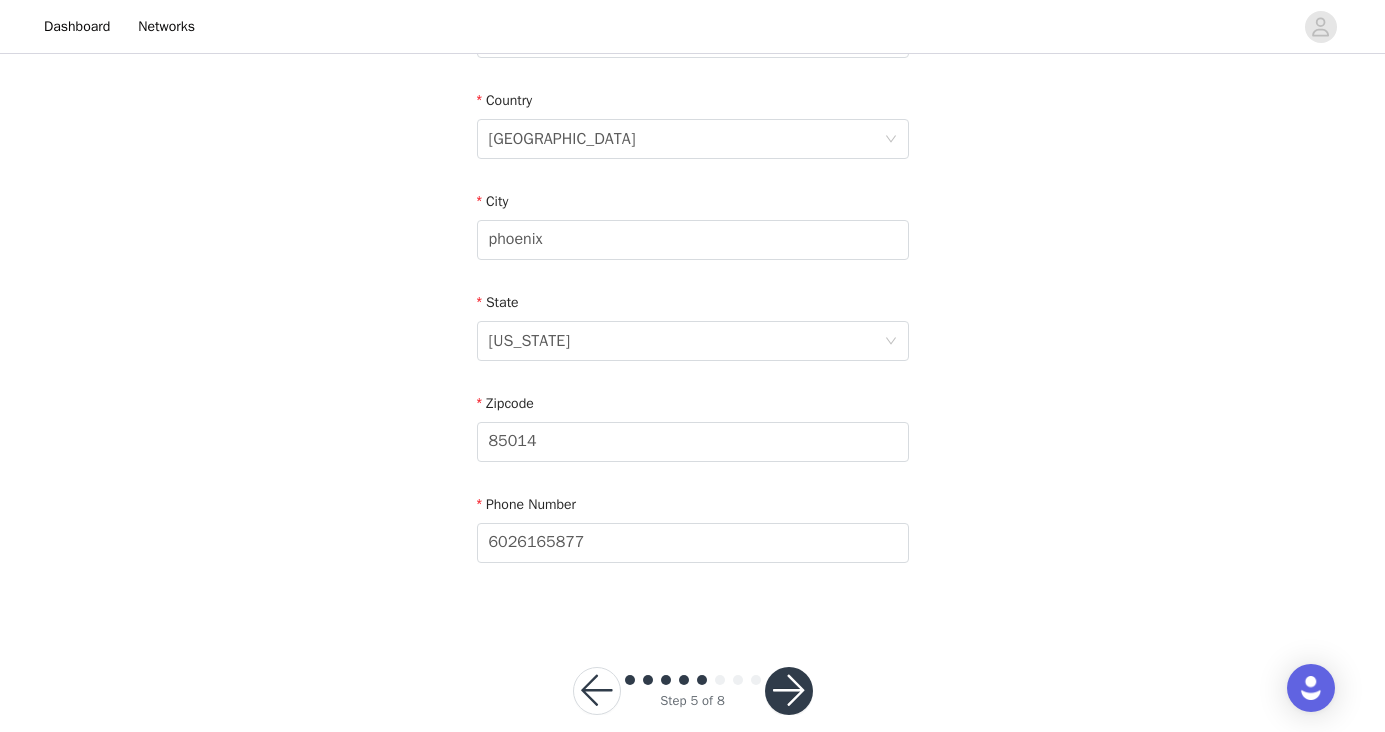 click at bounding box center [789, 691] 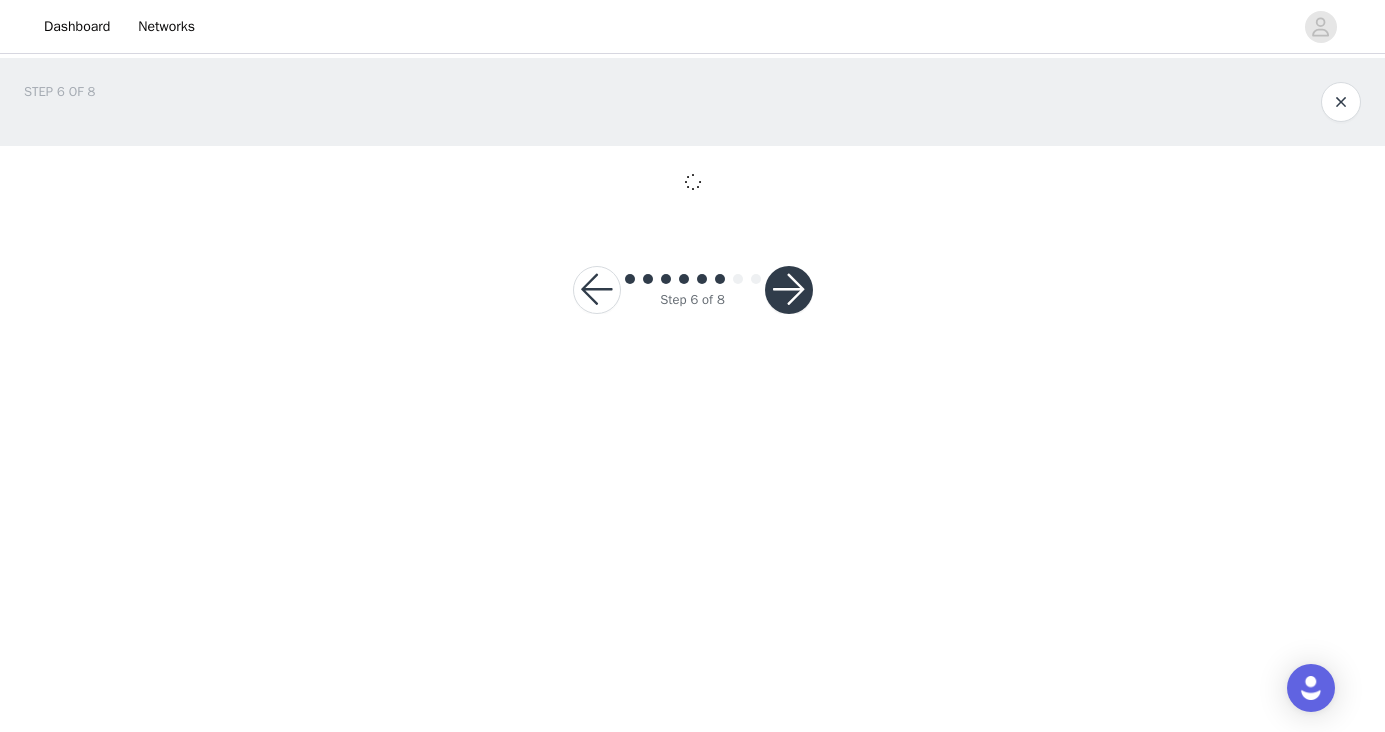 scroll, scrollTop: 0, scrollLeft: 0, axis: both 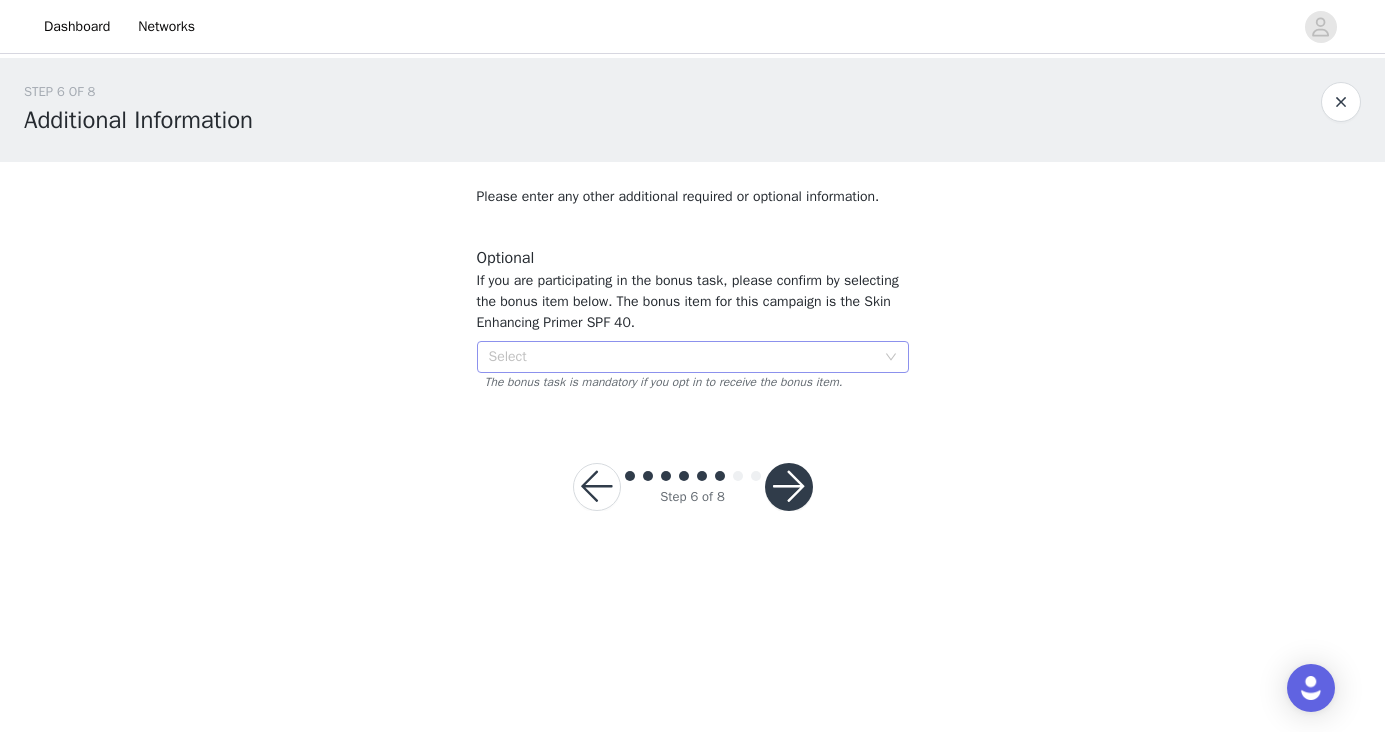 click on "Select" at bounding box center (682, 357) 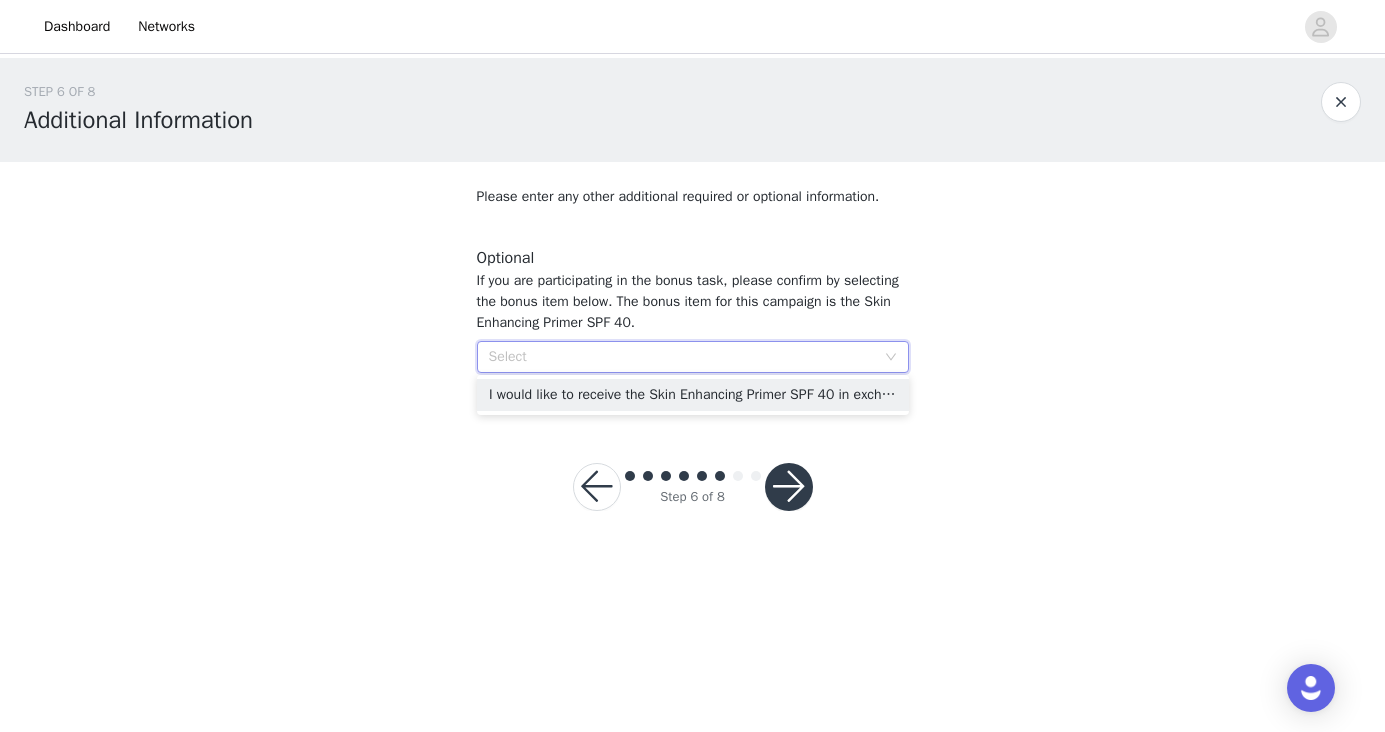 click on "STEP 6 OF 8
Additional Information
Please enter any other additional required or optional information.        Optional   If you are participating in the bonus task, please confirm by selecting the bonus item below. The bonus item for this campaign is the Skin Enhancing Primer SPF 40.     Select   The bonus task is mandatory if you opt in to receive the bonus item." at bounding box center (692, 236) 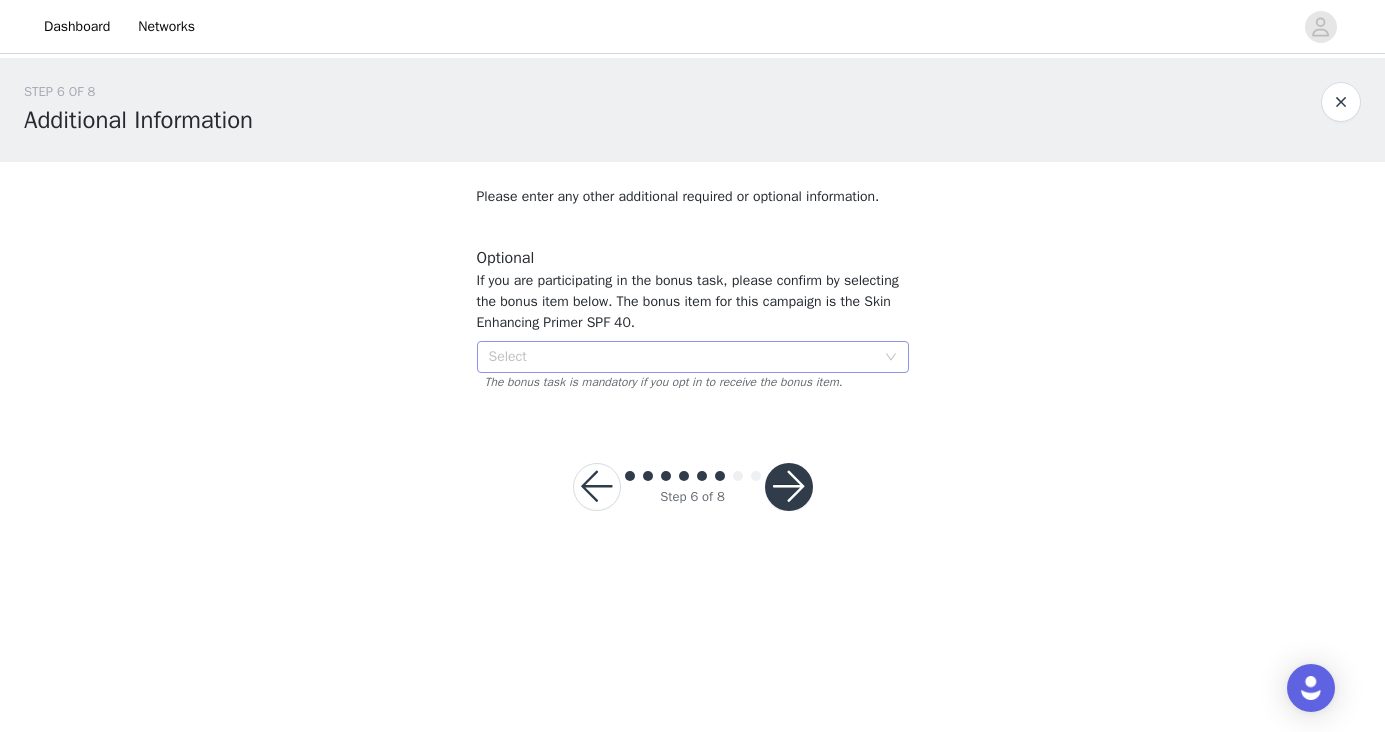 click on "Select" at bounding box center (682, 357) 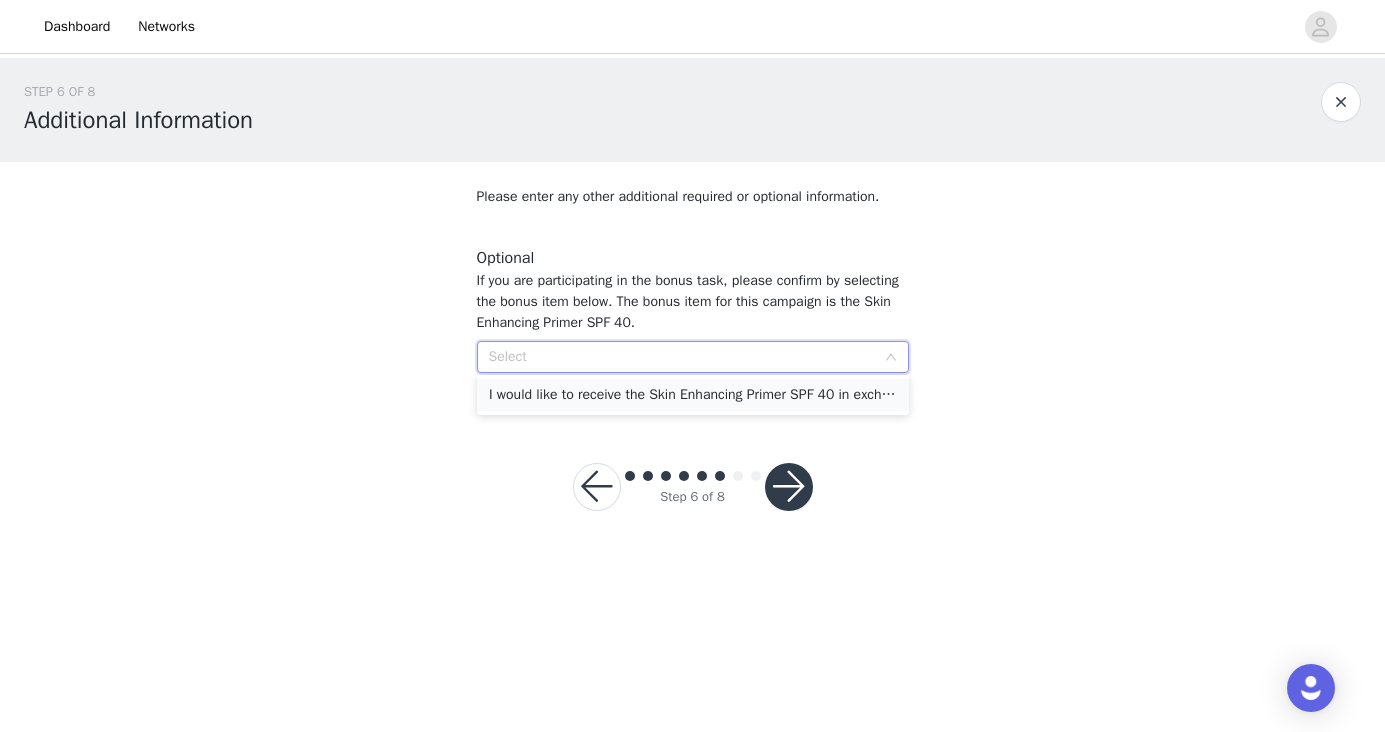 click on "I would like to receive the Skin Enhancing Primer SPF 40 in exchange for participation in the bonus task." at bounding box center [693, 395] 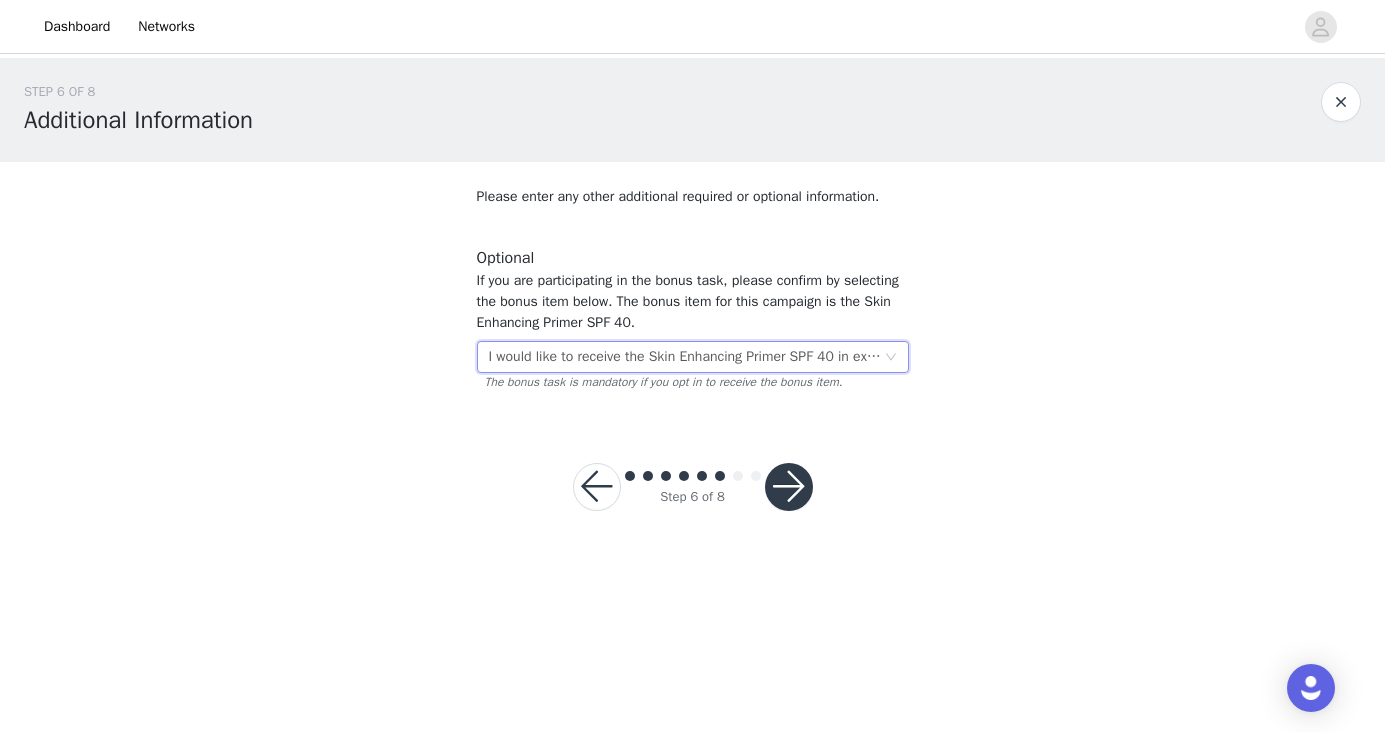click on "I would like to receive the Skin Enhancing Primer SPF 40 in exchange for participation in the bonus task." at bounding box center (686, 357) 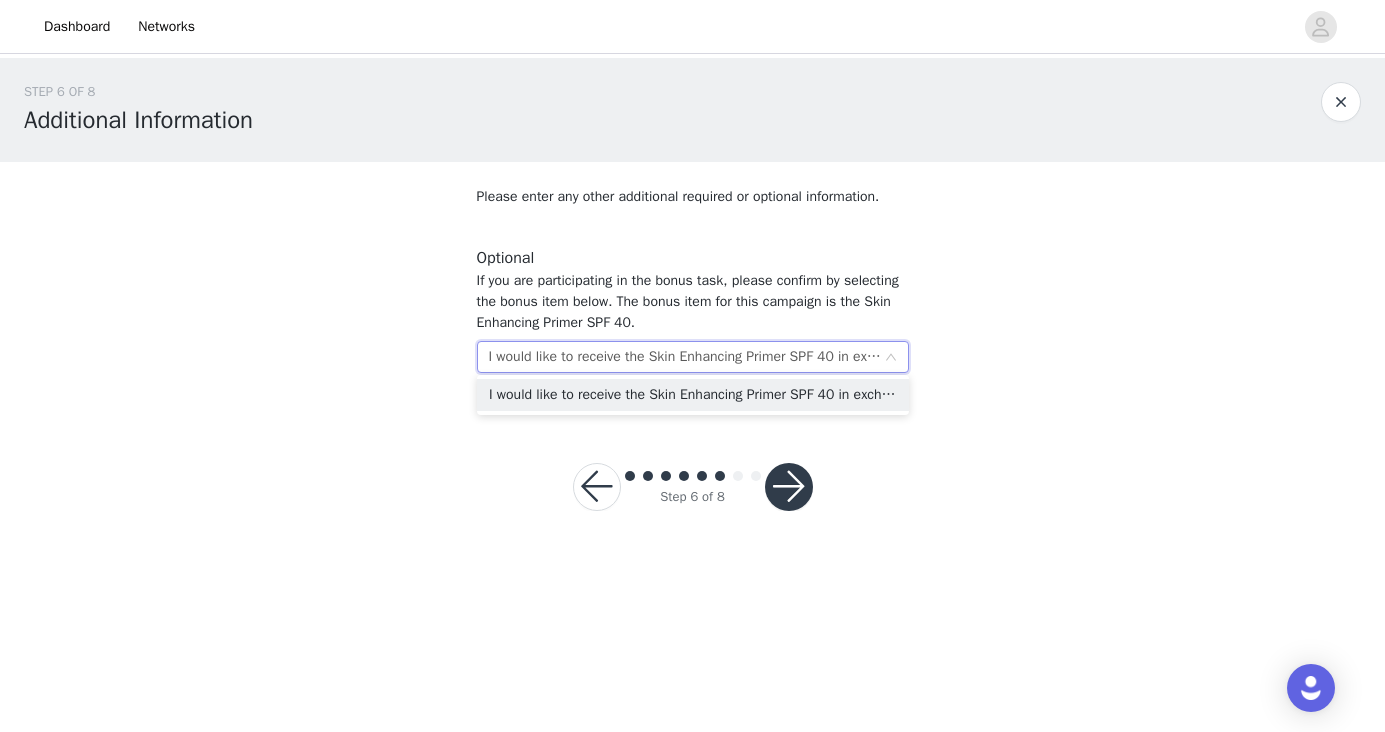 click on "I would like to receive the Skin Enhancing Primer SPF 40 in exchange for participation in the bonus task." at bounding box center [686, 357] 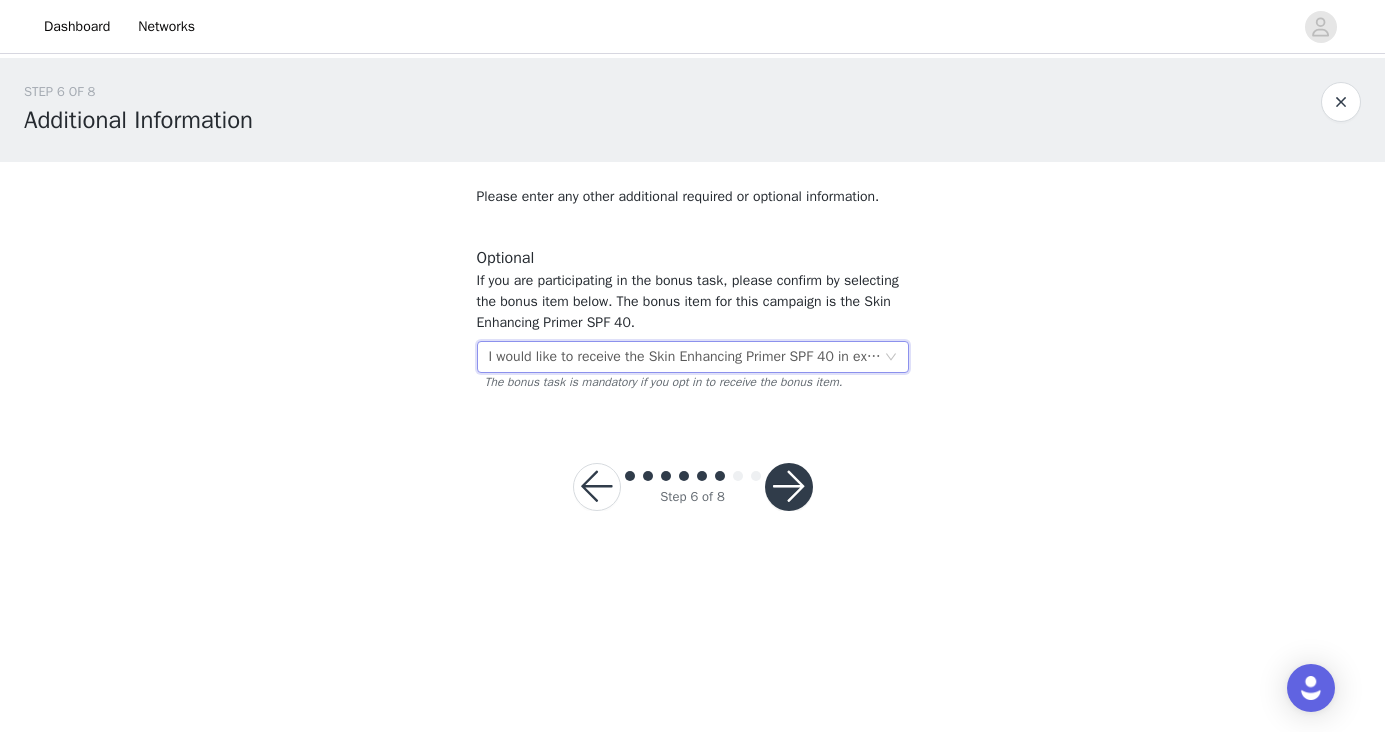 click on "I would like to receive the Skin Enhancing Primer SPF 40 in exchange for participation in the bonus task." at bounding box center (686, 357) 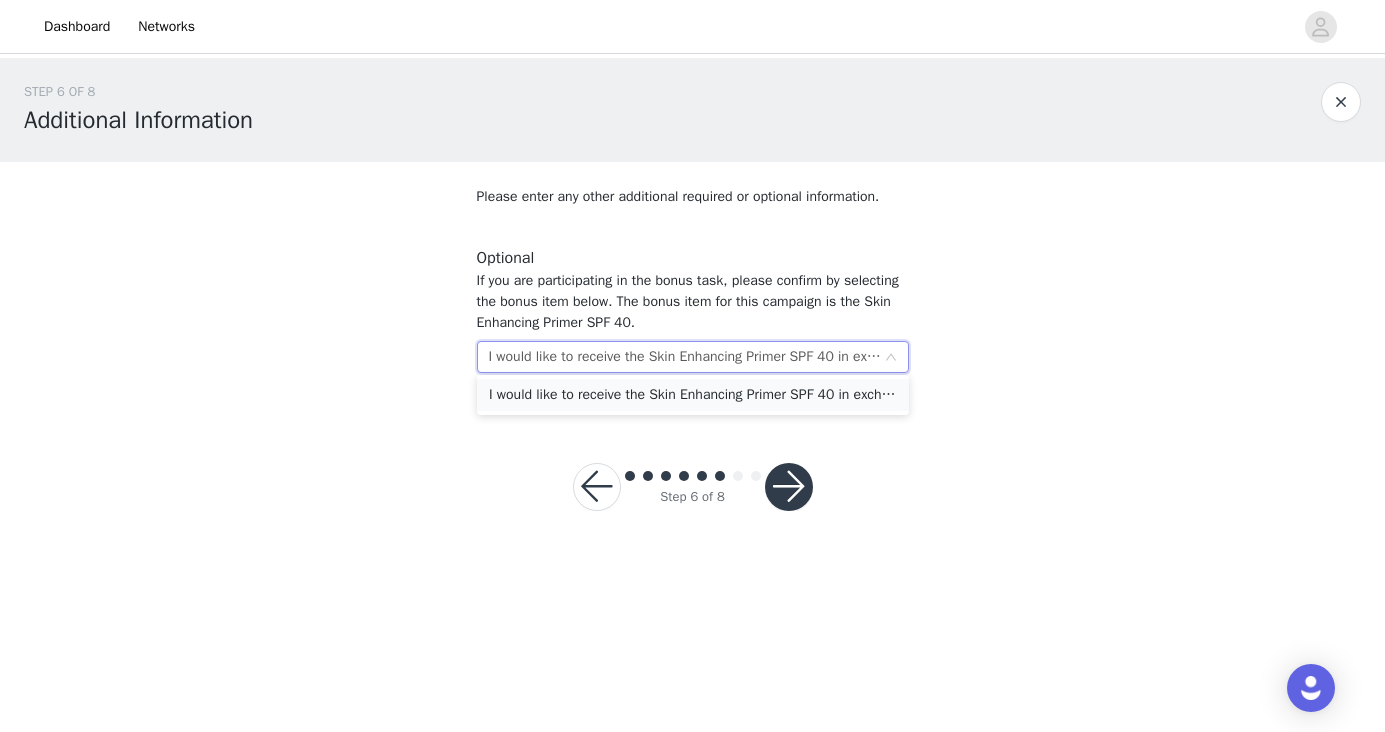 click on "I would like to receive the Skin Enhancing Primer SPF 40 in exchange for participation in the bonus task." at bounding box center (693, 395) 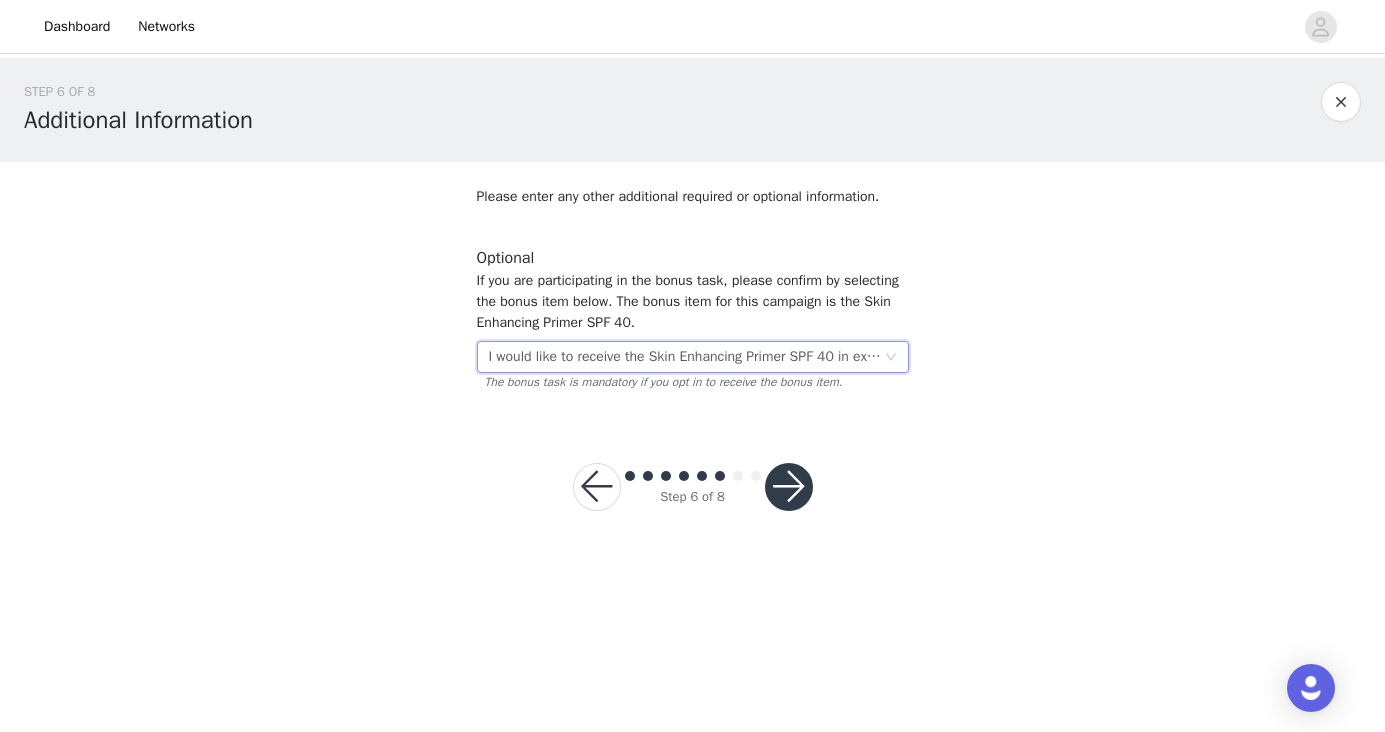 click on "I would like to receive the Skin Enhancing Primer SPF 40 in exchange for participation in the bonus task." at bounding box center [686, 357] 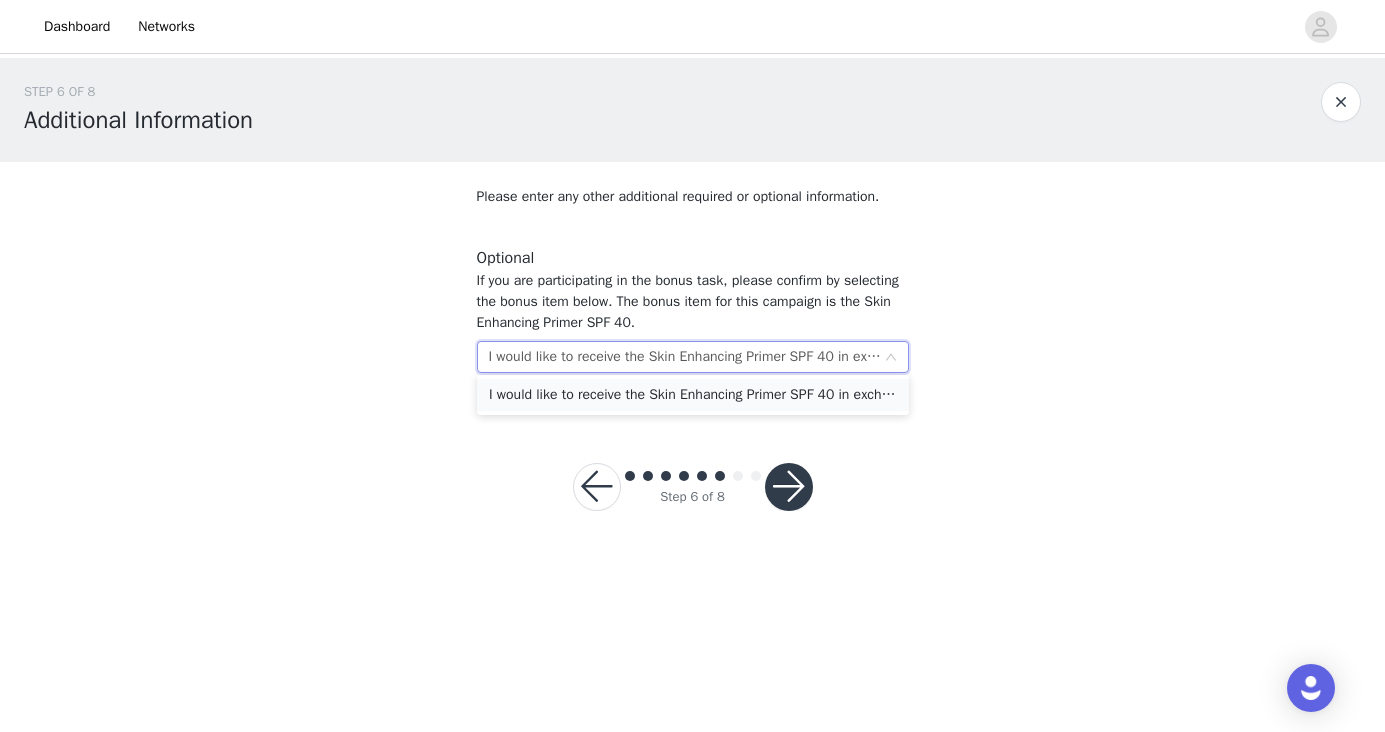 click on "I would like to receive the Skin Enhancing Primer SPF 40 in exchange for participation in the bonus task." at bounding box center (693, 395) 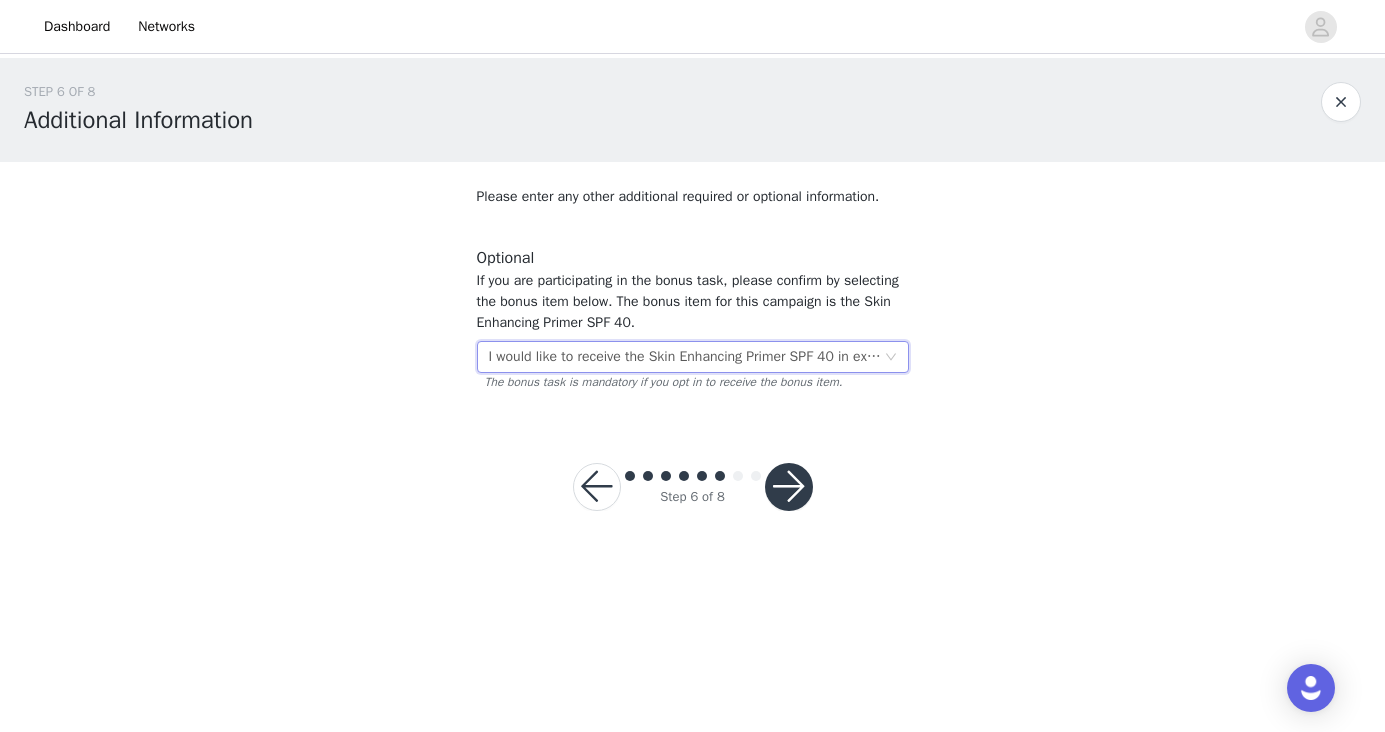 click on "I would like to receive the Skin Enhancing Primer SPF 40 in exchange for participation in the bonus task." at bounding box center [686, 357] 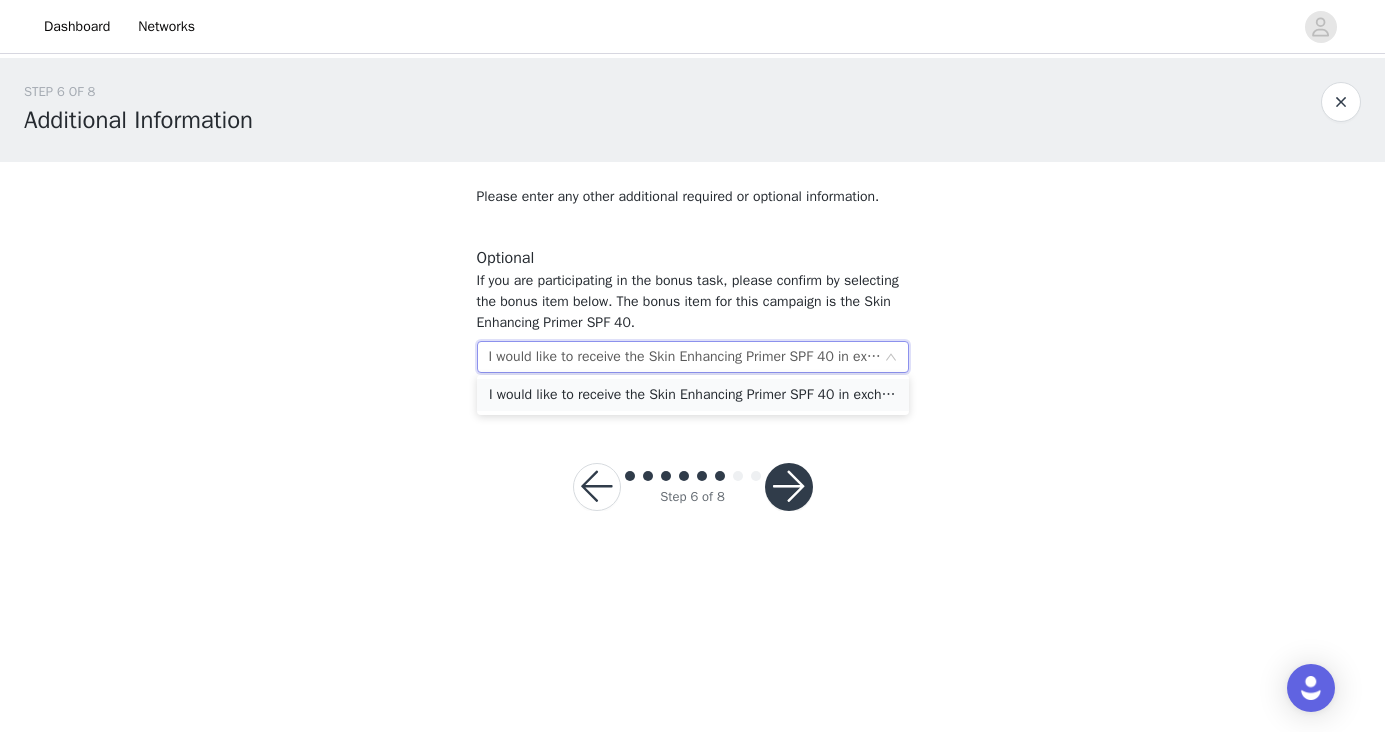 click on "I would like to receive the Skin Enhancing Primer SPF 40 in exchange for participation in the bonus task." at bounding box center [693, 395] 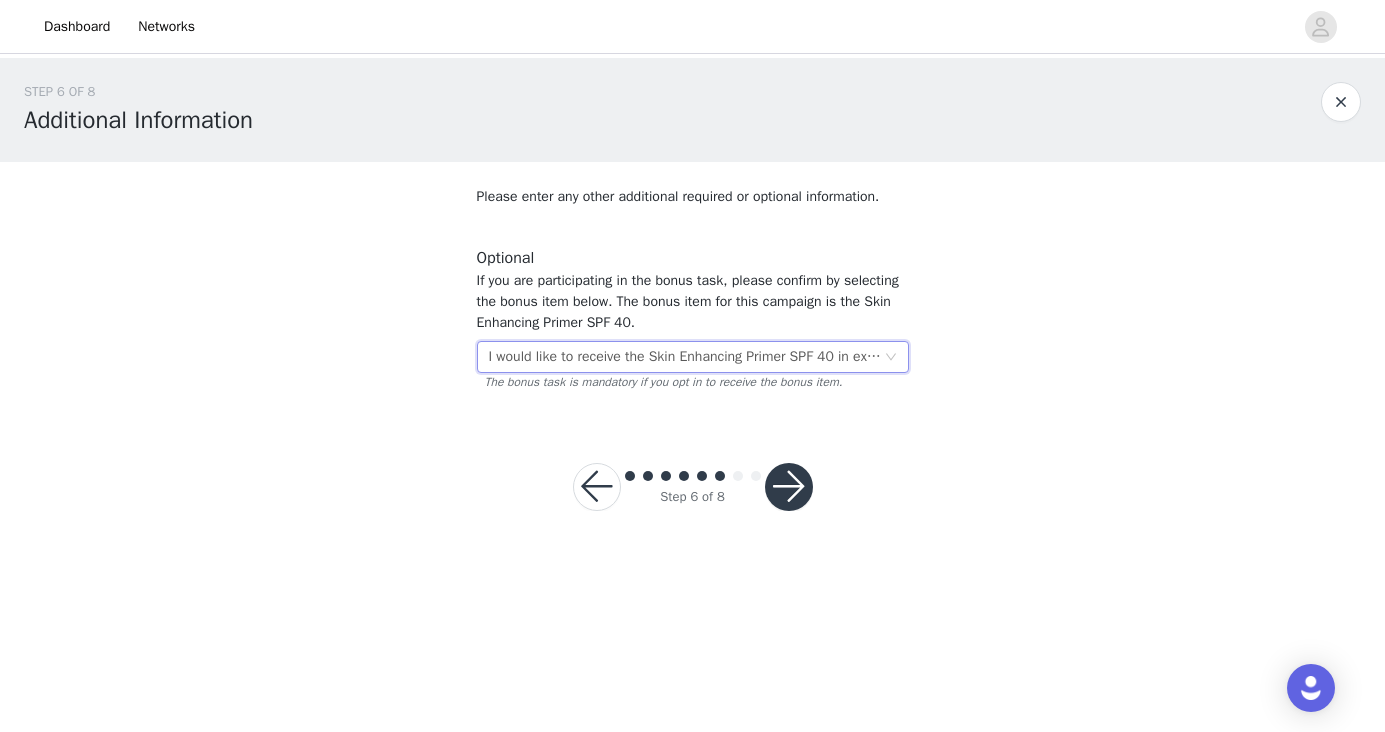 click on "The bonus task is mandatory if you opt in to receive the bonus item." at bounding box center (693, 382) 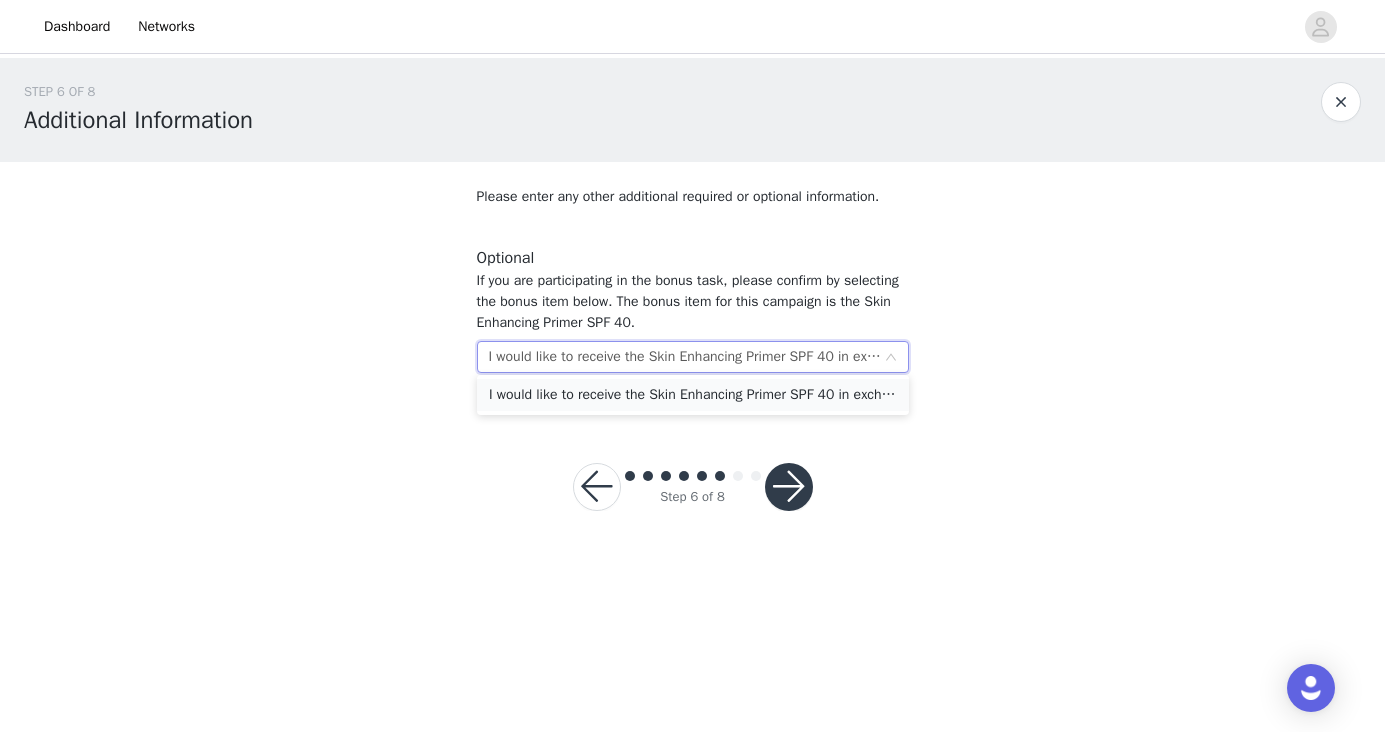 click on "I would like to receive the Skin Enhancing Primer SPF 40 in exchange for participation in the bonus task." at bounding box center [693, 395] 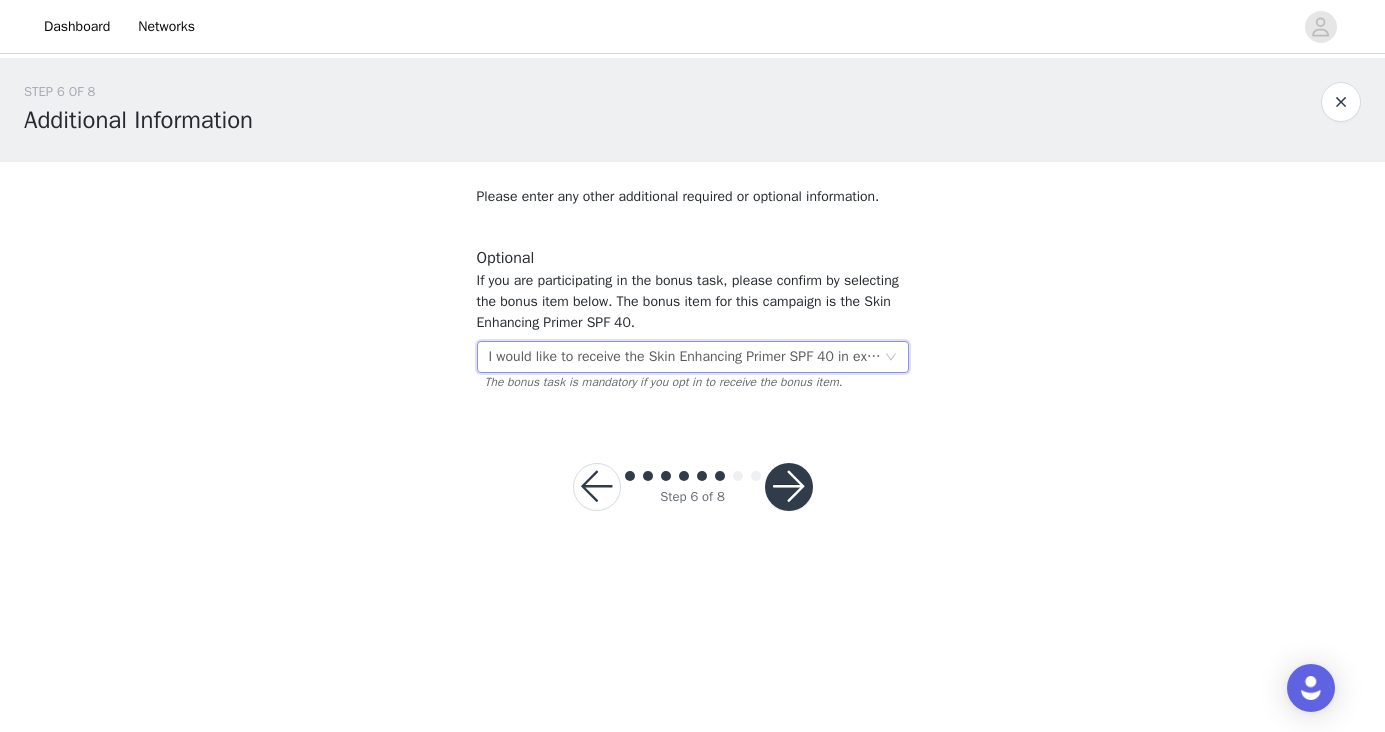 click on "Select I would like to receive the Skin Enhancing Primer SPF 40 in exchange for participation in the bonus task." at bounding box center (693, 357) 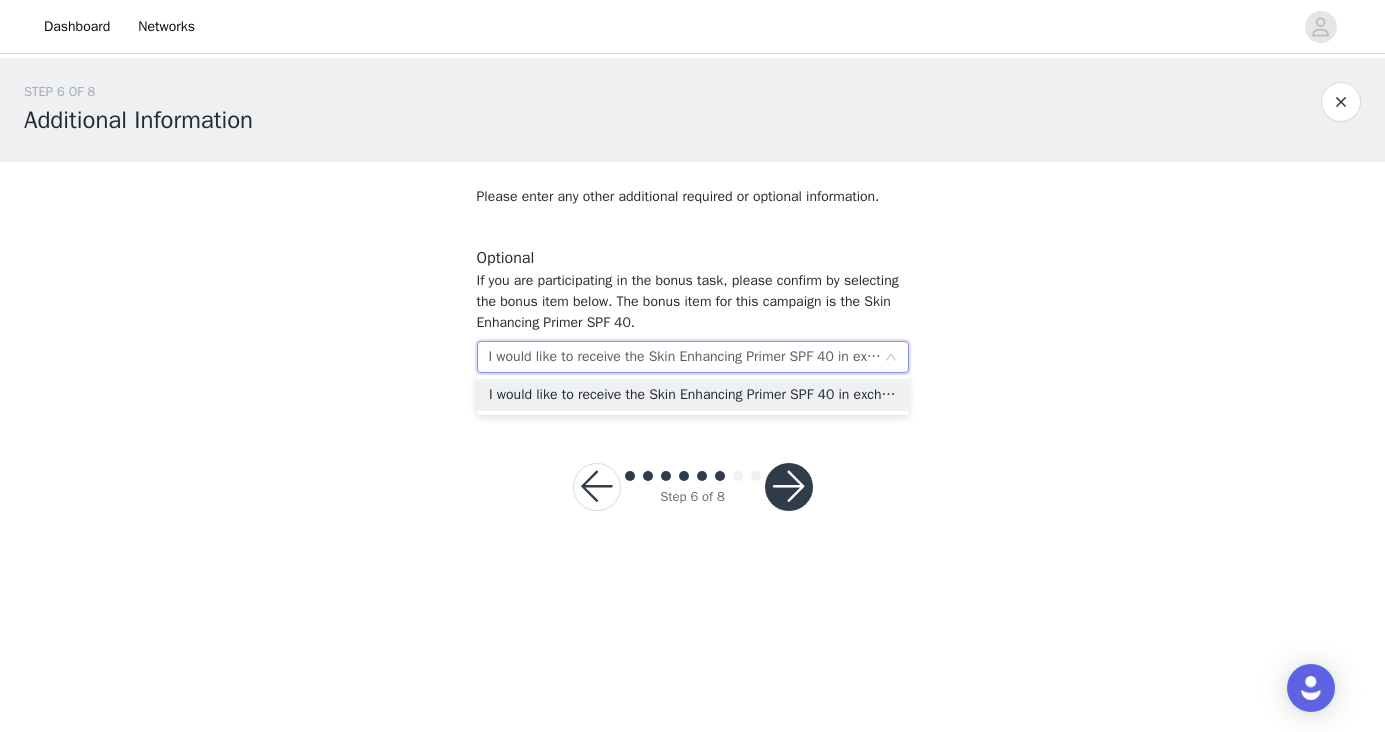 drag, startPoint x: 487, startPoint y: 393, endPoint x: 817, endPoint y: 421, distance: 331.18576 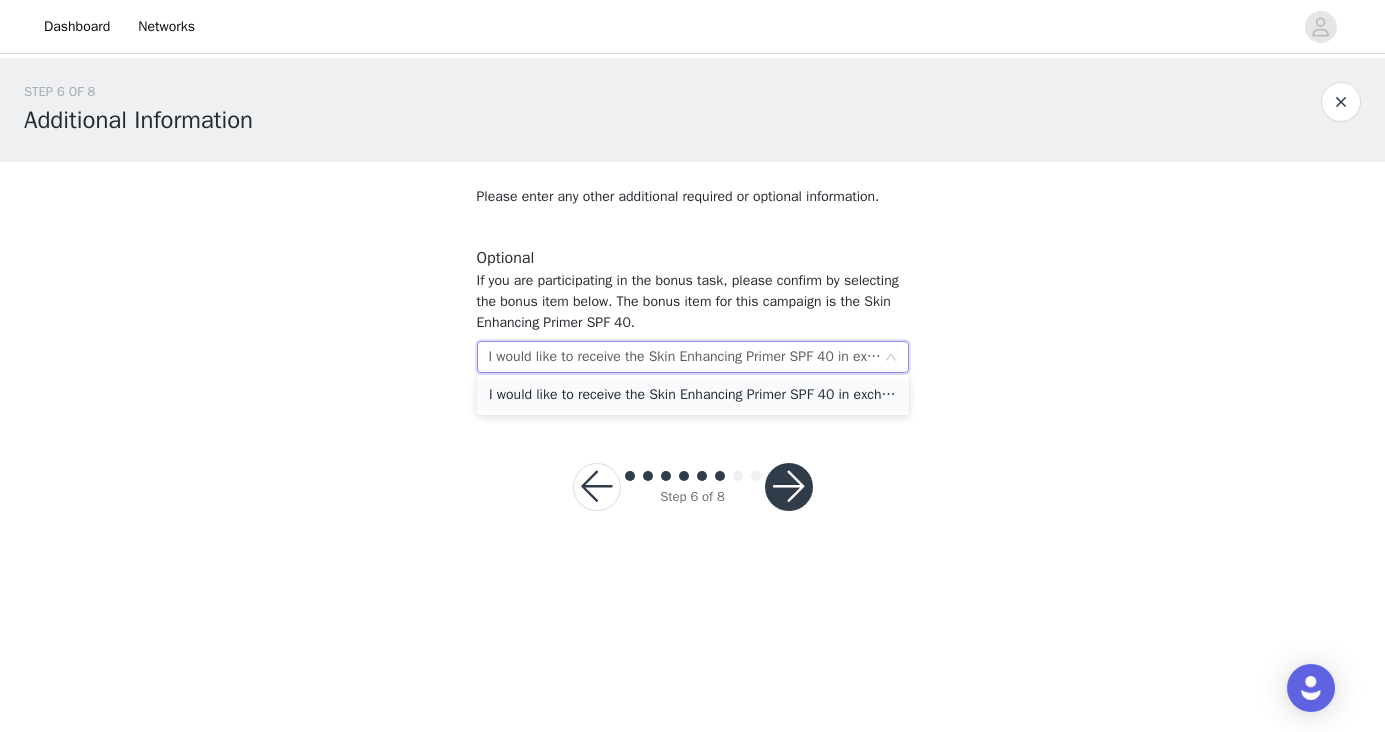 scroll, scrollTop: 0, scrollLeft: 0, axis: both 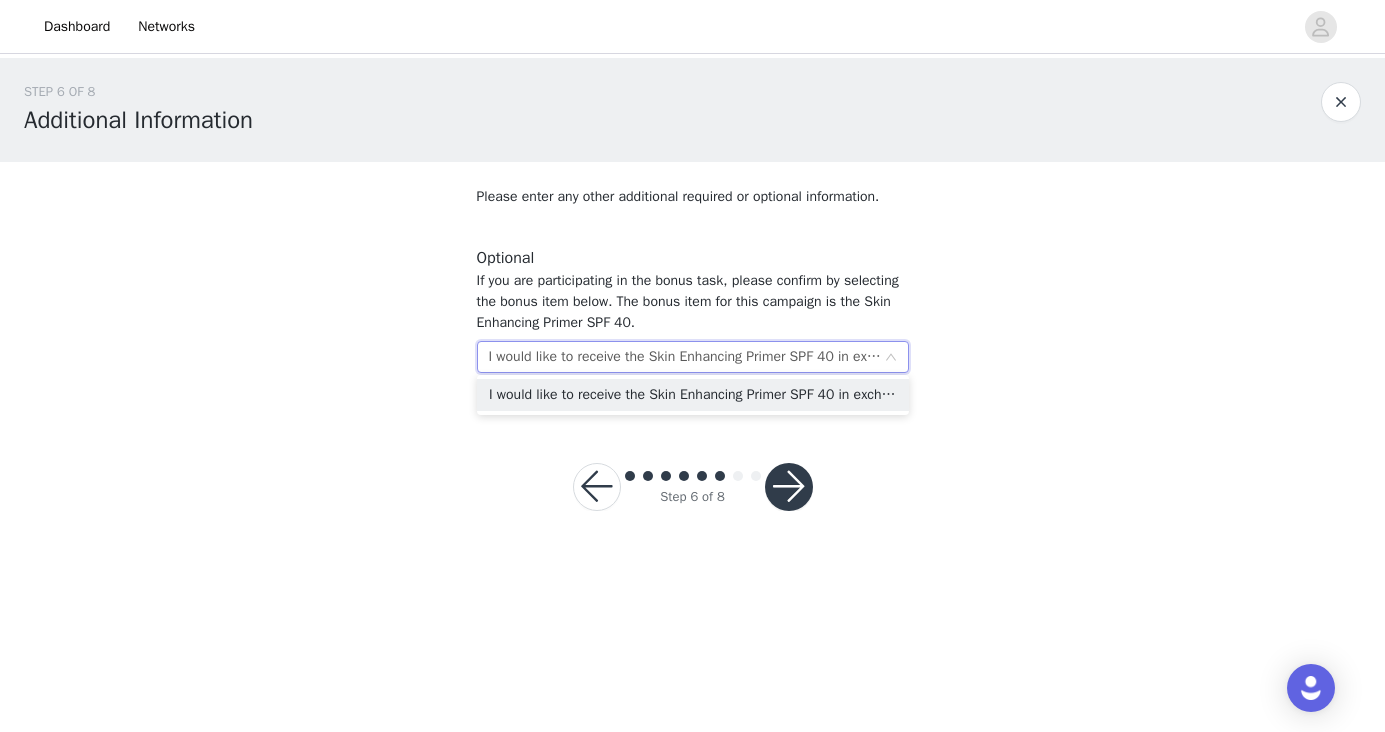 click at bounding box center [789, 487] 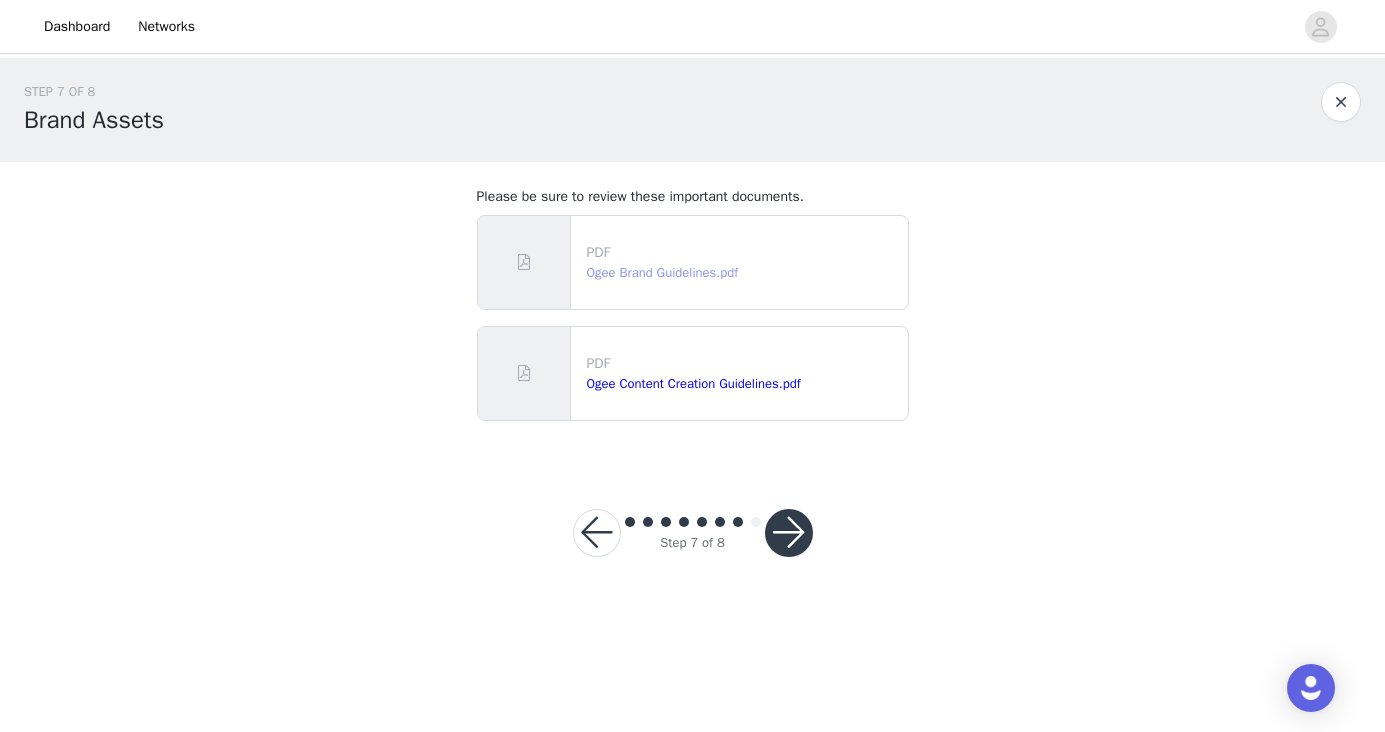 click on "Ogee Brand Guidelines.pdf" at bounding box center (663, 272) 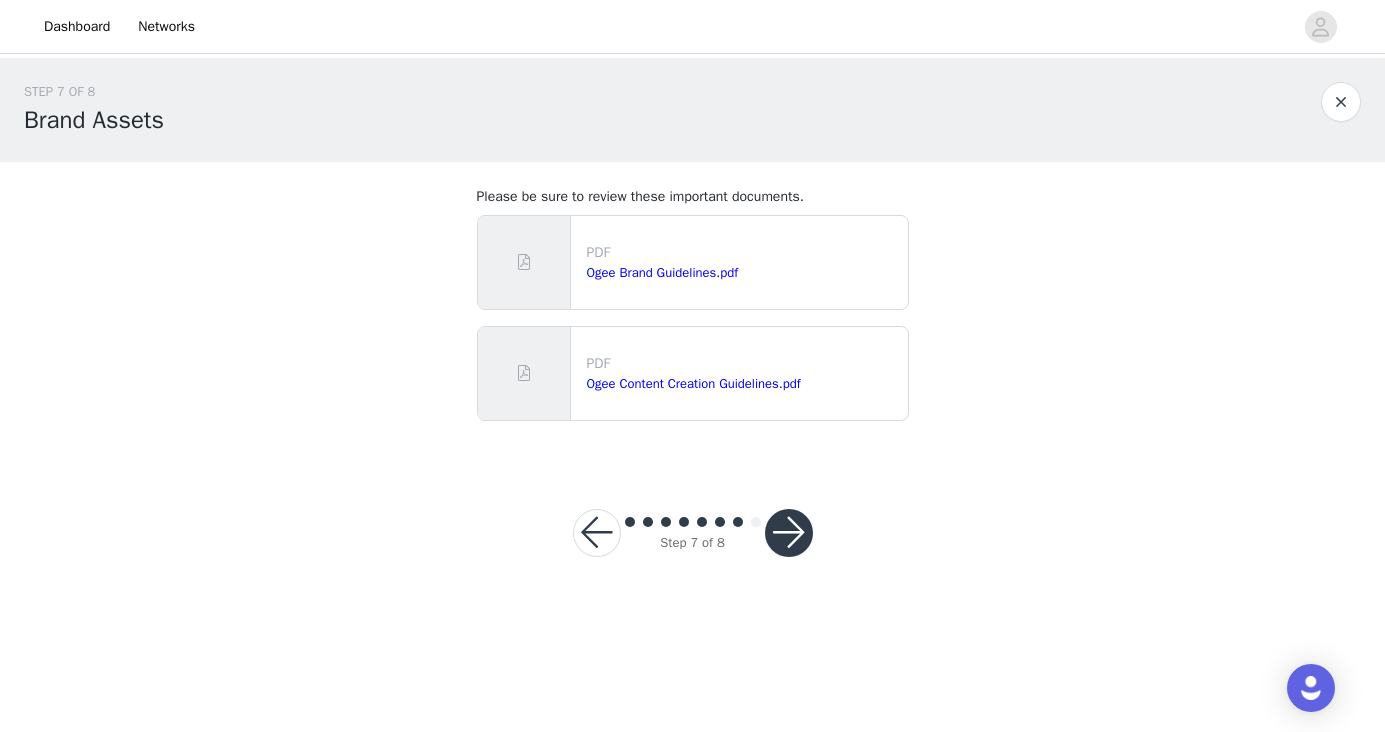 click on "Ogee Content Creation Guidelines.pdf" at bounding box center [743, 384] 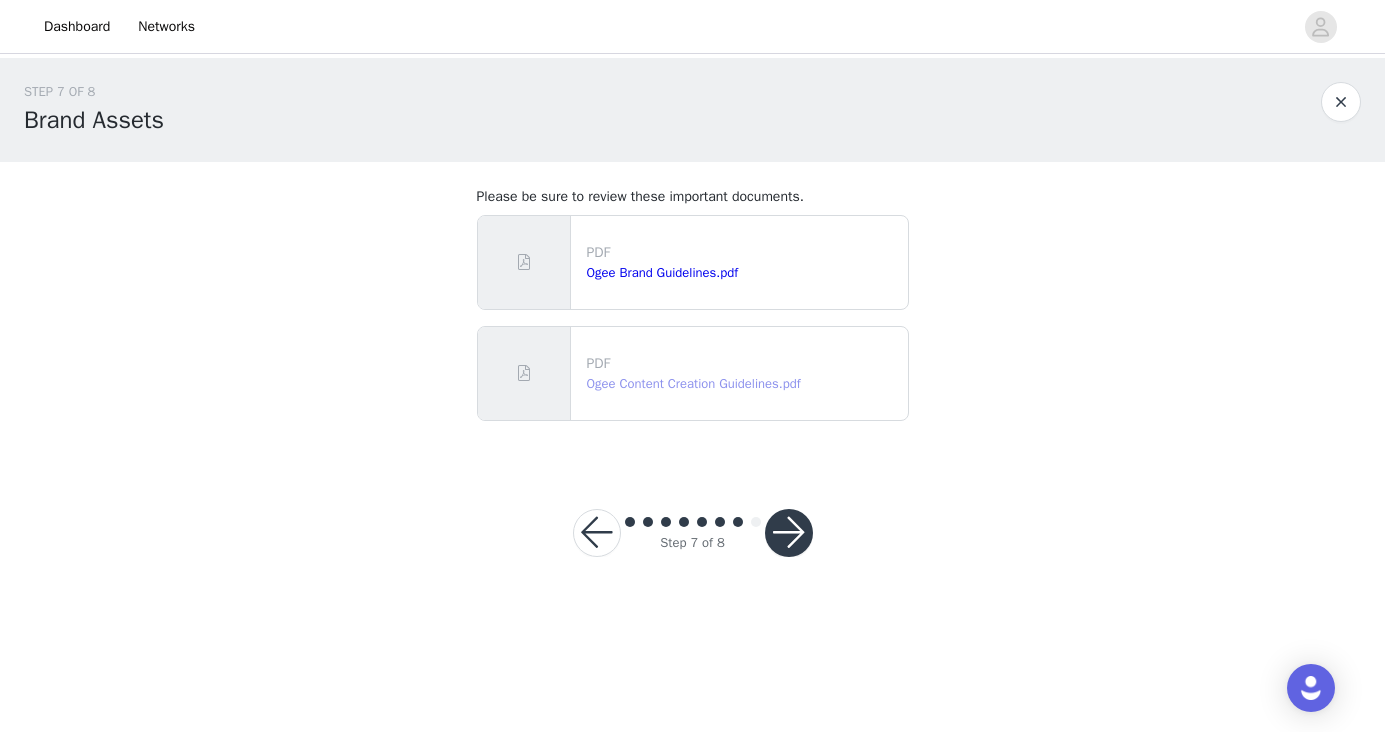 click on "Ogee Content Creation Guidelines.pdf" at bounding box center [694, 383] 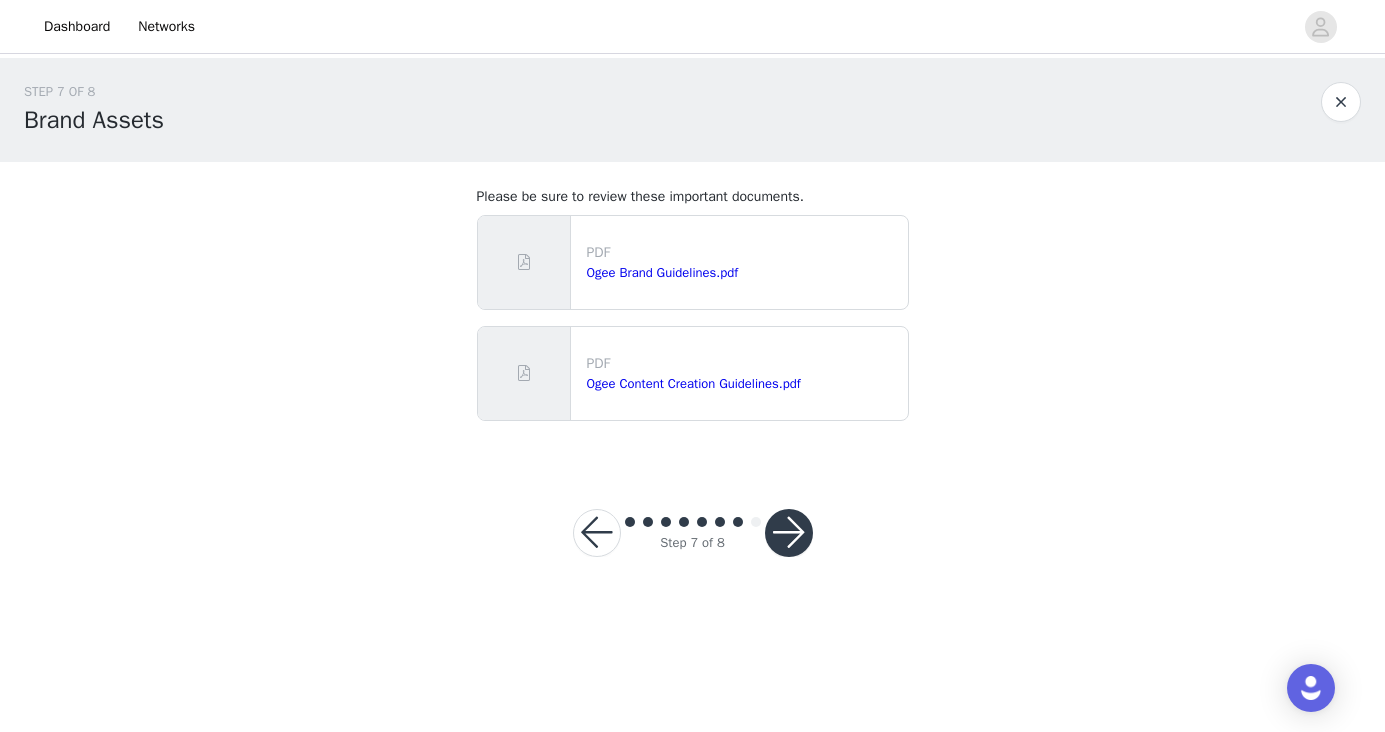click at bounding box center [789, 533] 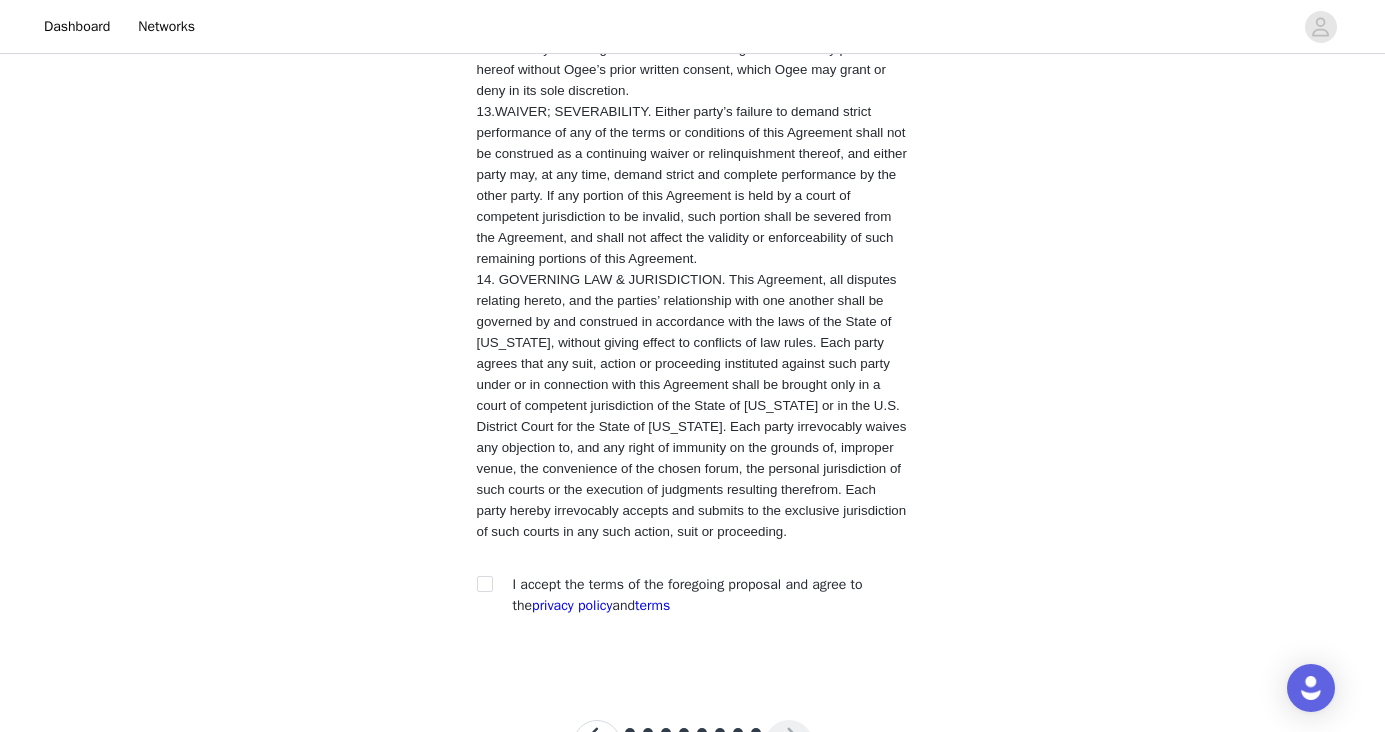 scroll, scrollTop: 3846, scrollLeft: 0, axis: vertical 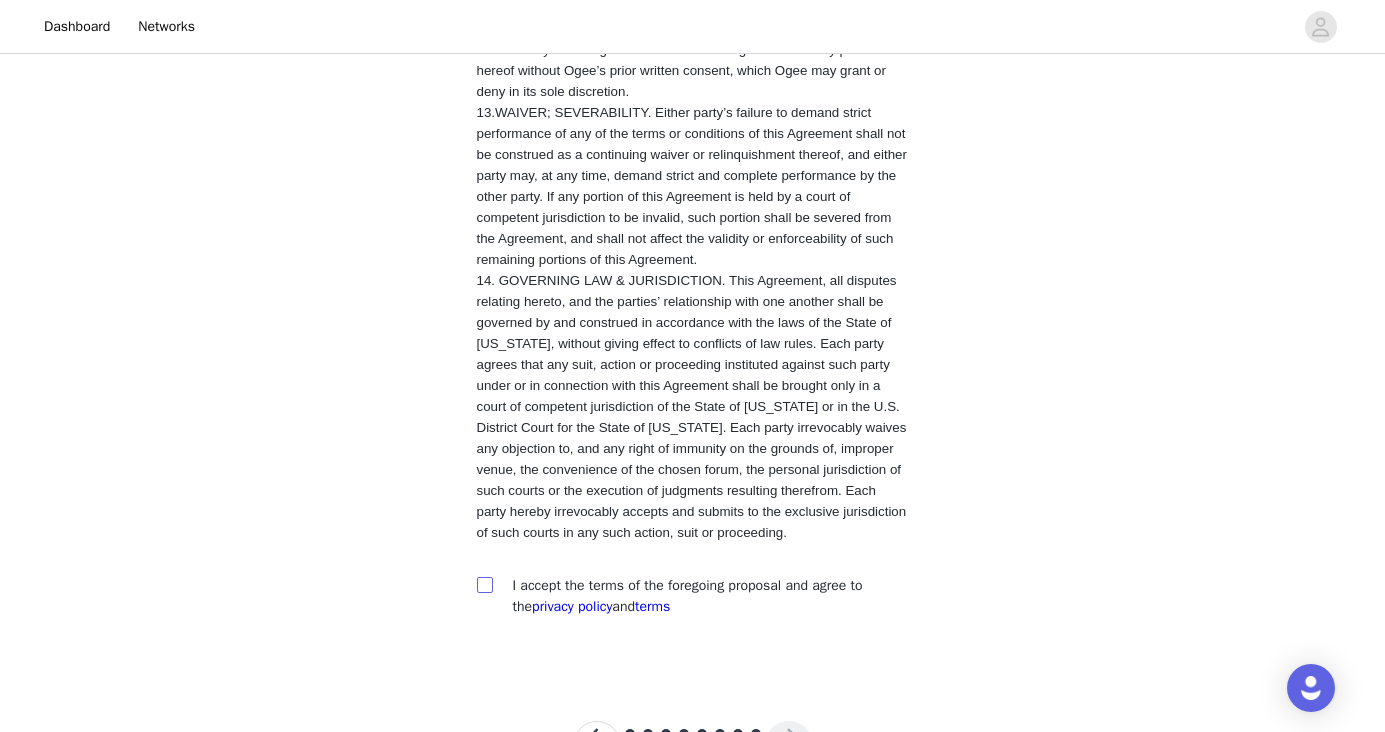 click at bounding box center [484, 584] 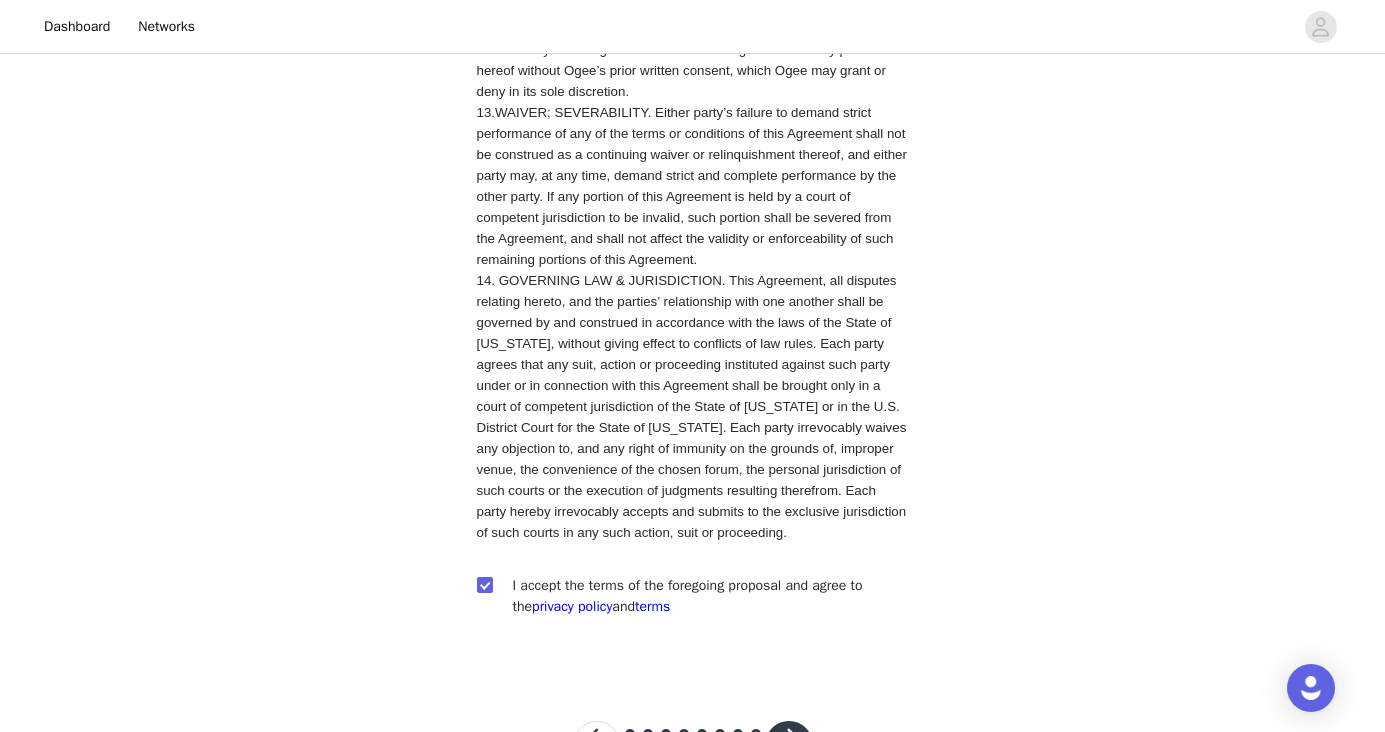 click at bounding box center (789, 745) 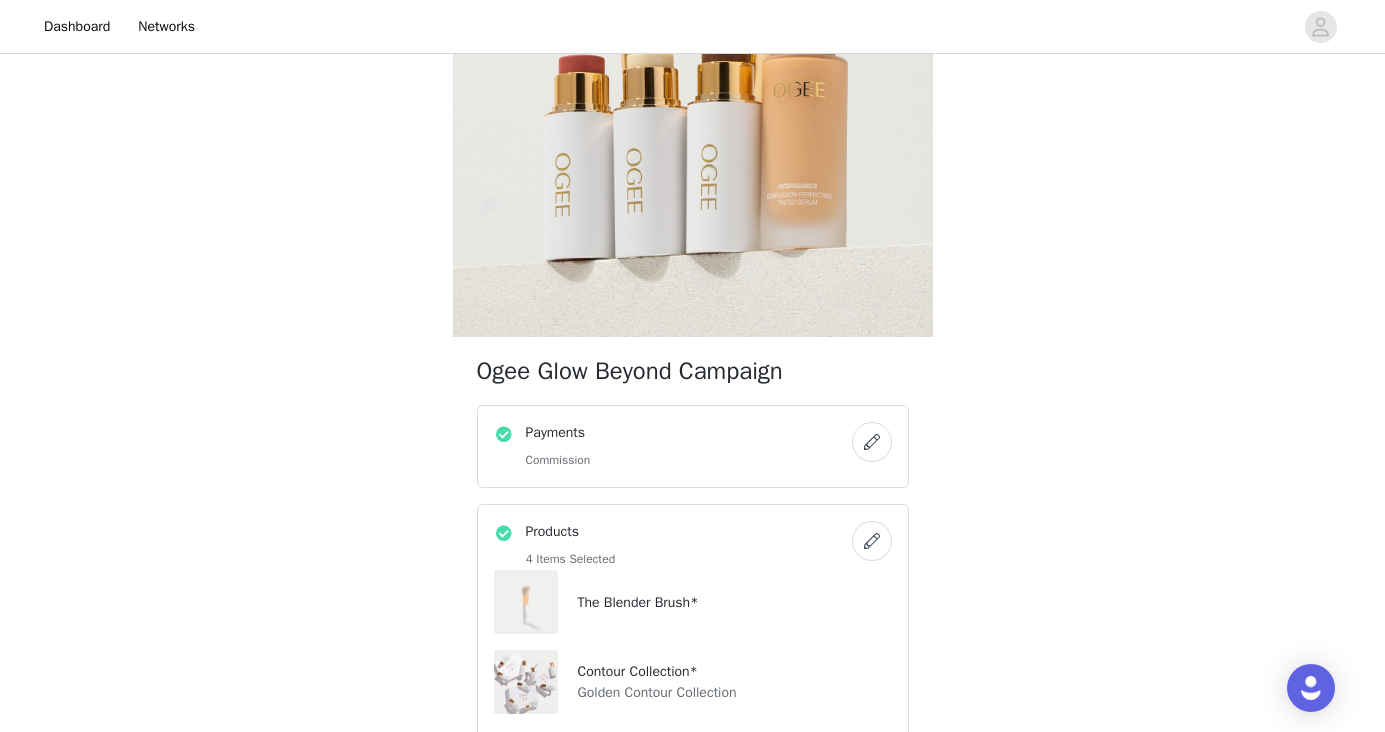 scroll, scrollTop: 203, scrollLeft: 0, axis: vertical 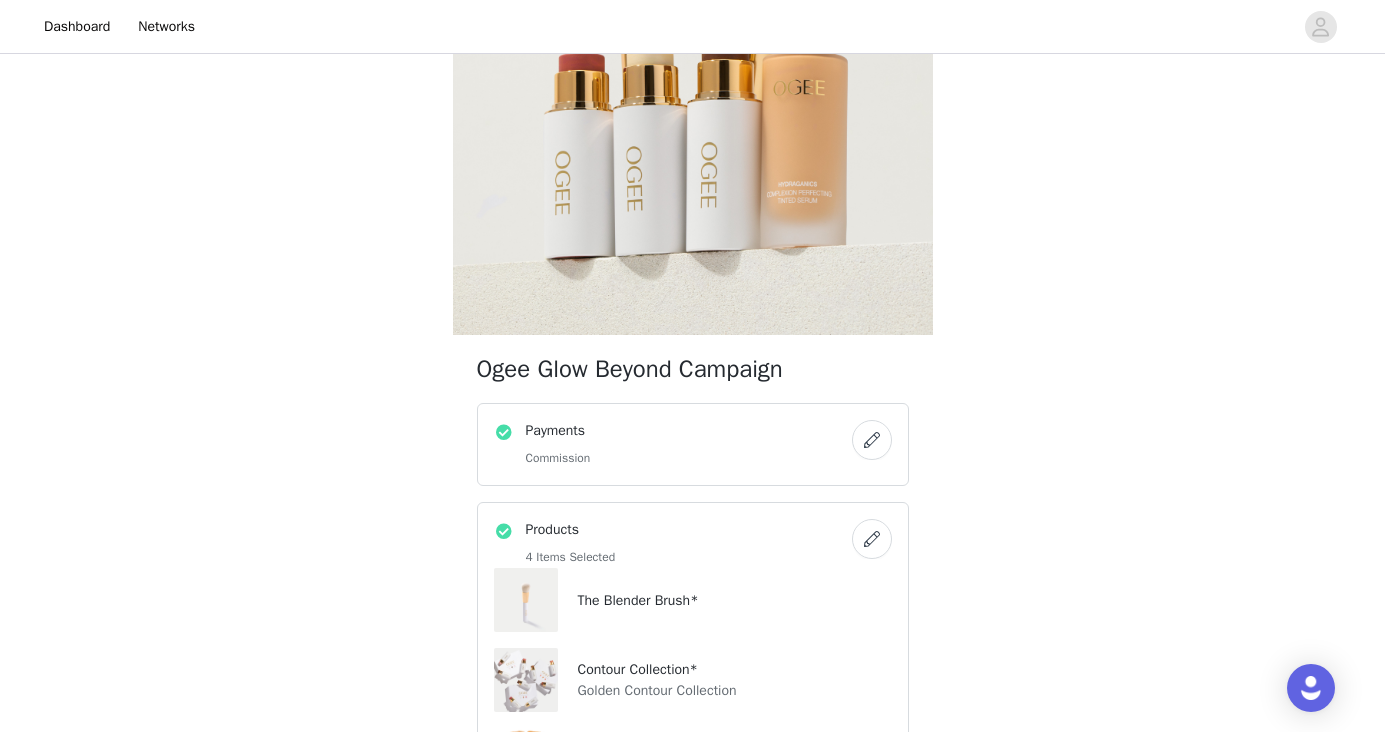 click at bounding box center (872, 440) 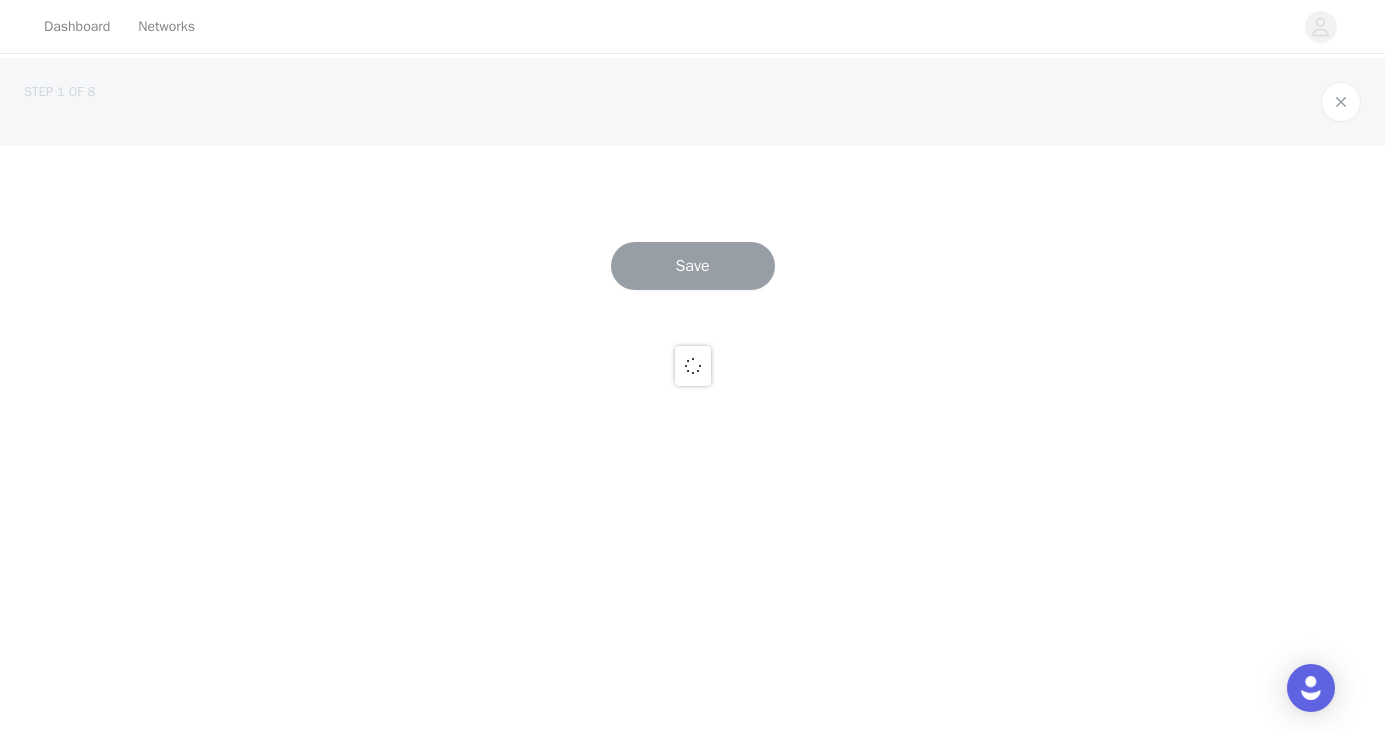 scroll, scrollTop: 0, scrollLeft: 0, axis: both 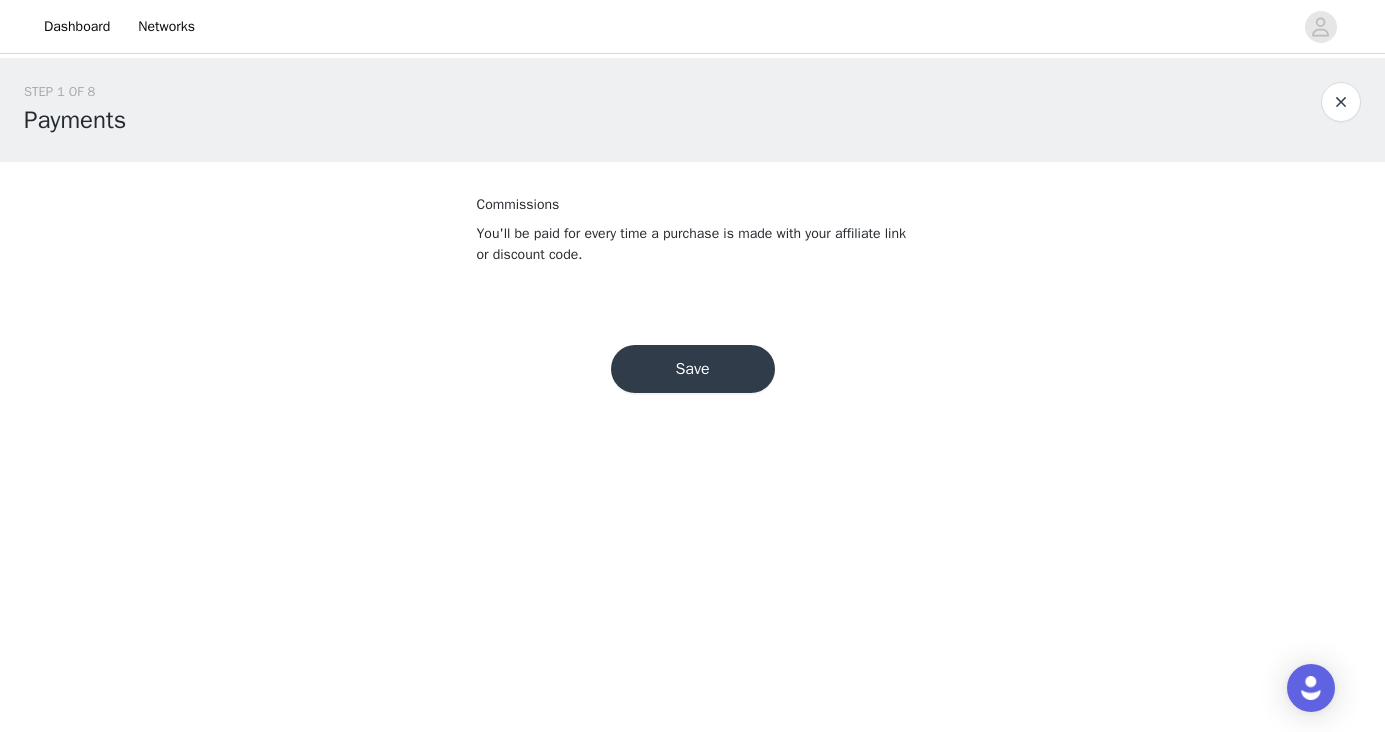 click on "Save" at bounding box center [693, 369] 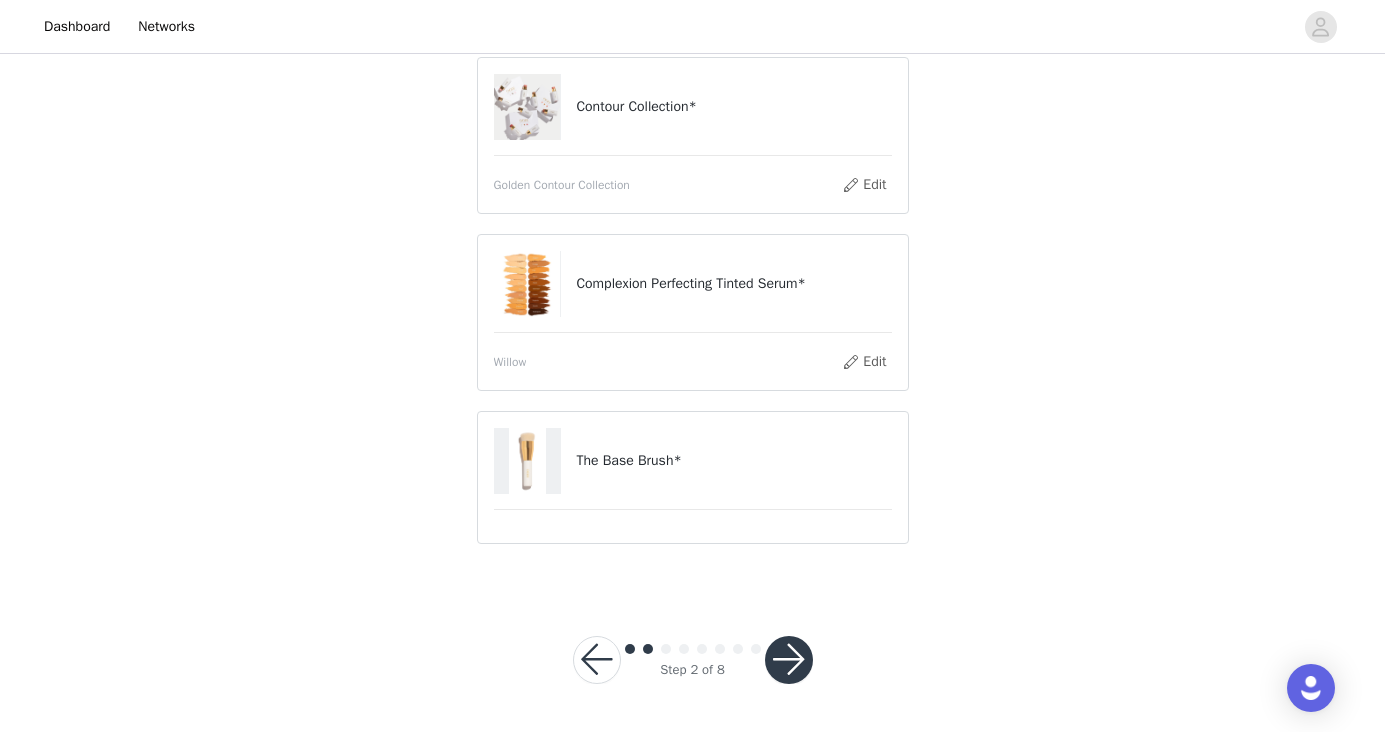 scroll, scrollTop: 470, scrollLeft: 0, axis: vertical 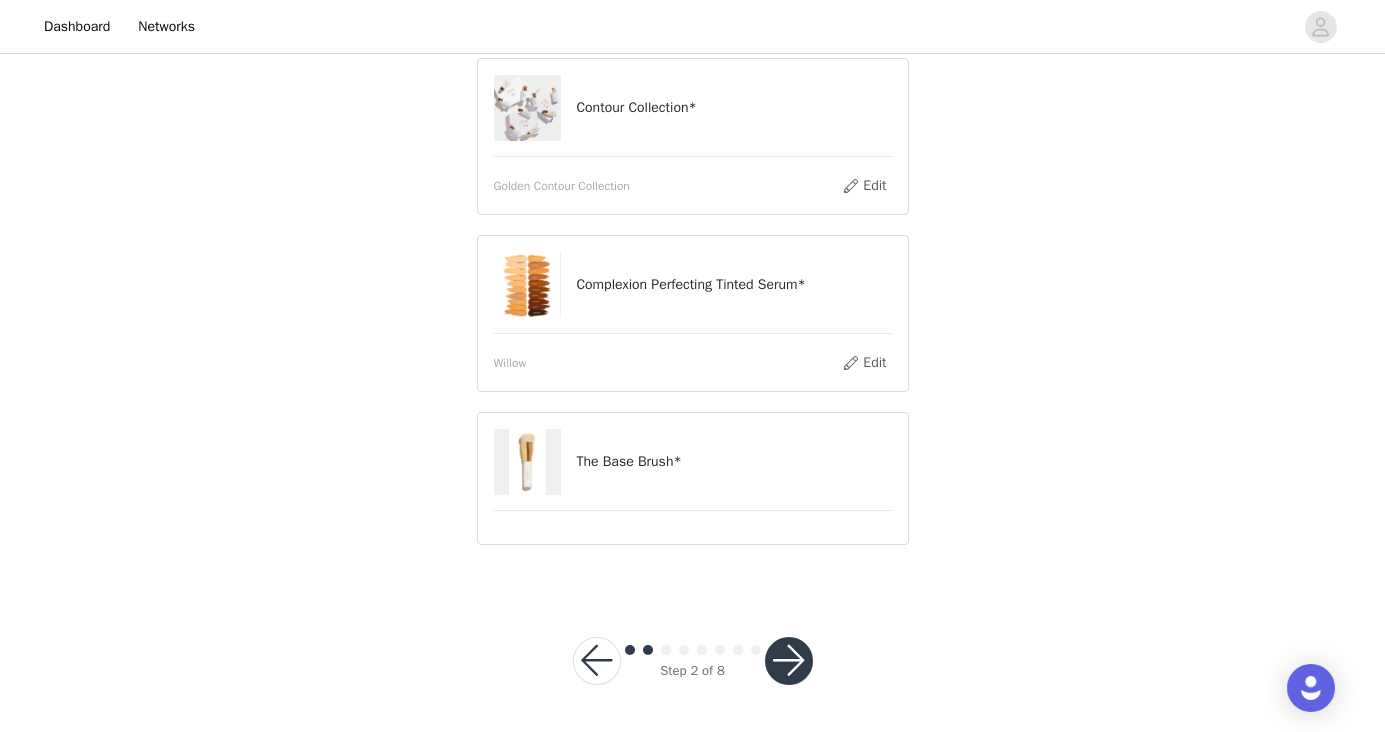 click at bounding box center (756, 650) 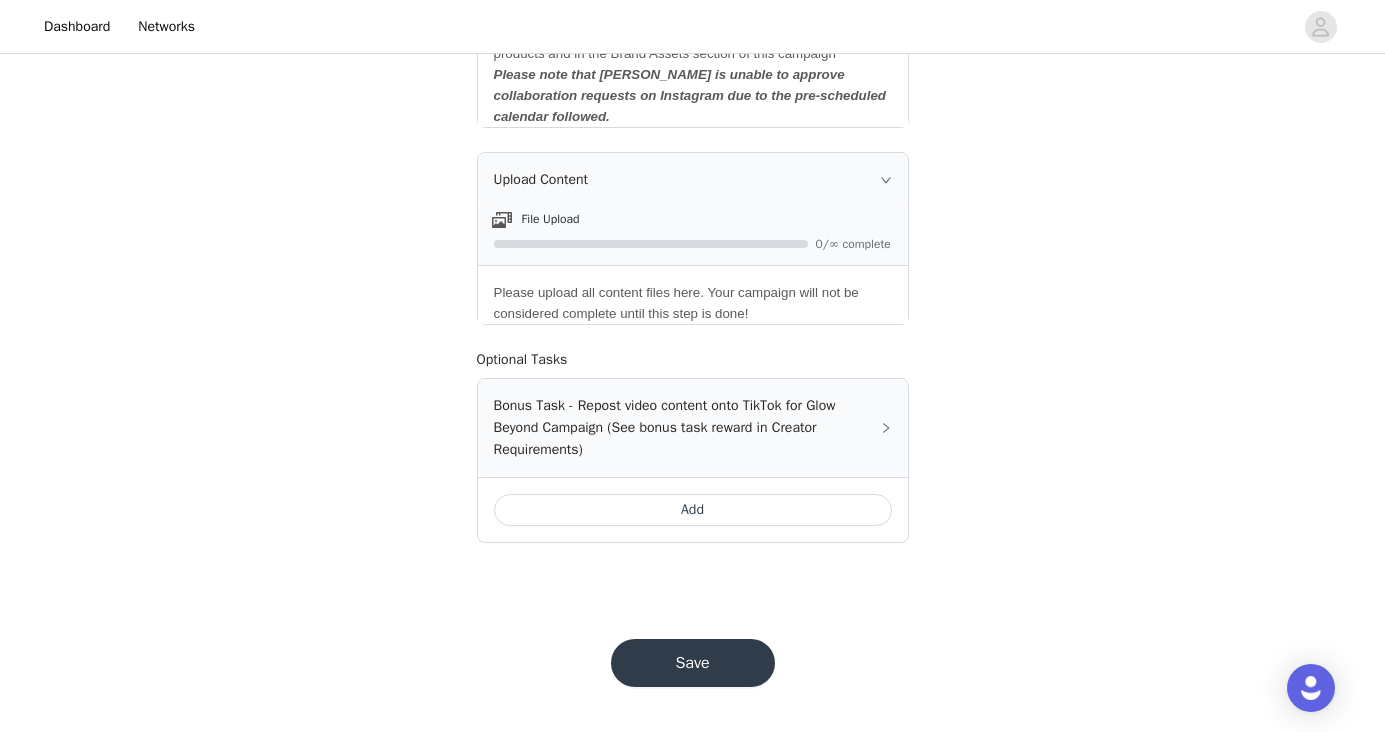 scroll, scrollTop: 1078, scrollLeft: 0, axis: vertical 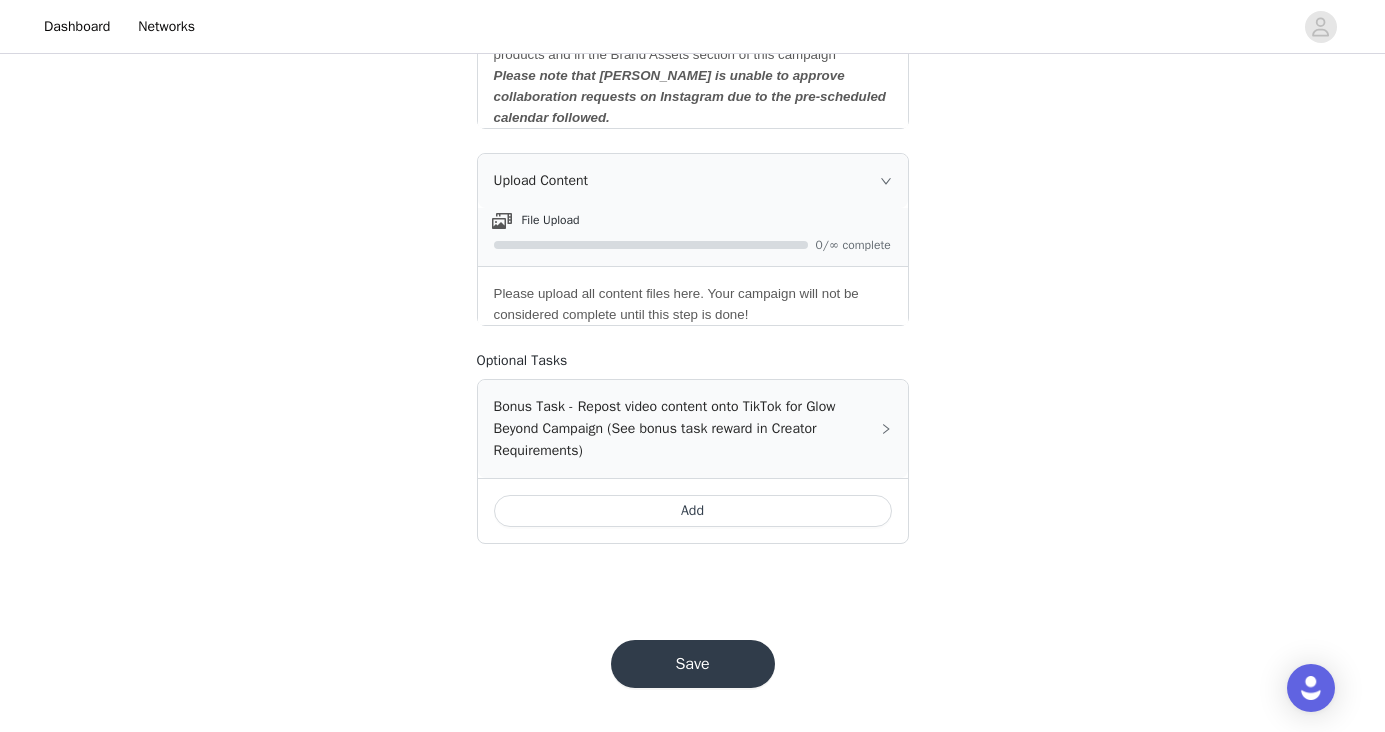 click on "Save" at bounding box center (693, 664) 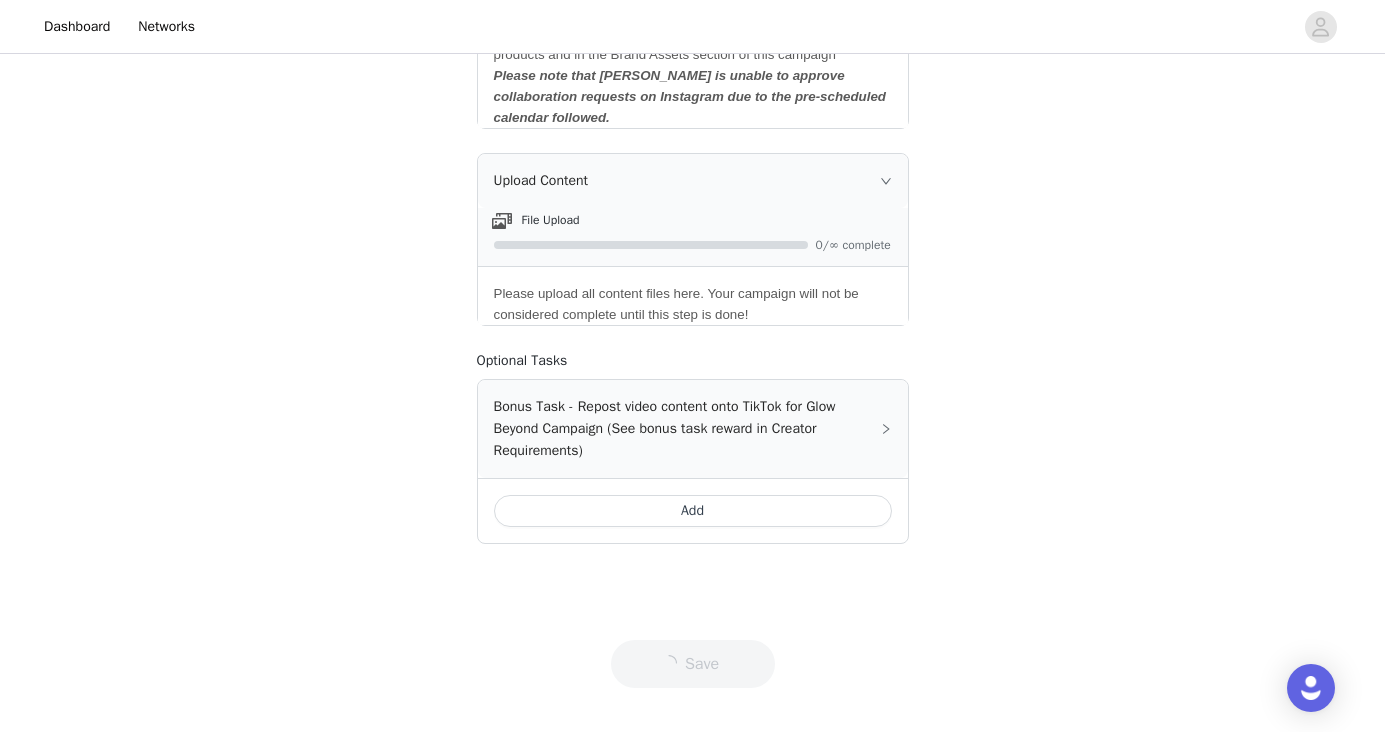 scroll, scrollTop: 0, scrollLeft: 0, axis: both 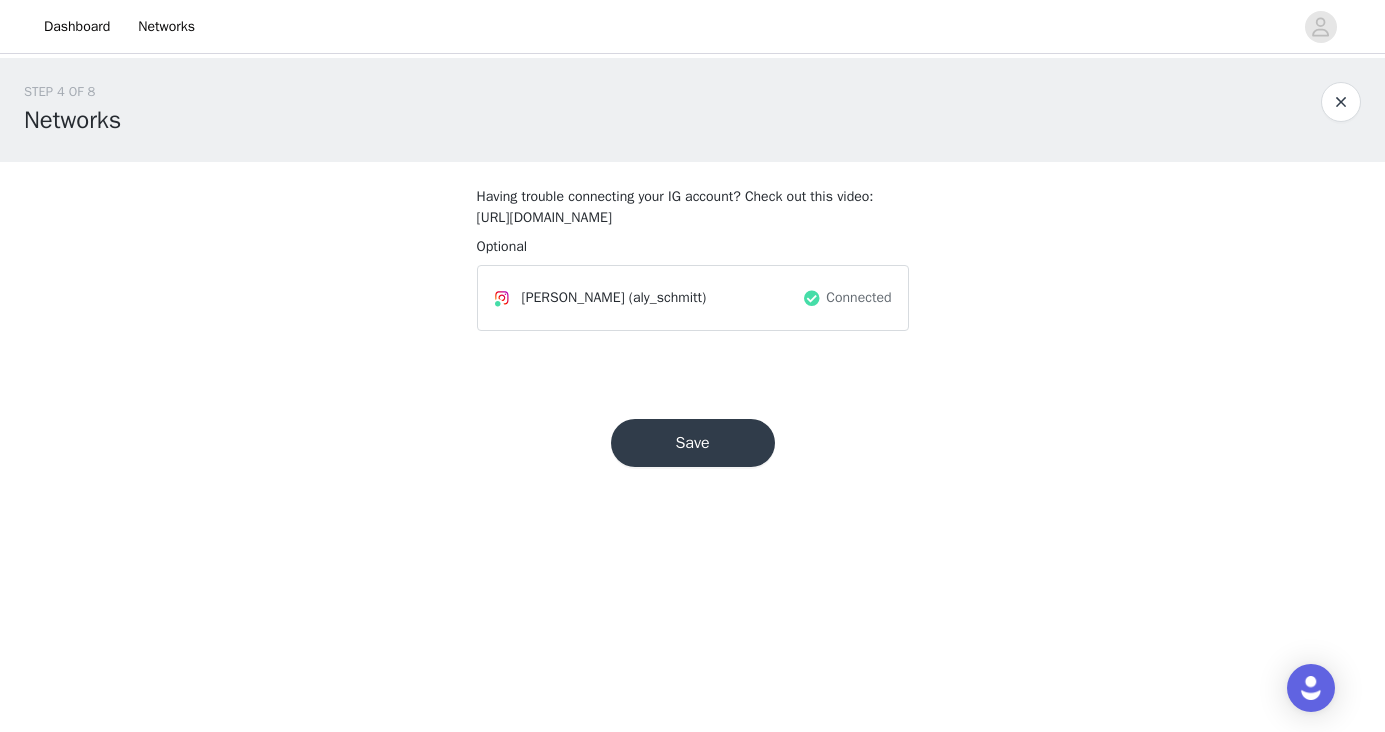 click on "Save" at bounding box center (693, 443) 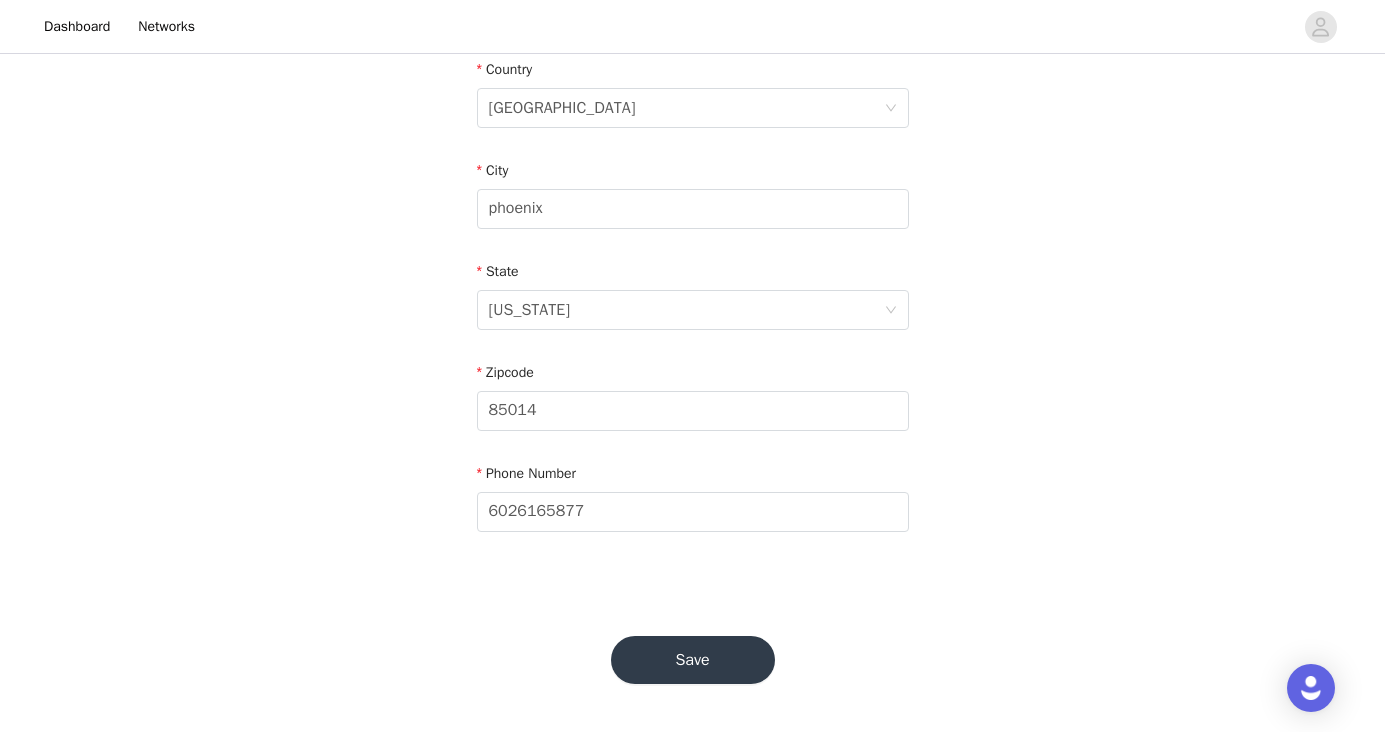 scroll, scrollTop: 631, scrollLeft: 0, axis: vertical 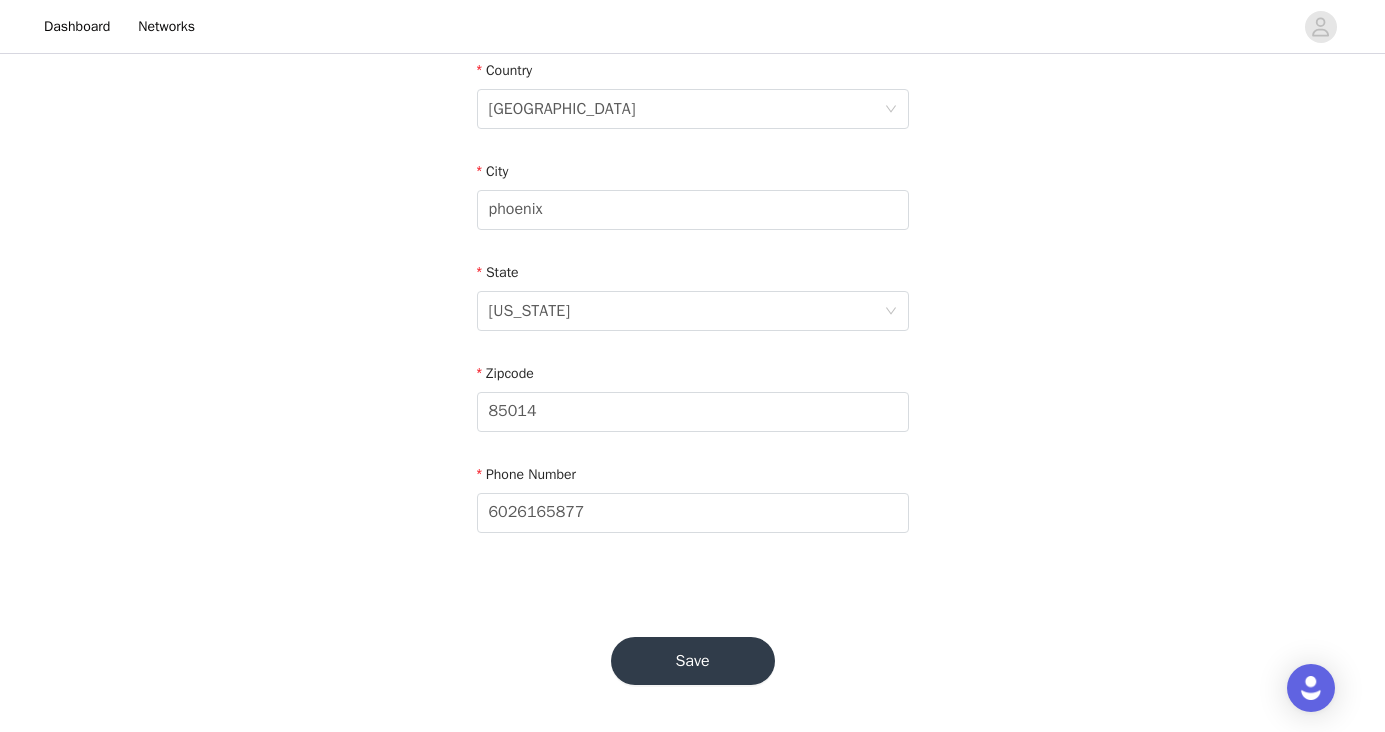 click on "Save" at bounding box center (693, 661) 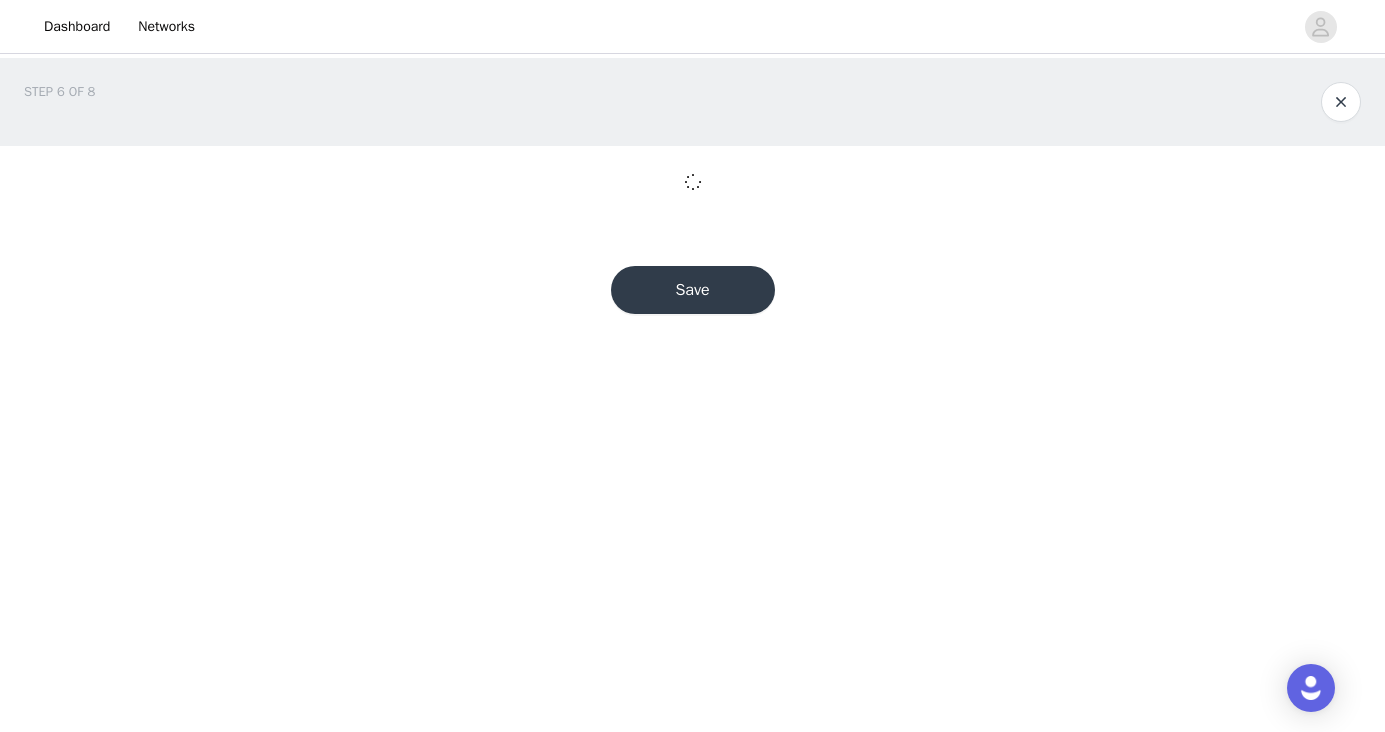 scroll, scrollTop: 0, scrollLeft: 0, axis: both 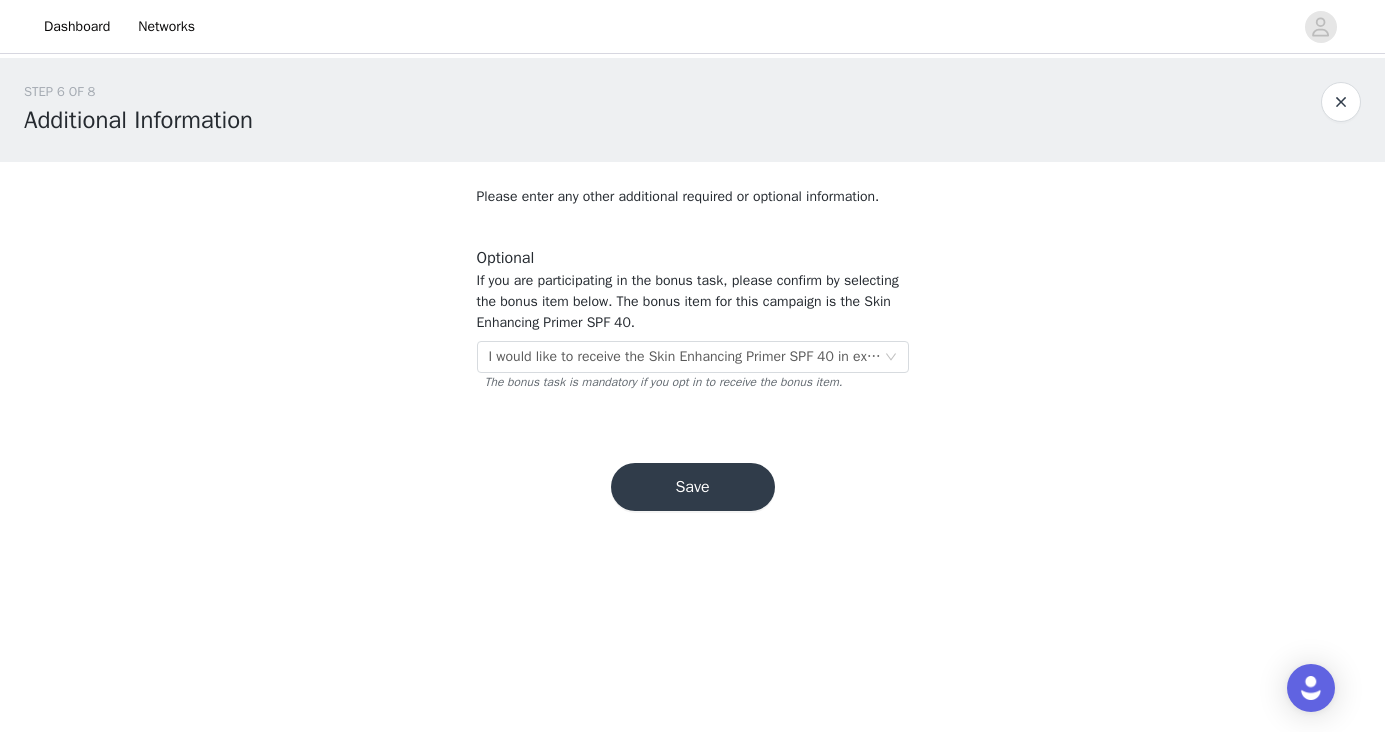 click on "Save" at bounding box center (693, 487) 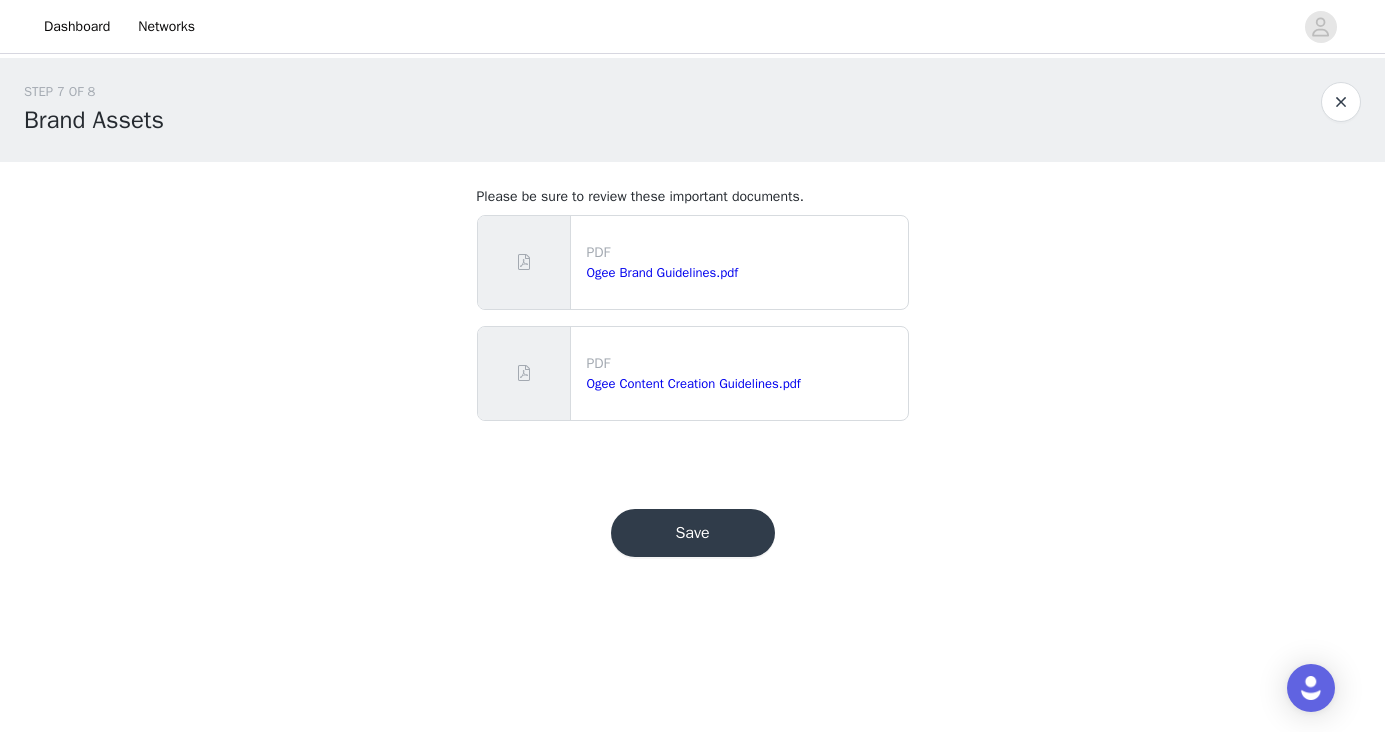 click on "Save" at bounding box center [693, 533] 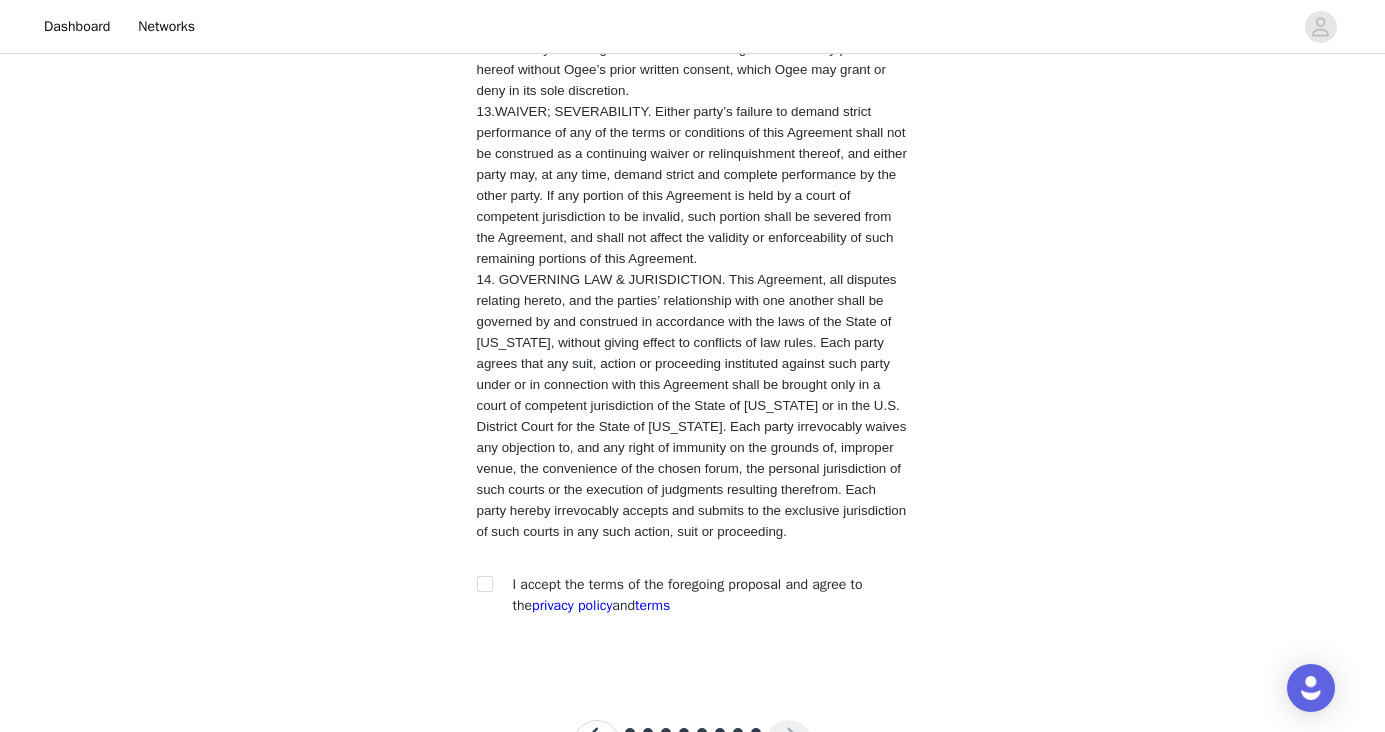 scroll, scrollTop: 3846, scrollLeft: 0, axis: vertical 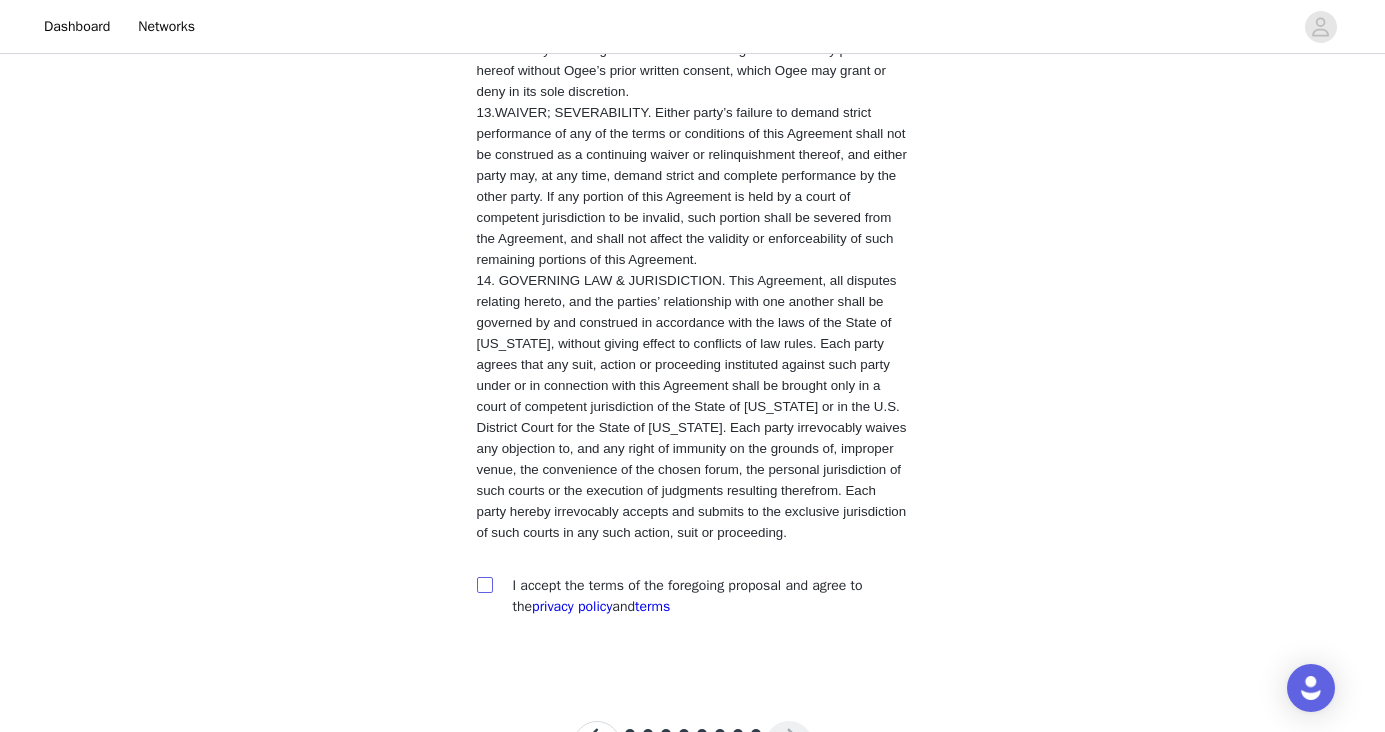 click at bounding box center [484, 584] 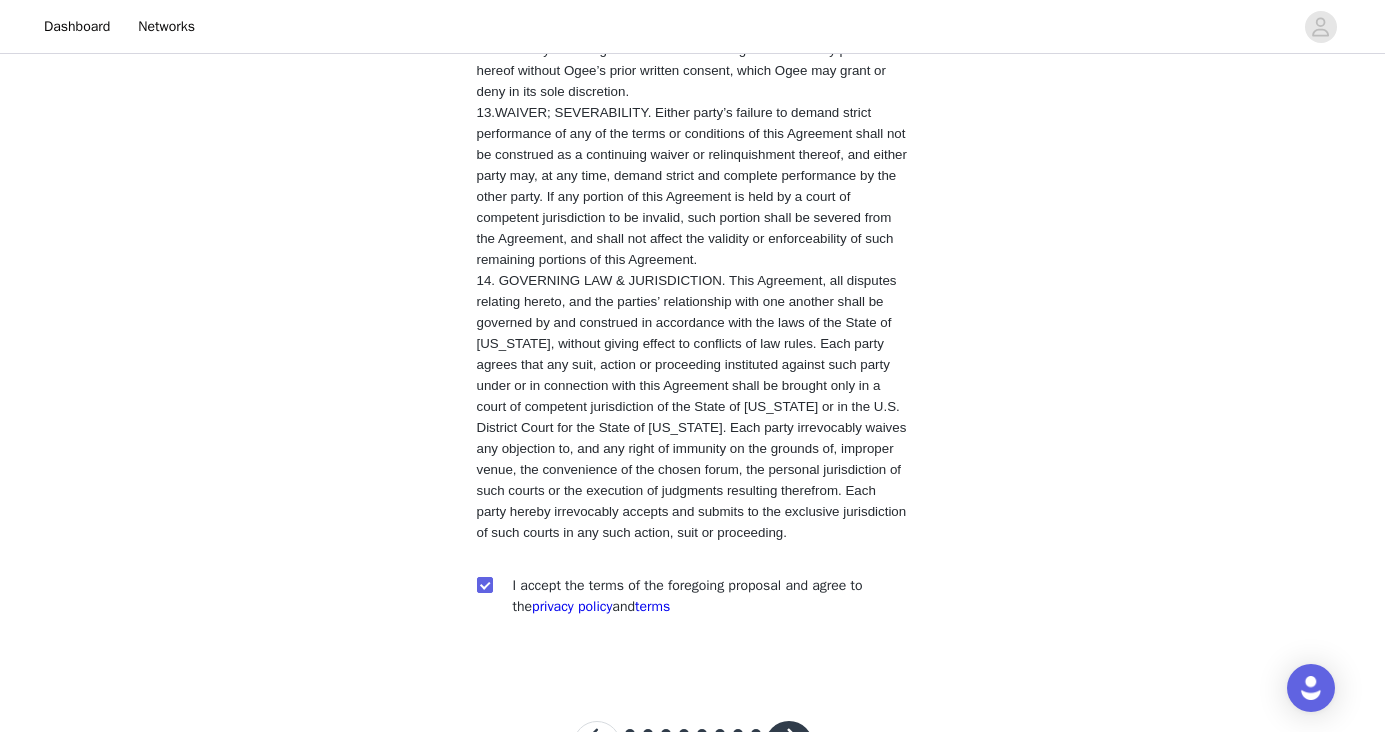 click at bounding box center [789, 745] 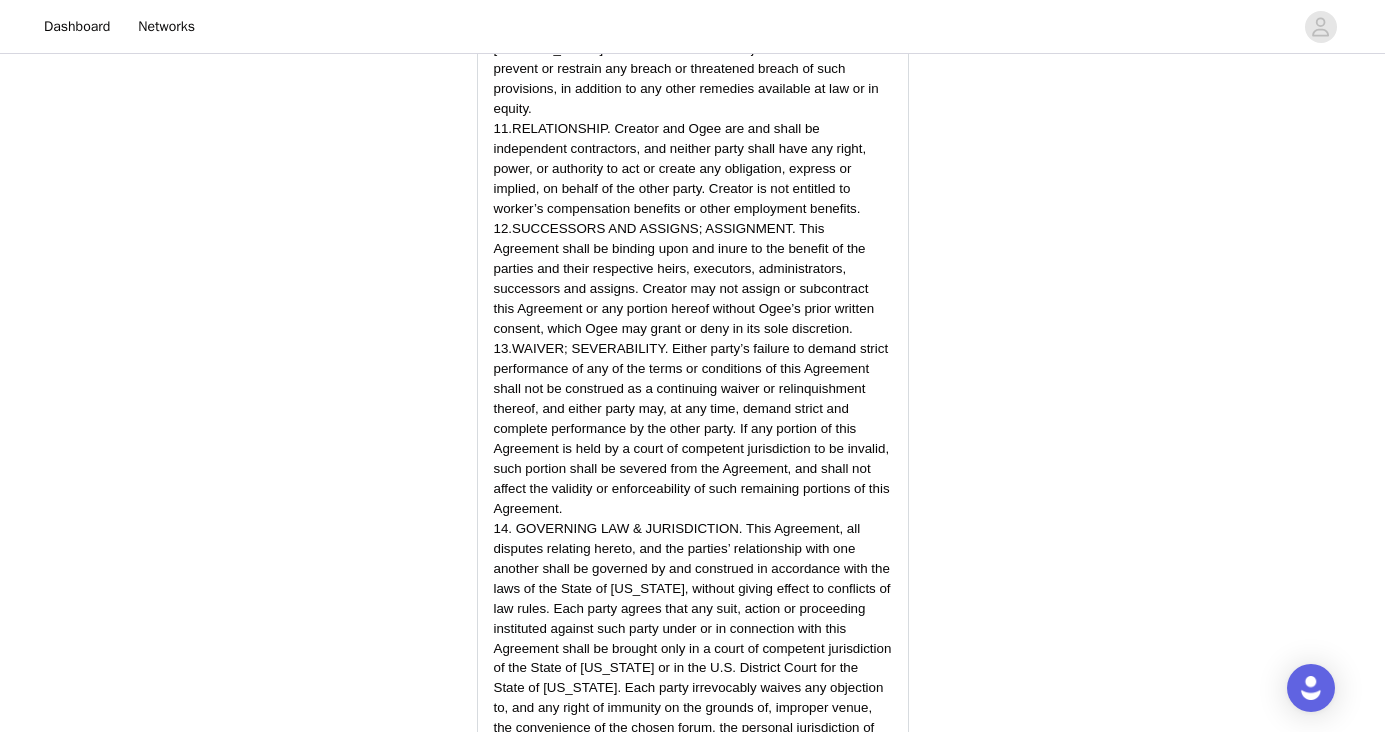 scroll, scrollTop: 5505, scrollLeft: 0, axis: vertical 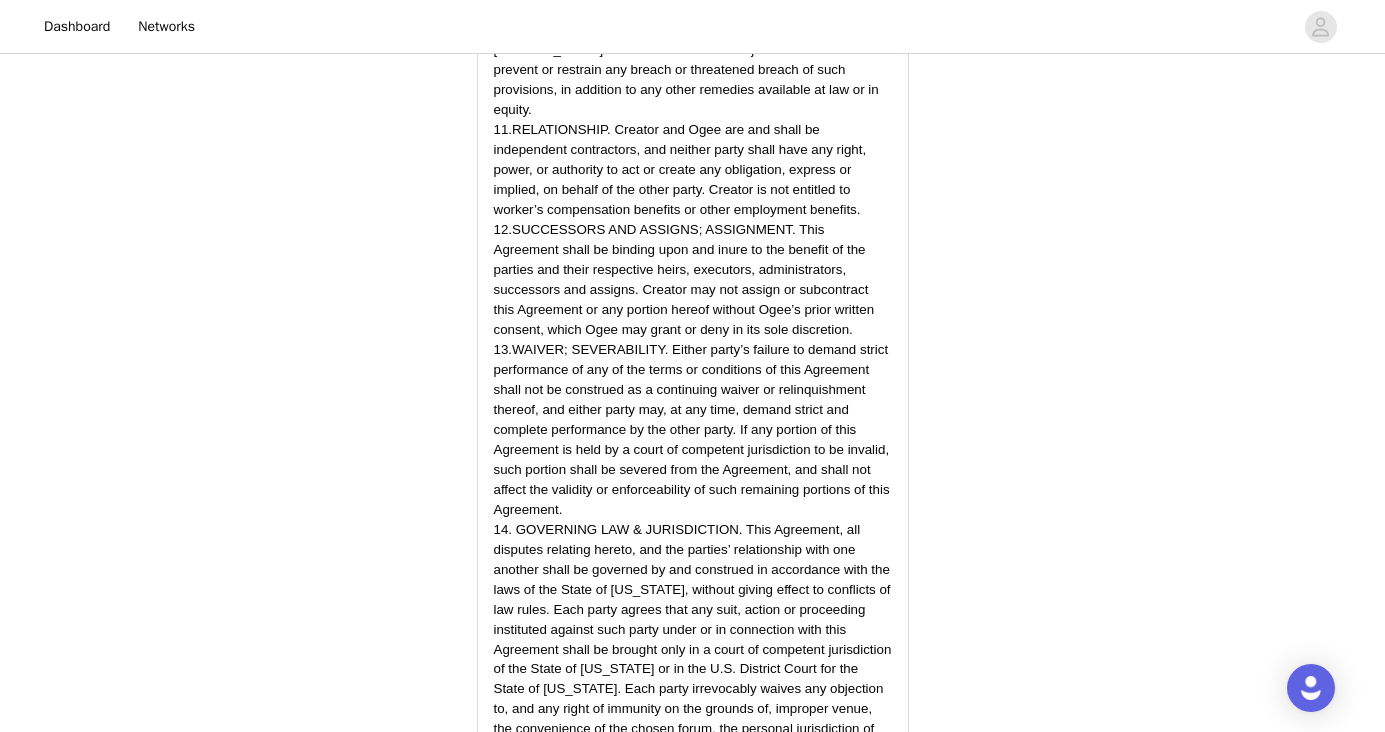 click on "Submit Proposal" at bounding box center (692, 978) 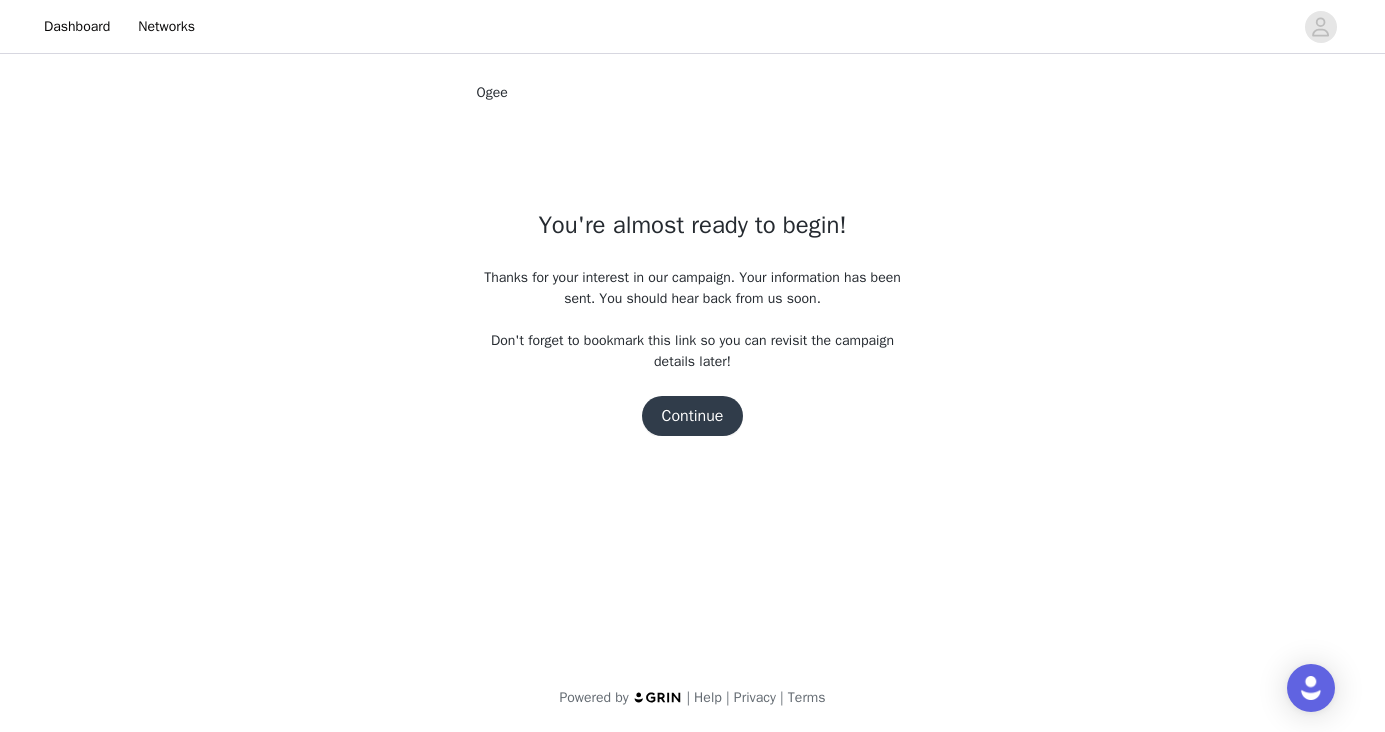 click on "Continue" at bounding box center (693, 416) 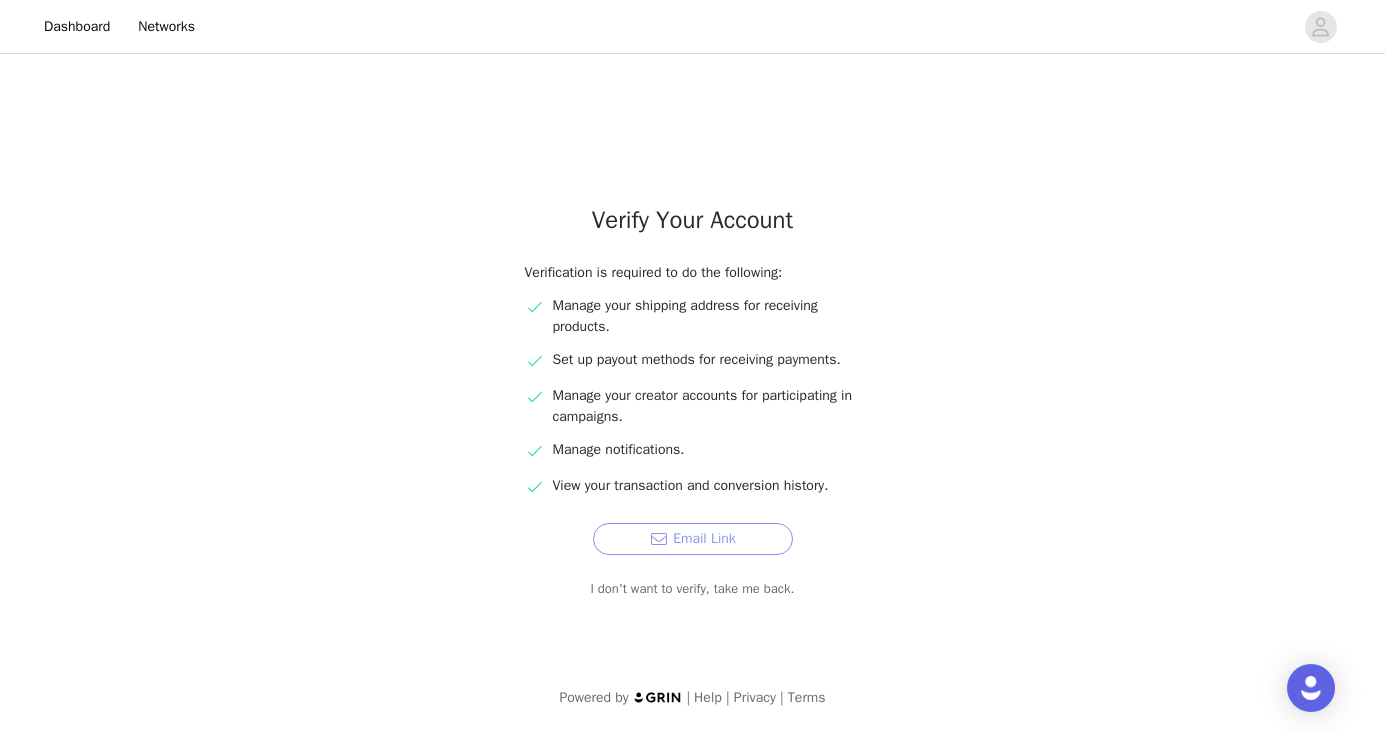 scroll, scrollTop: 7, scrollLeft: 0, axis: vertical 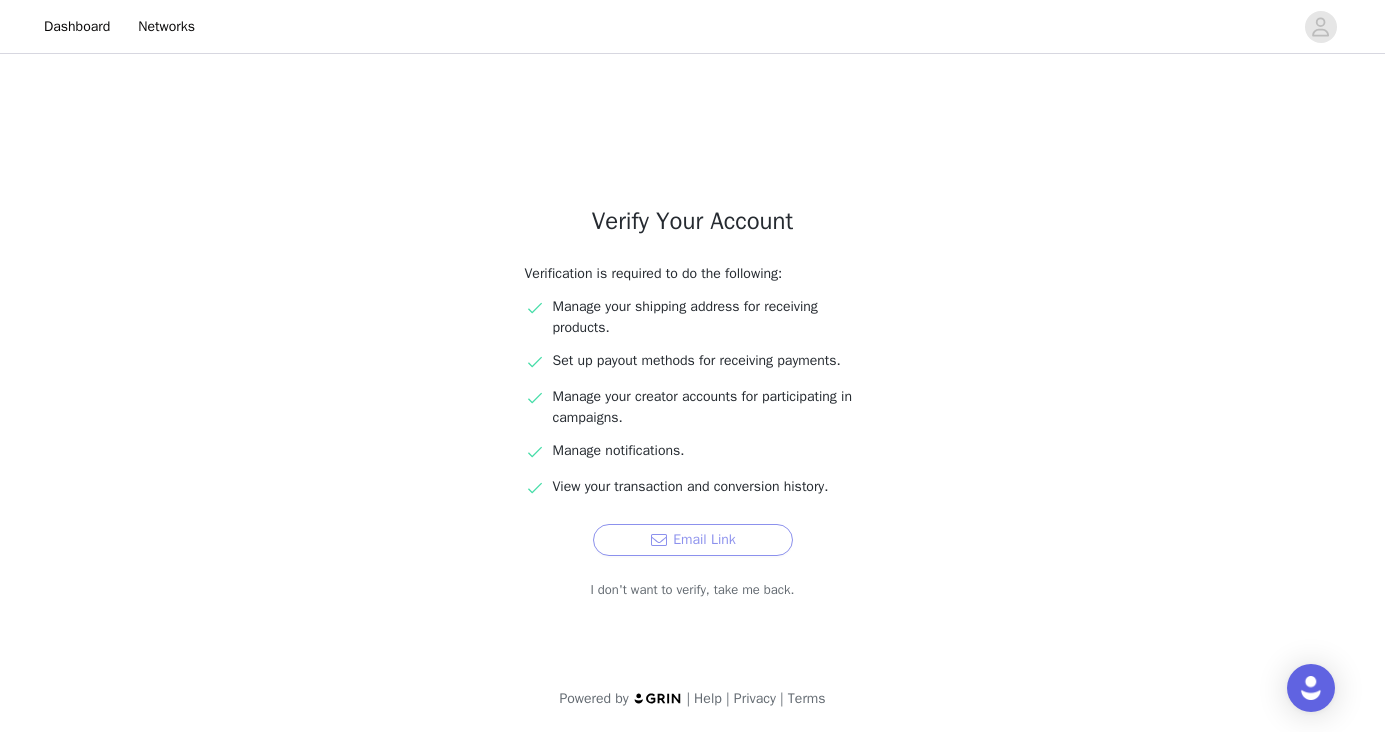 click on "Email Link" at bounding box center [693, 540] 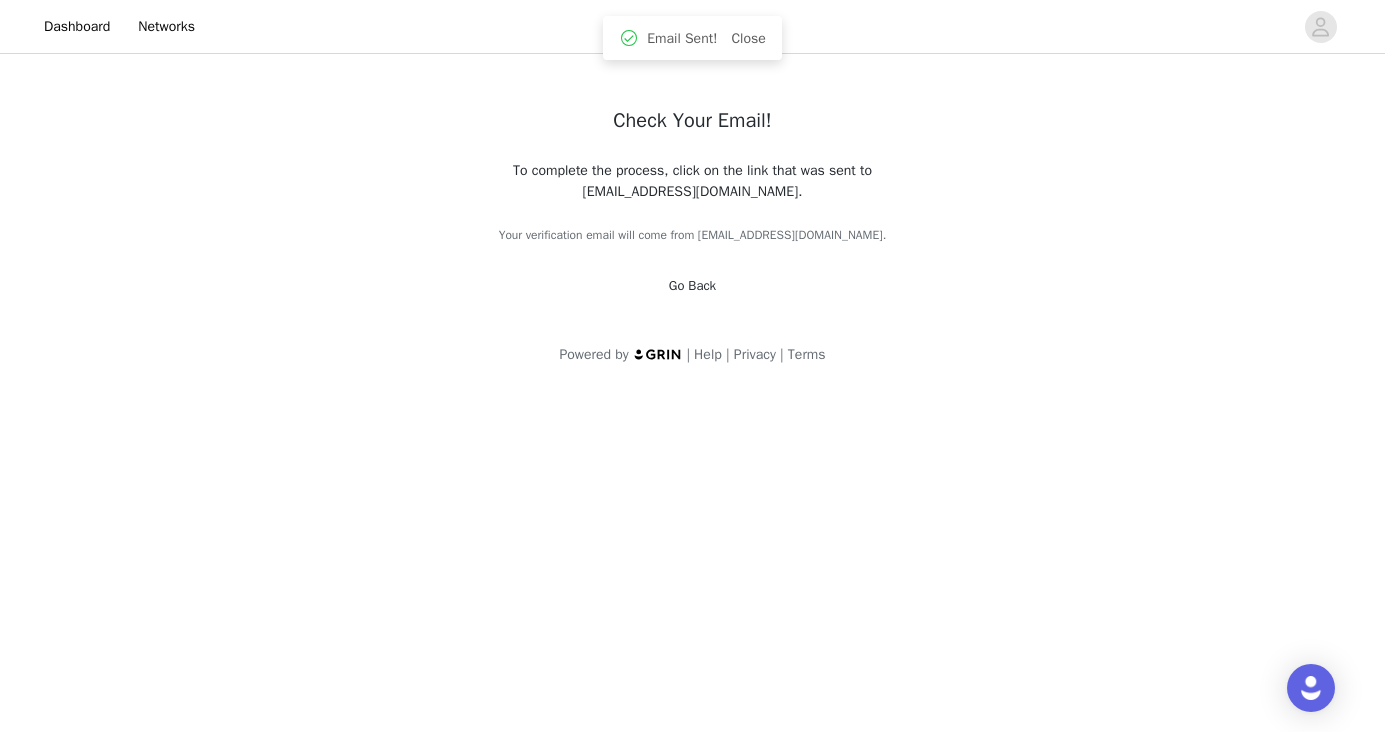 scroll, scrollTop: 0, scrollLeft: 0, axis: both 